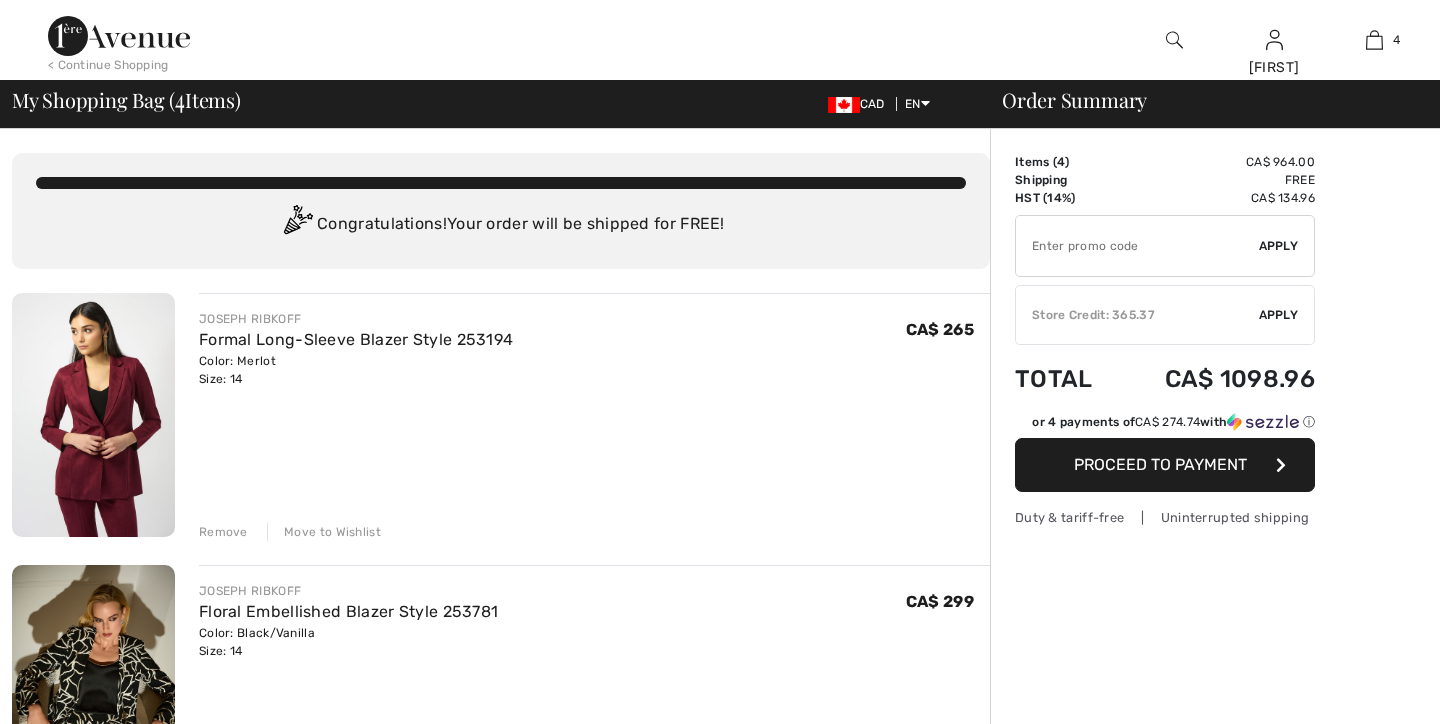 scroll, scrollTop: 0, scrollLeft: 0, axis: both 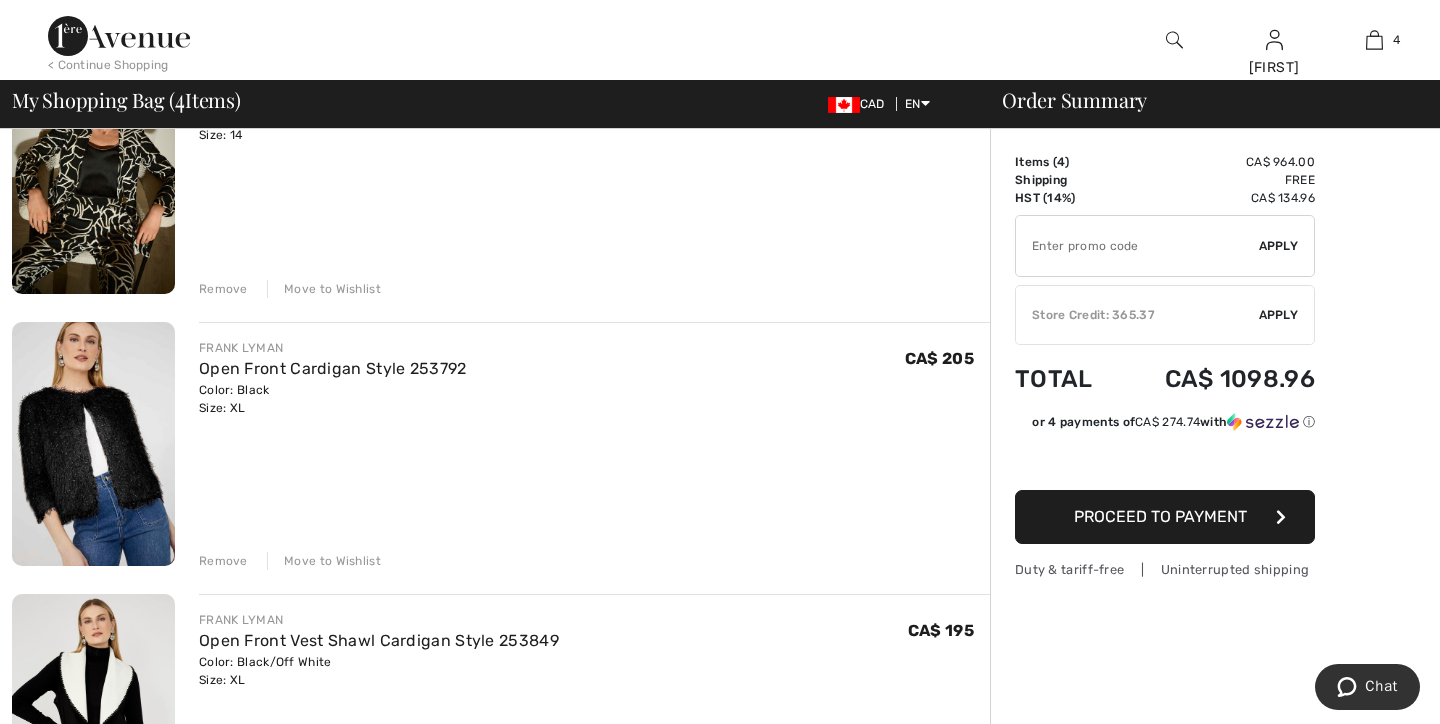 click on "Remove" at bounding box center (223, 561) 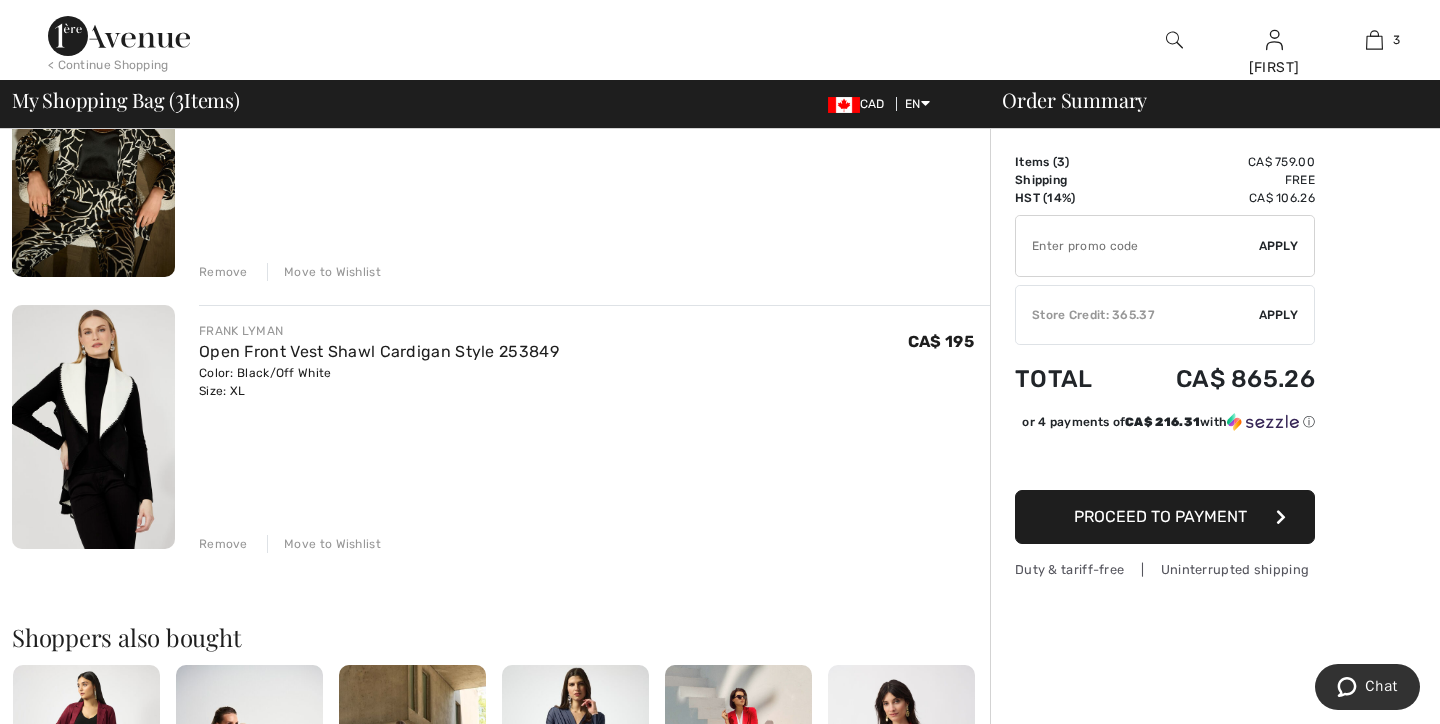scroll, scrollTop: 551, scrollLeft: 0, axis: vertical 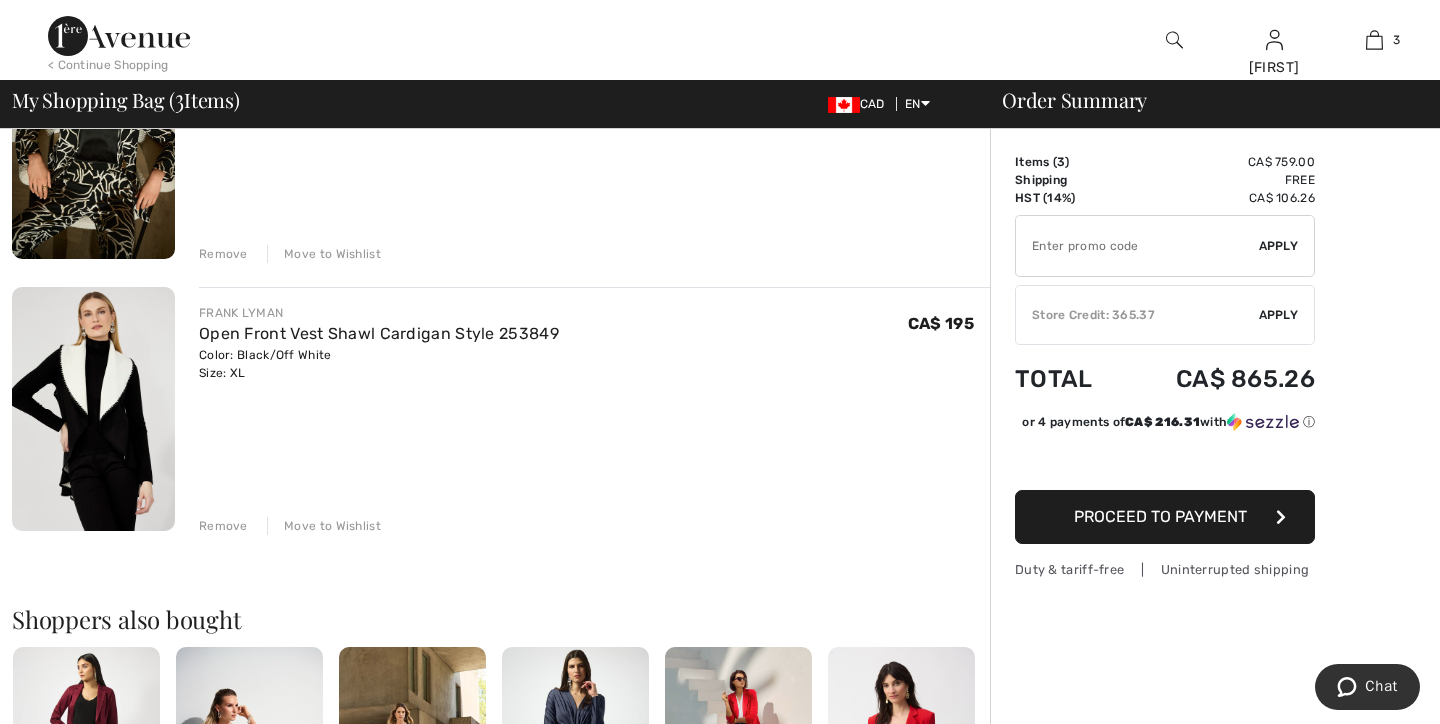 click on "Remove" at bounding box center (223, 526) 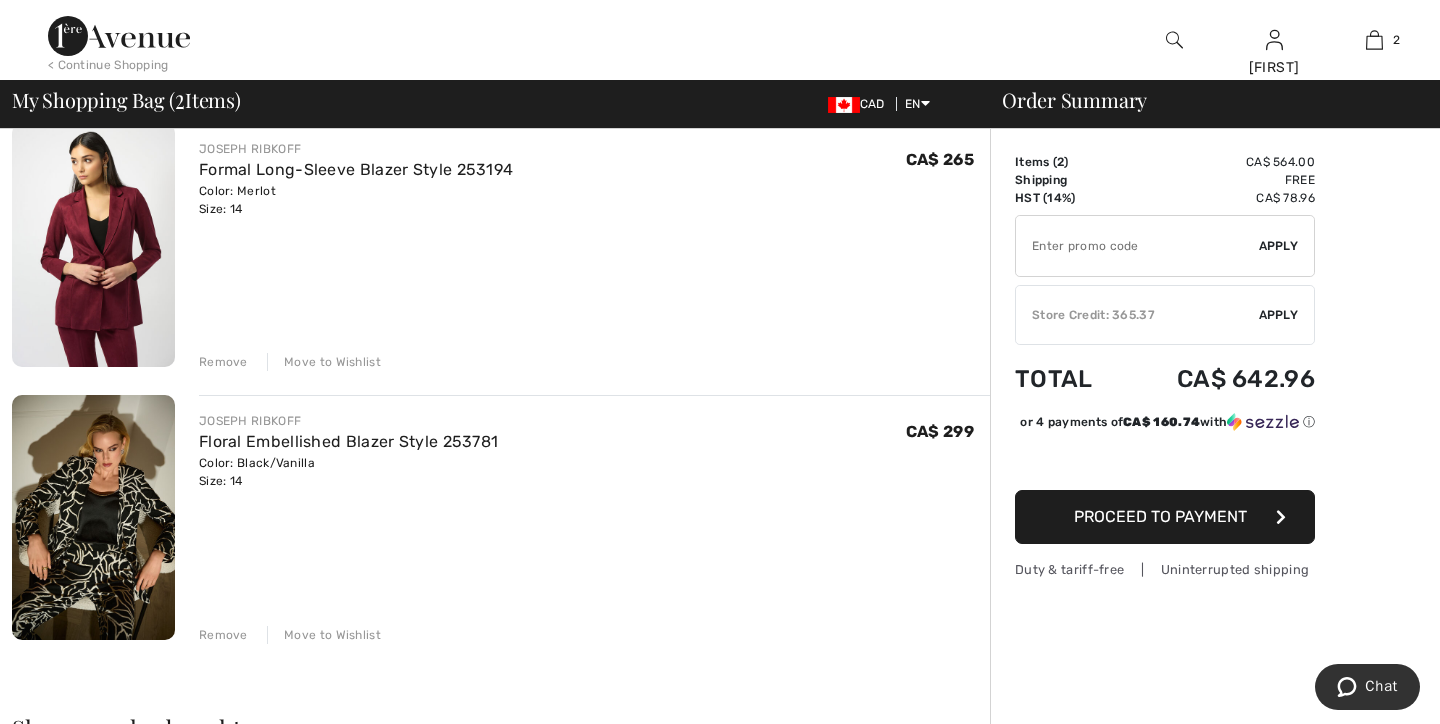 scroll, scrollTop: 180, scrollLeft: 0, axis: vertical 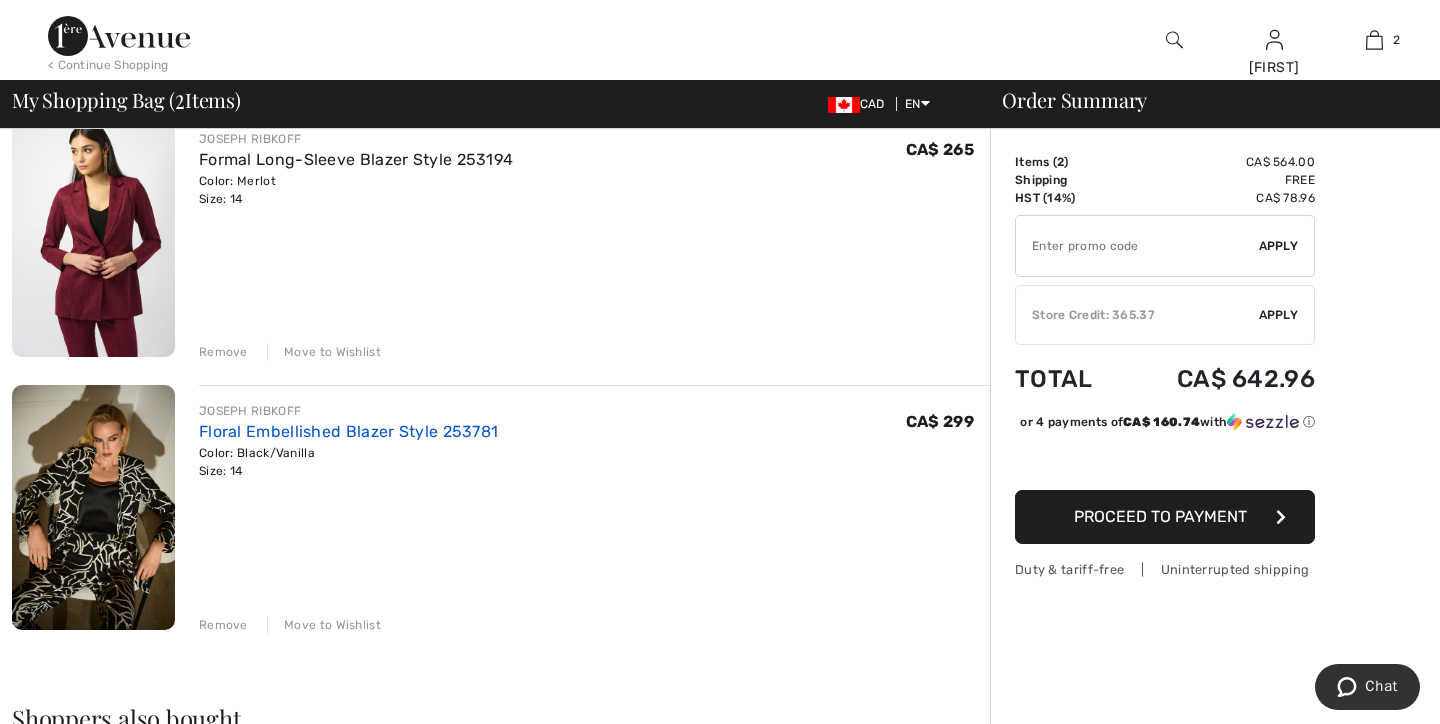 click on "Floral Embellished Blazer Style 253781" at bounding box center [348, 431] 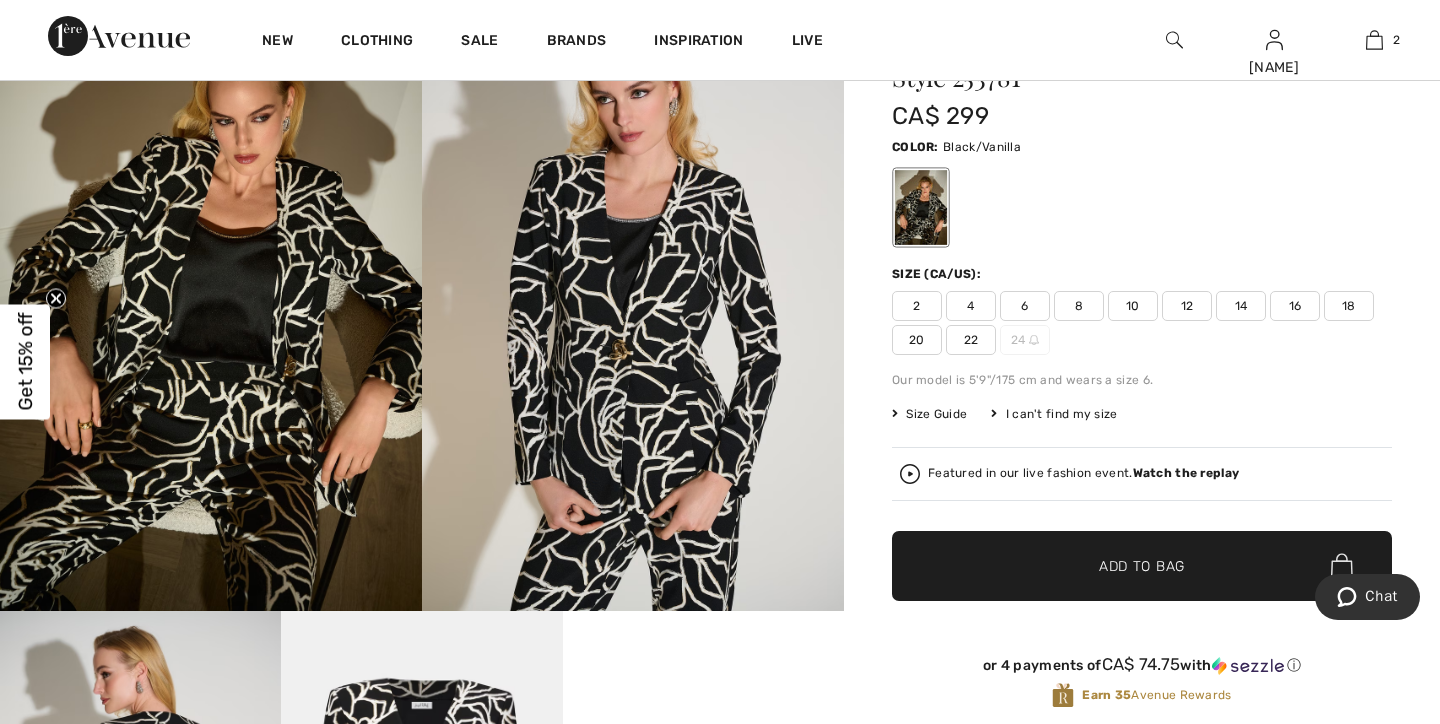 scroll, scrollTop: 0, scrollLeft: 0, axis: both 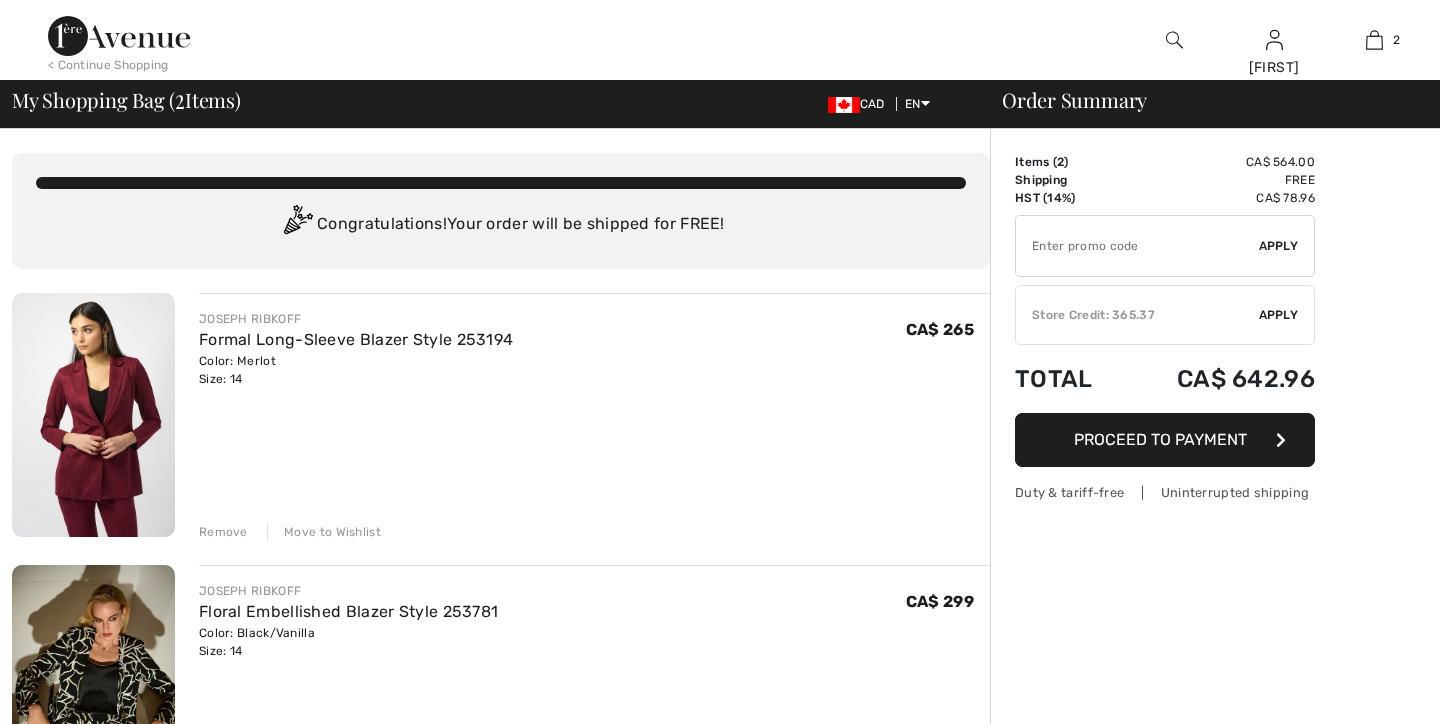 checkbox on "true" 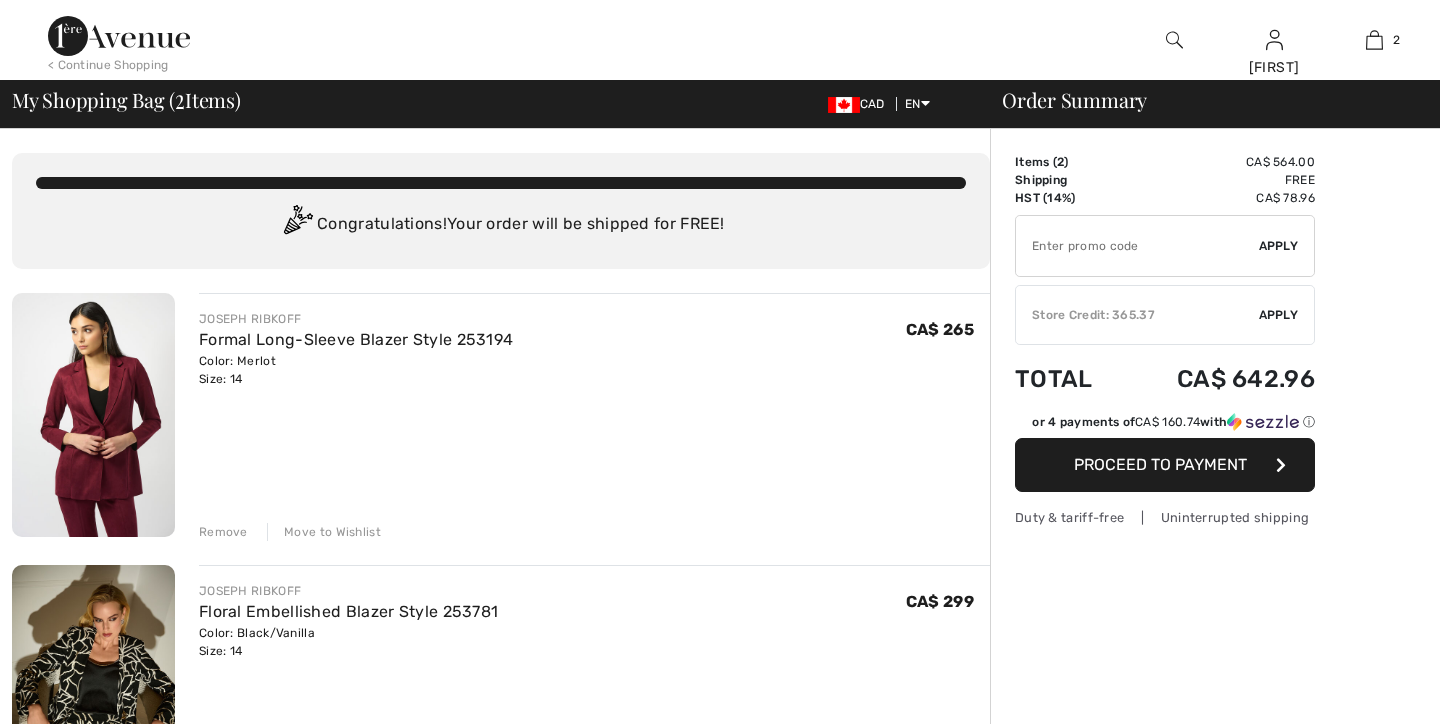 scroll, scrollTop: 180, scrollLeft: 0, axis: vertical 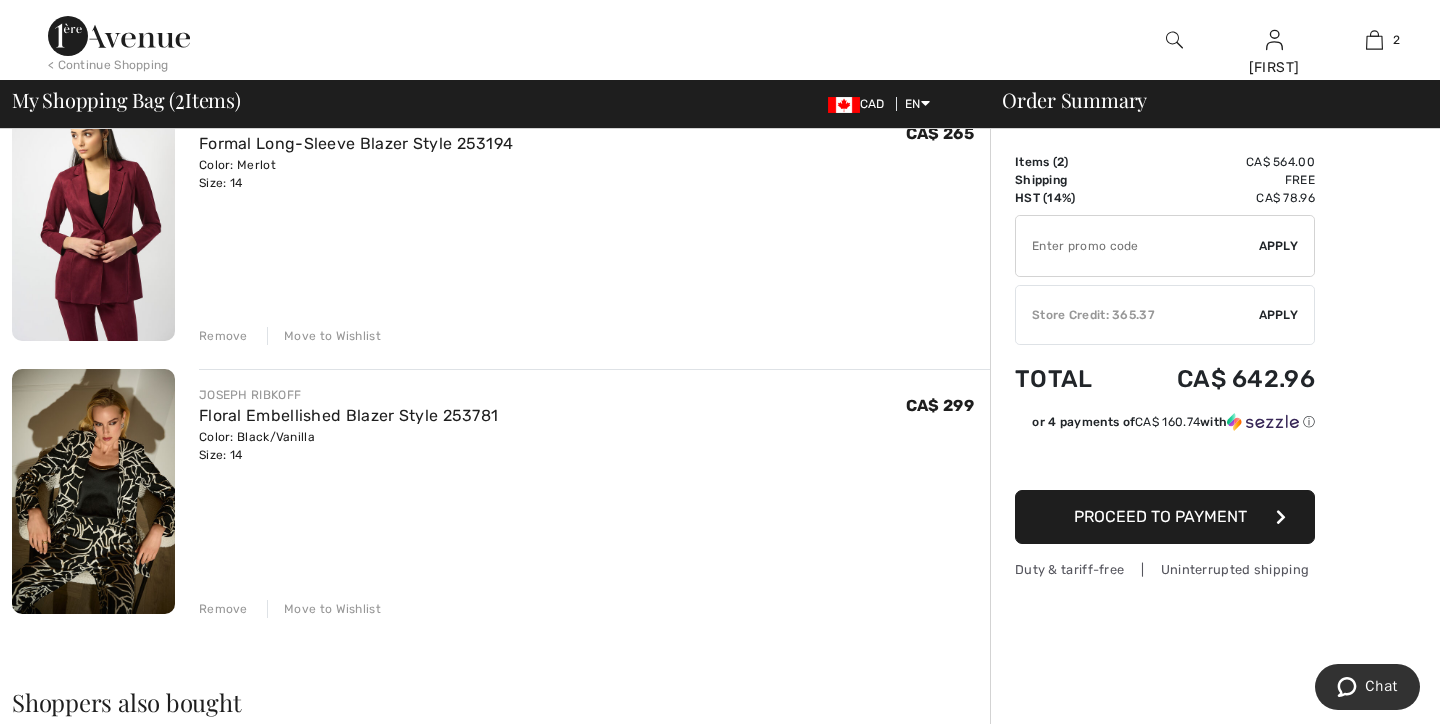 click on "Remove" at bounding box center [223, 609] 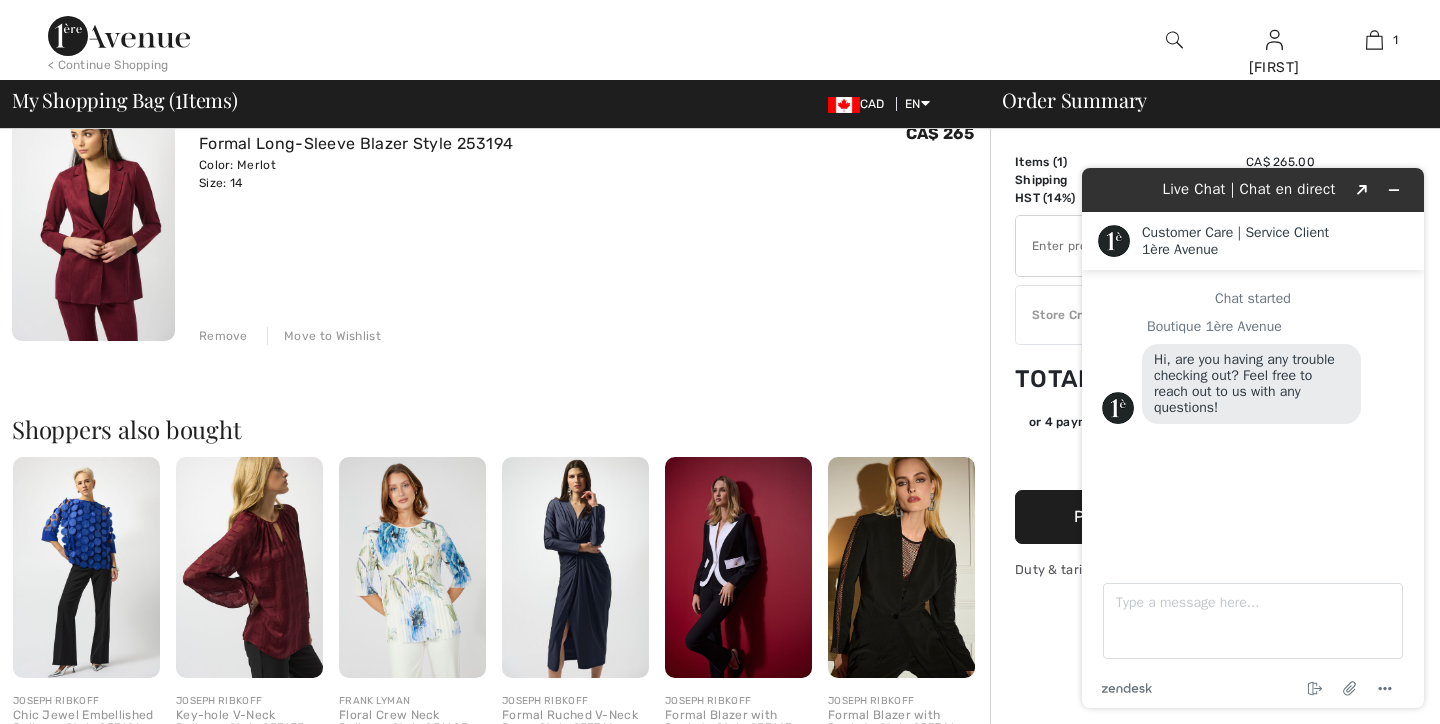 scroll, scrollTop: 0, scrollLeft: 0, axis: both 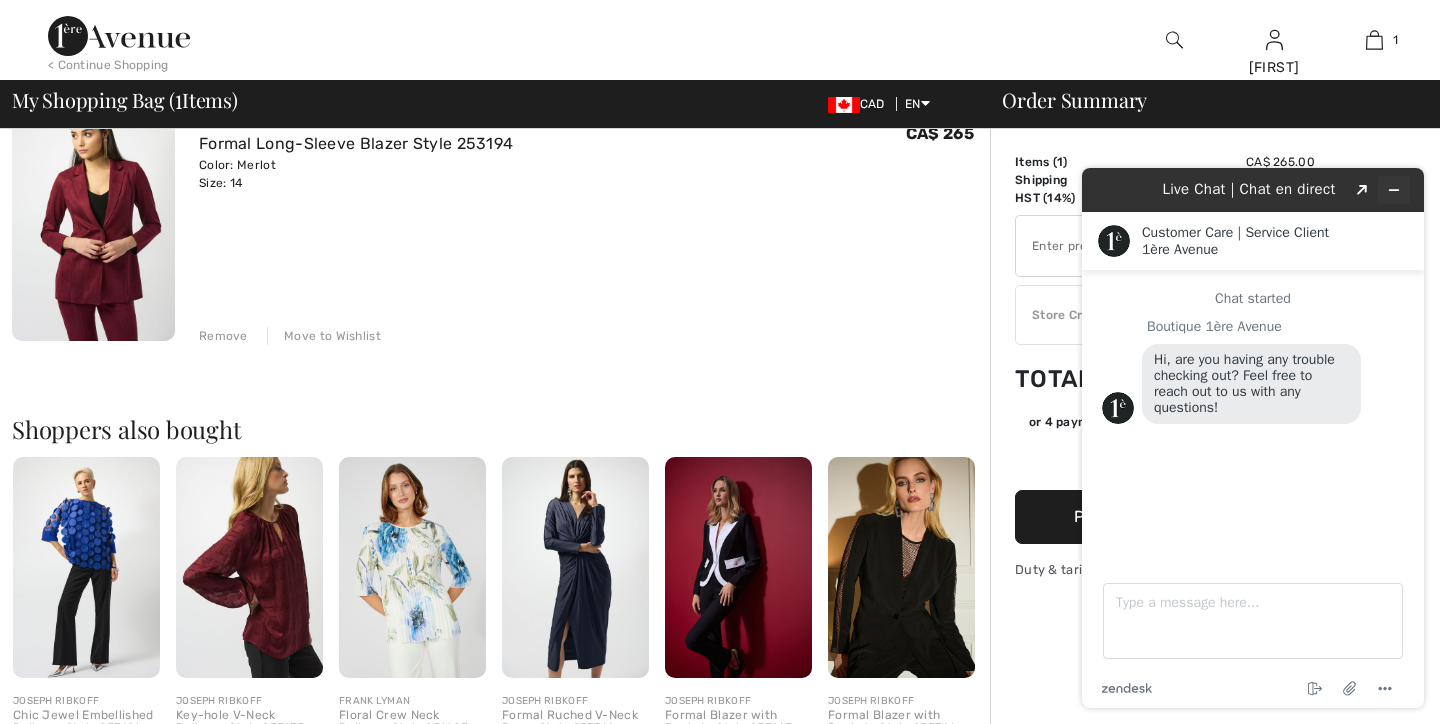 click 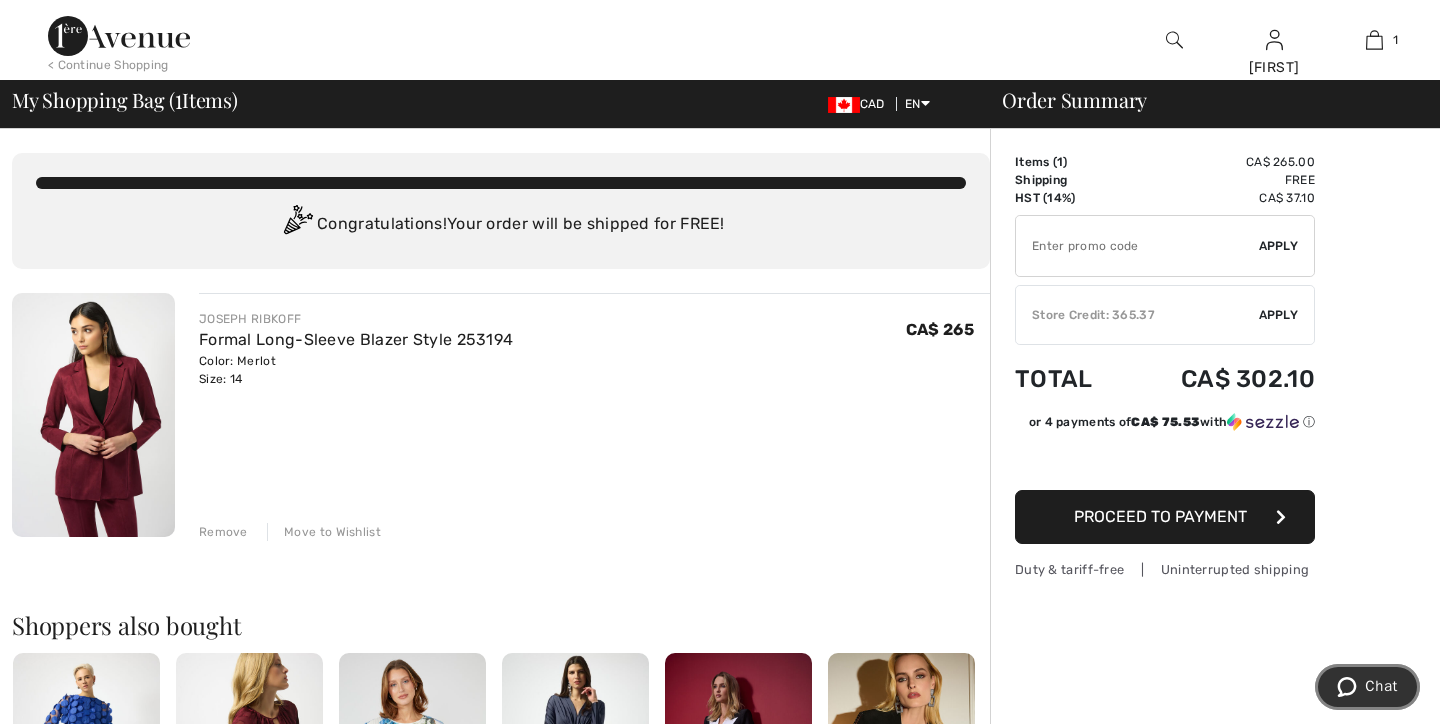 scroll, scrollTop: 0, scrollLeft: 0, axis: both 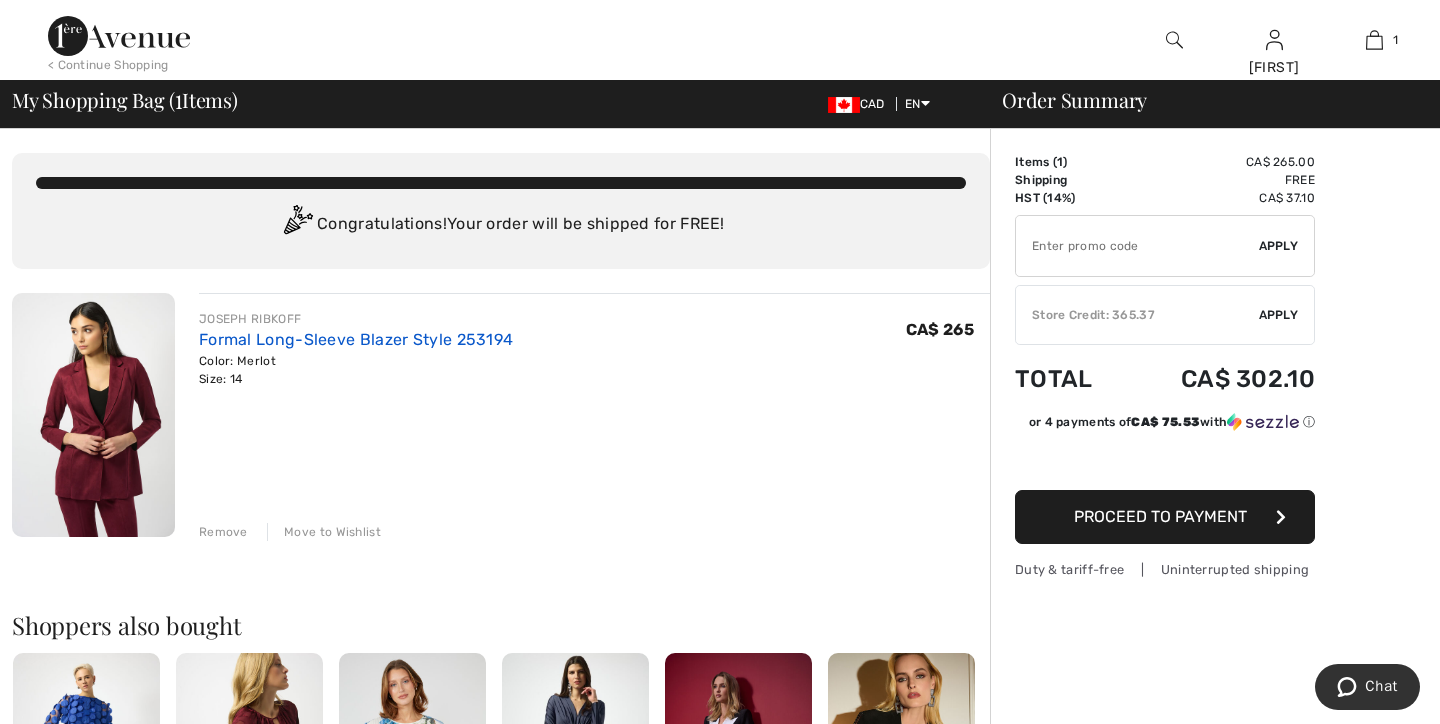 click on "Formal Long-Sleeve Blazer Style 253194" at bounding box center [356, 339] 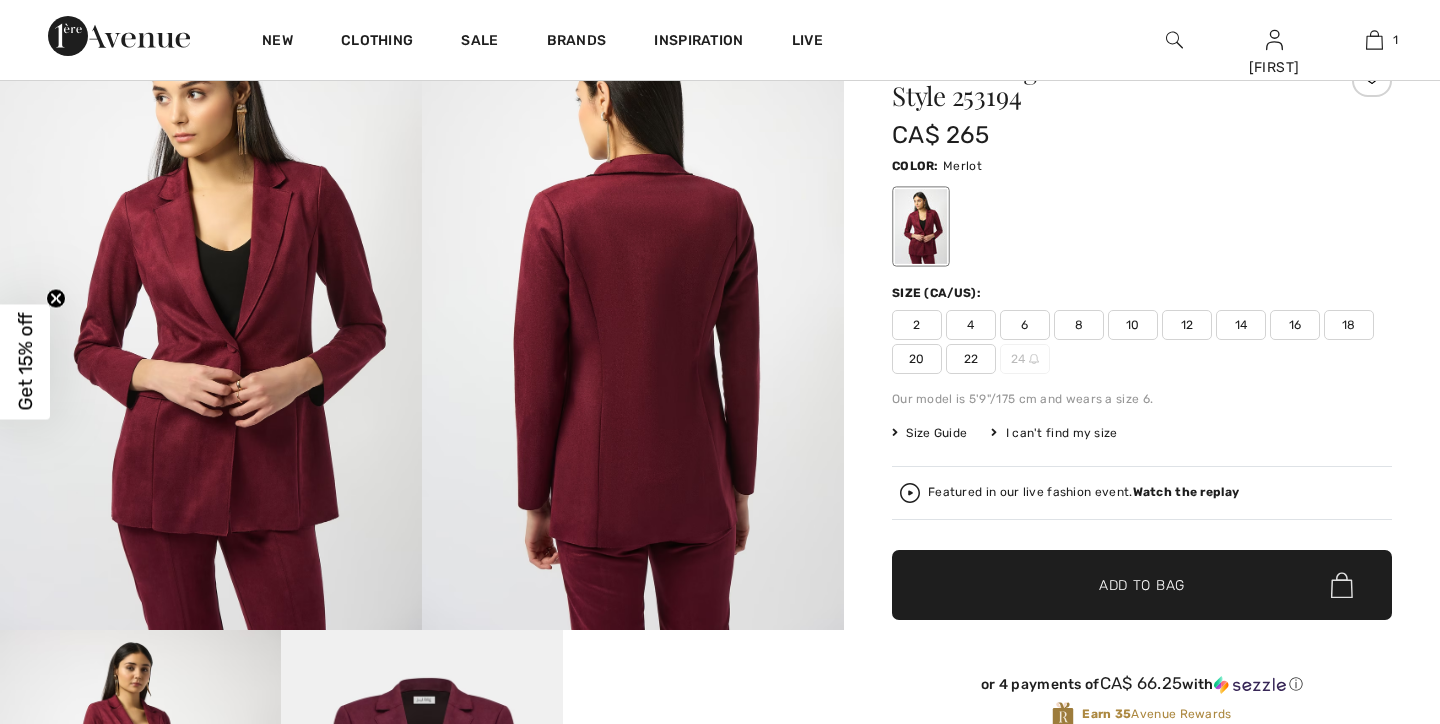 checkbox on "true" 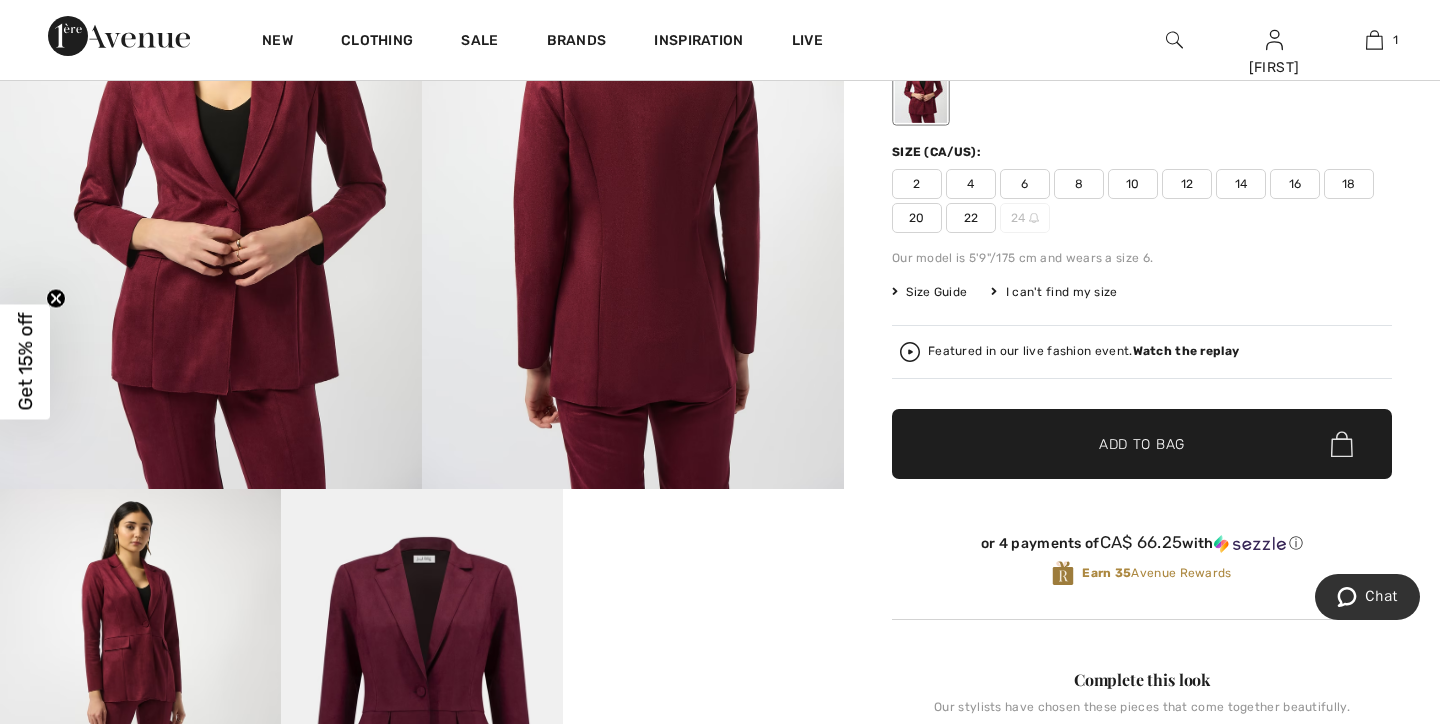 scroll, scrollTop: 533, scrollLeft: 0, axis: vertical 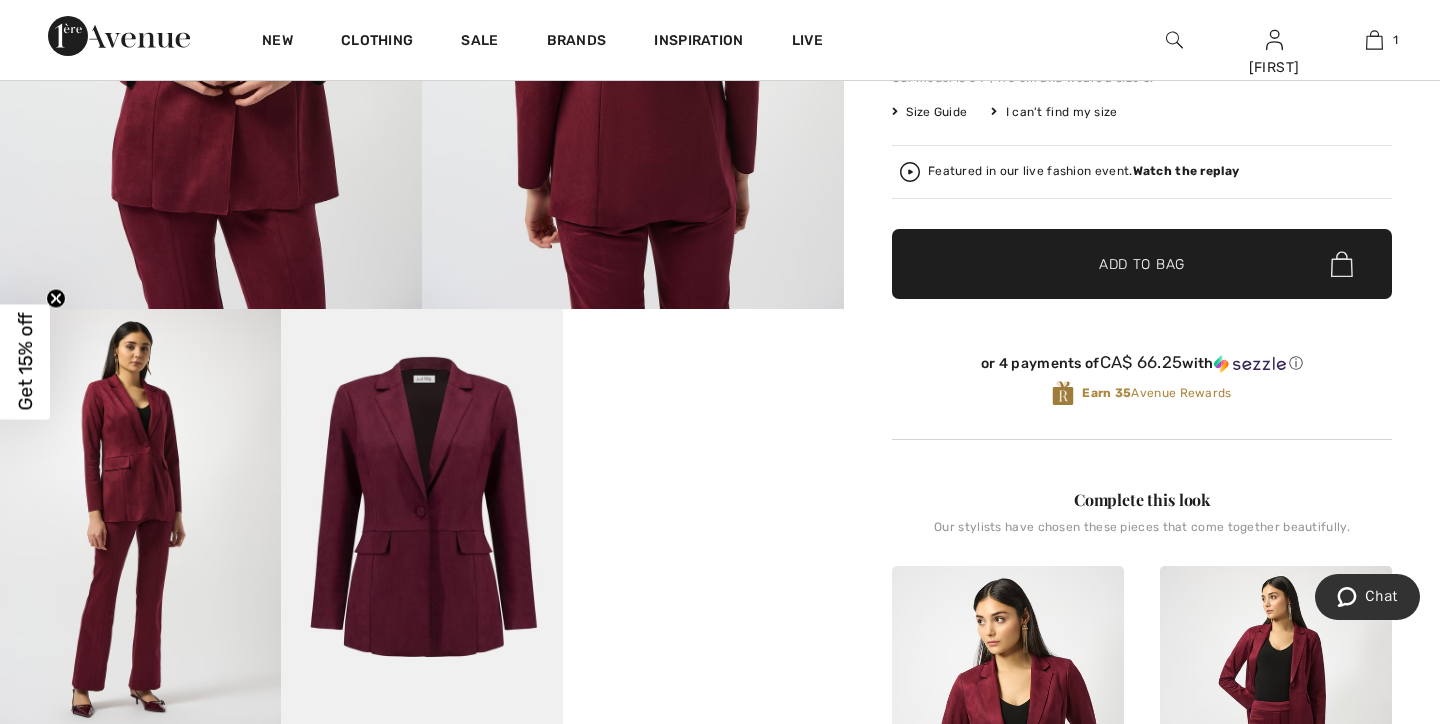 click on "Watch the replay" at bounding box center [1186, 171] 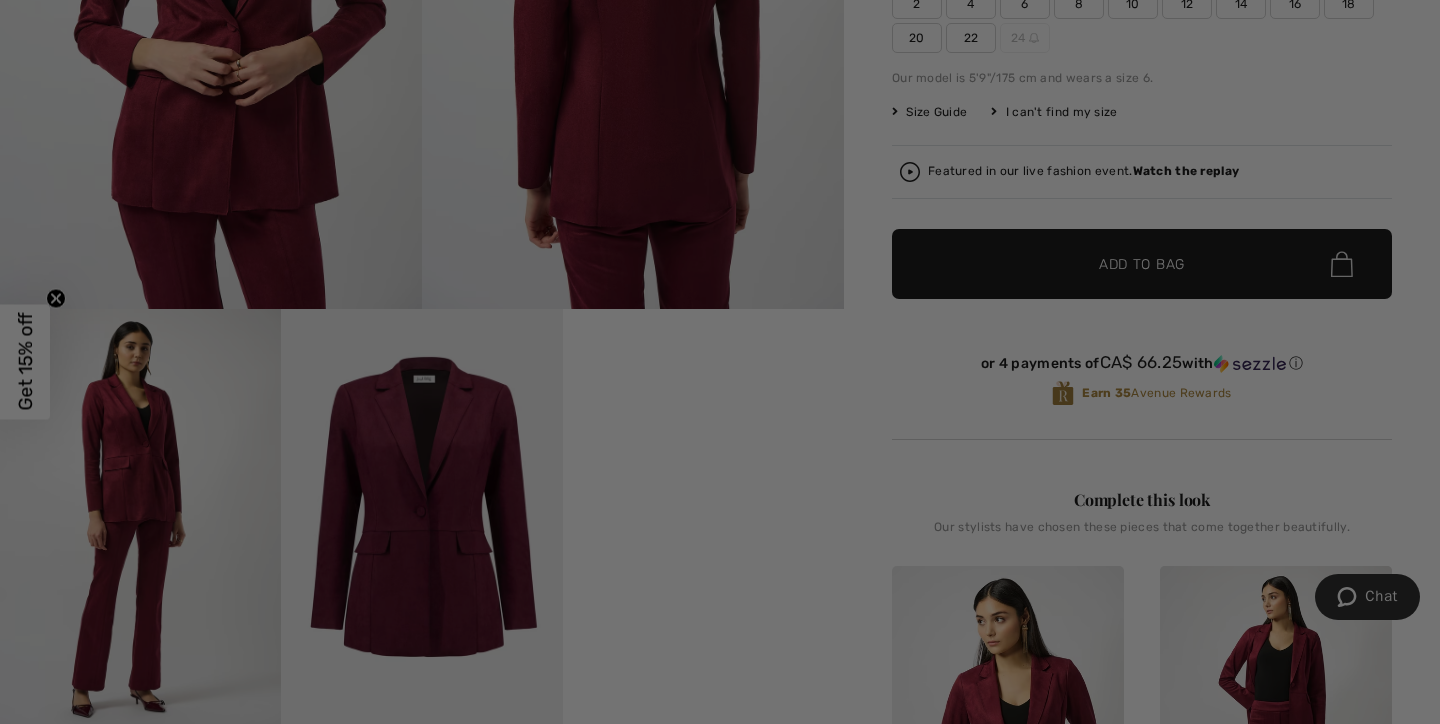 scroll, scrollTop: 0, scrollLeft: 0, axis: both 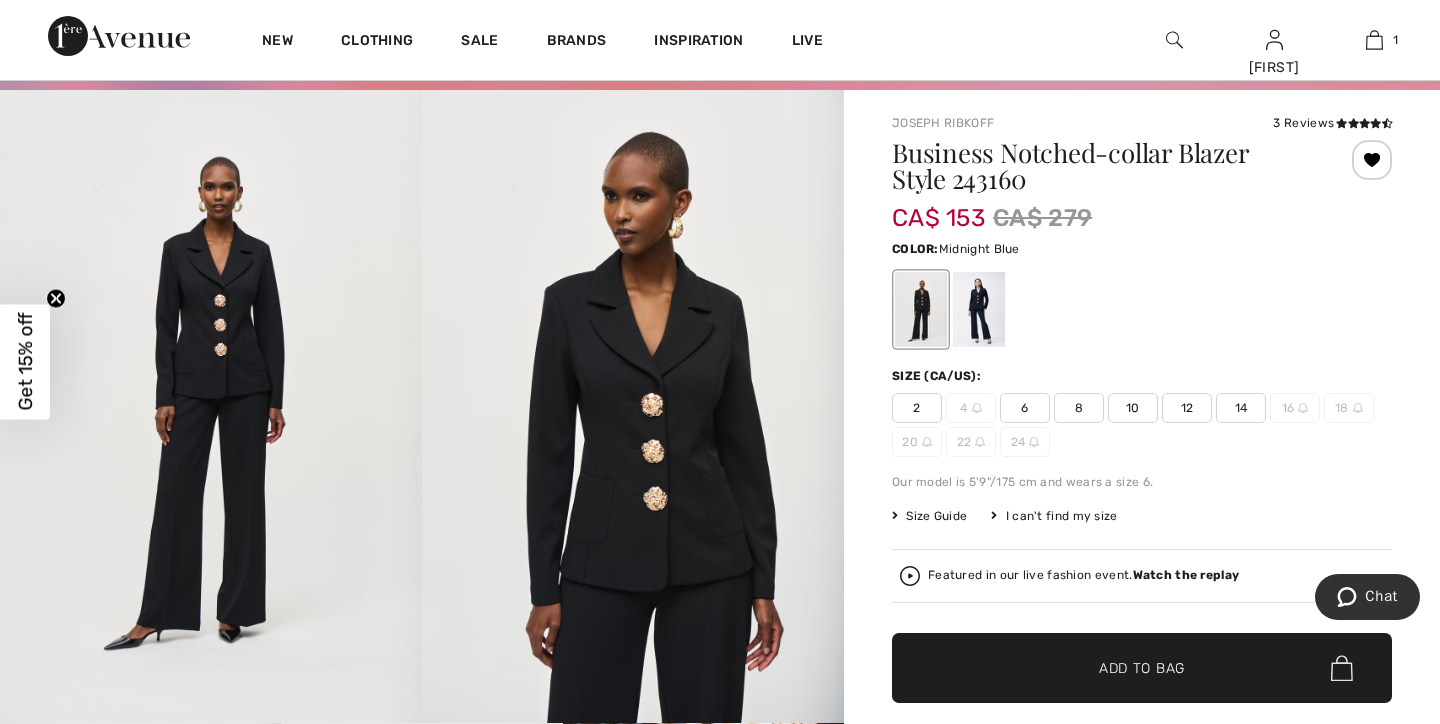 click at bounding box center (979, 309) 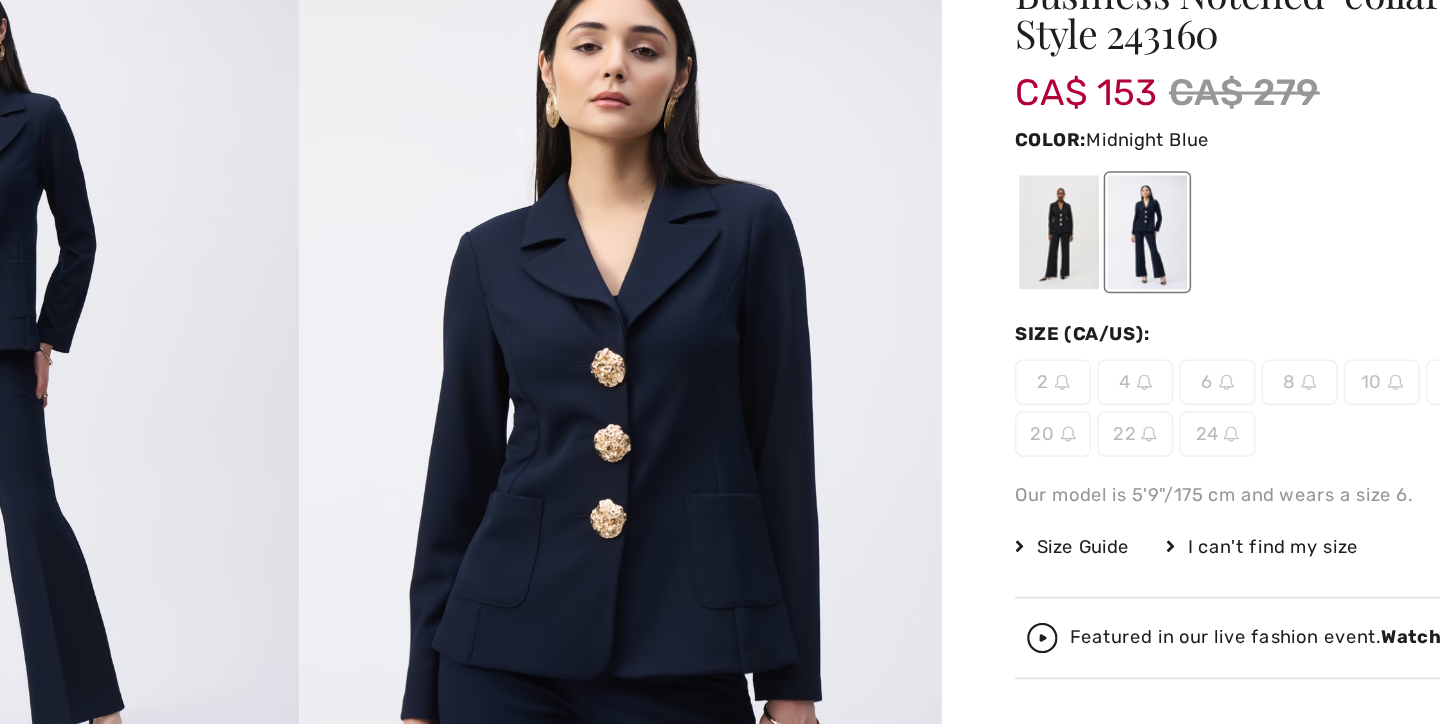scroll, scrollTop: 133, scrollLeft: 0, axis: vertical 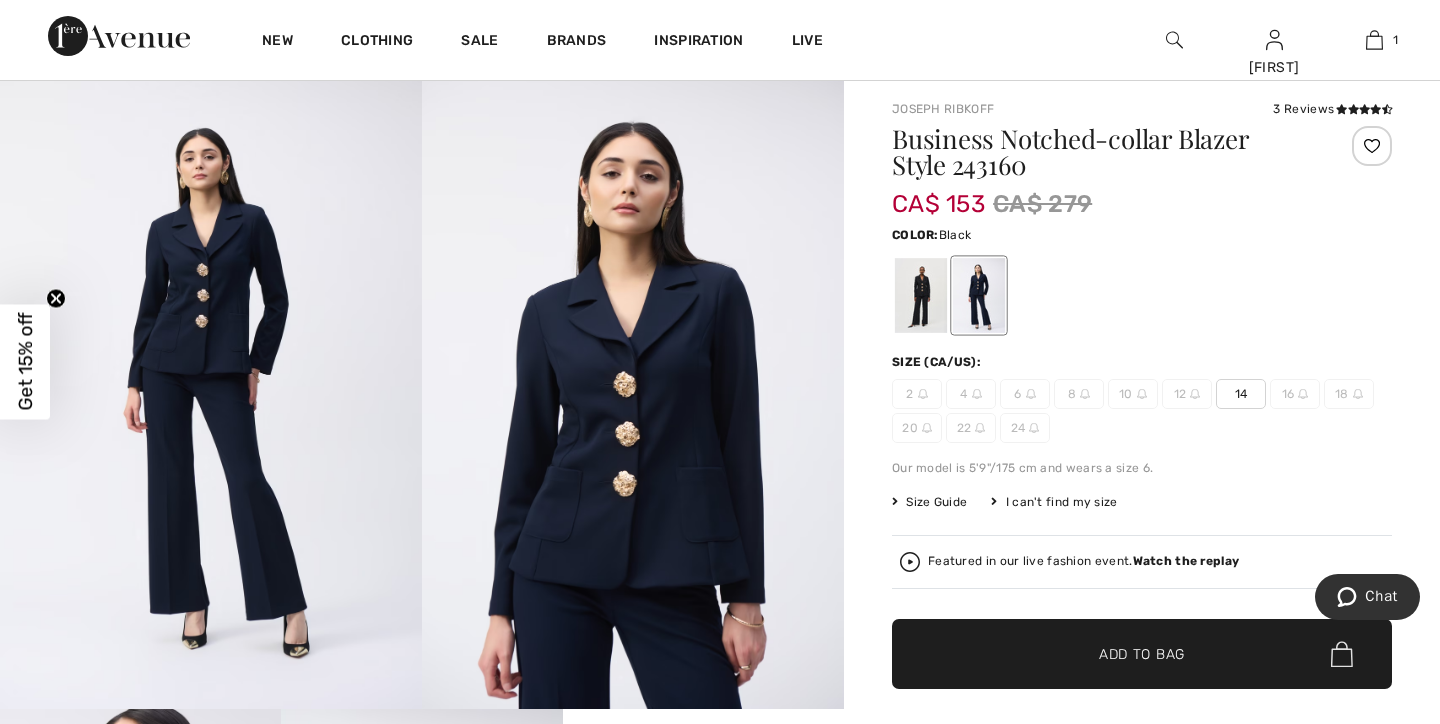 click at bounding box center [921, 295] 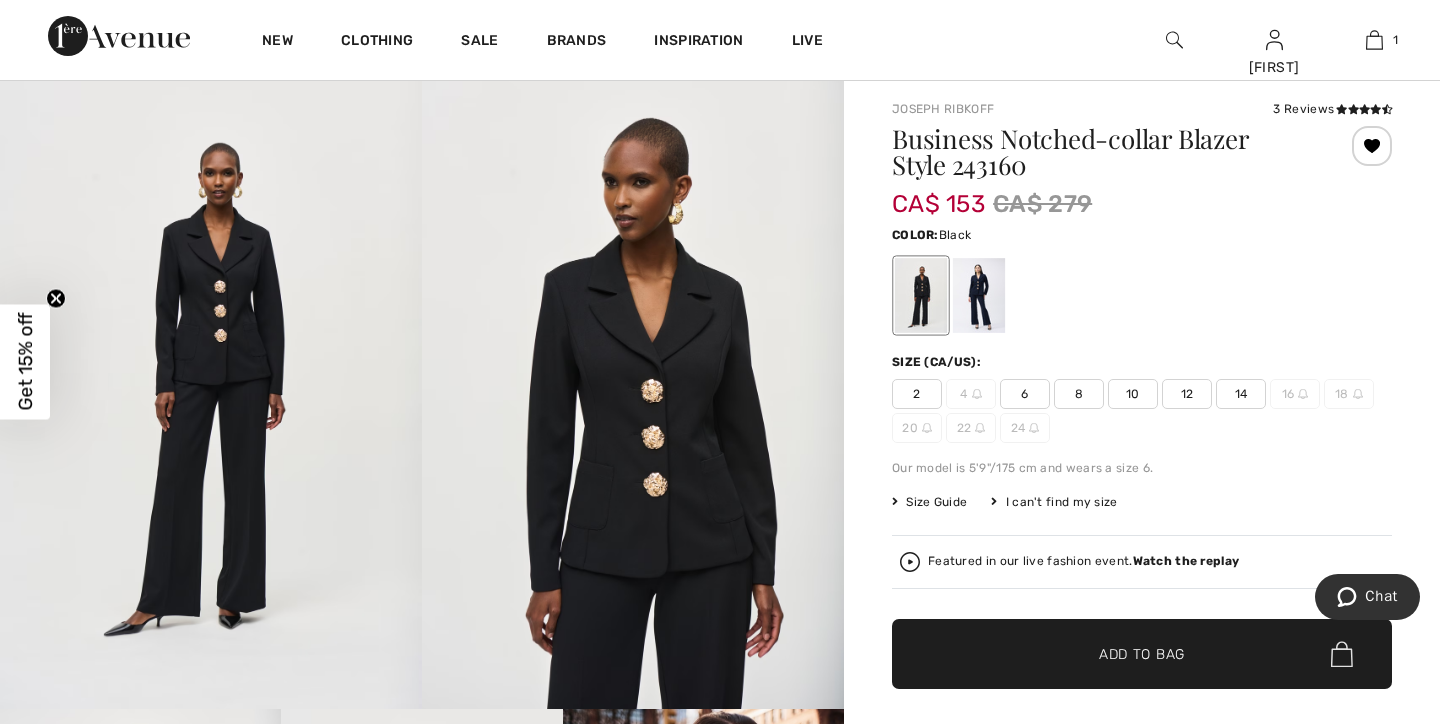 click on "14" at bounding box center (1241, 394) 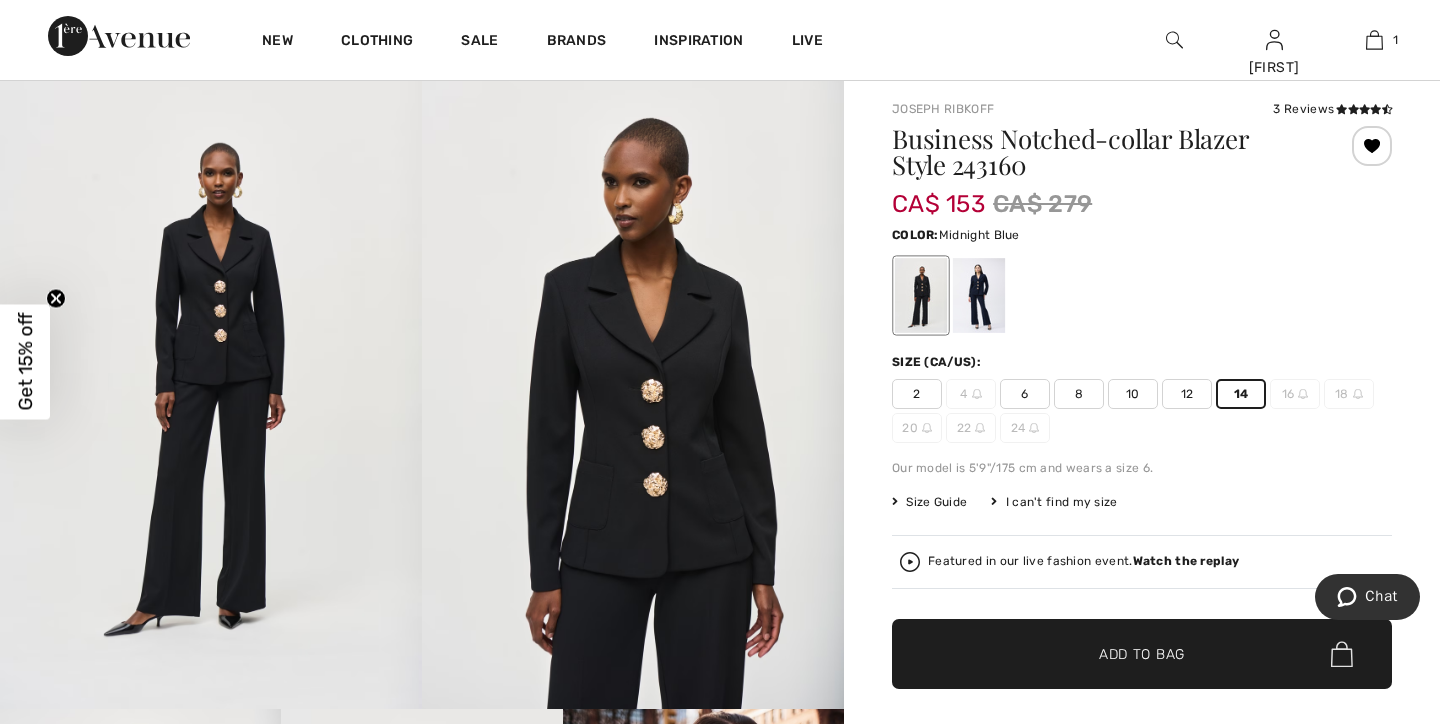 click at bounding box center (979, 295) 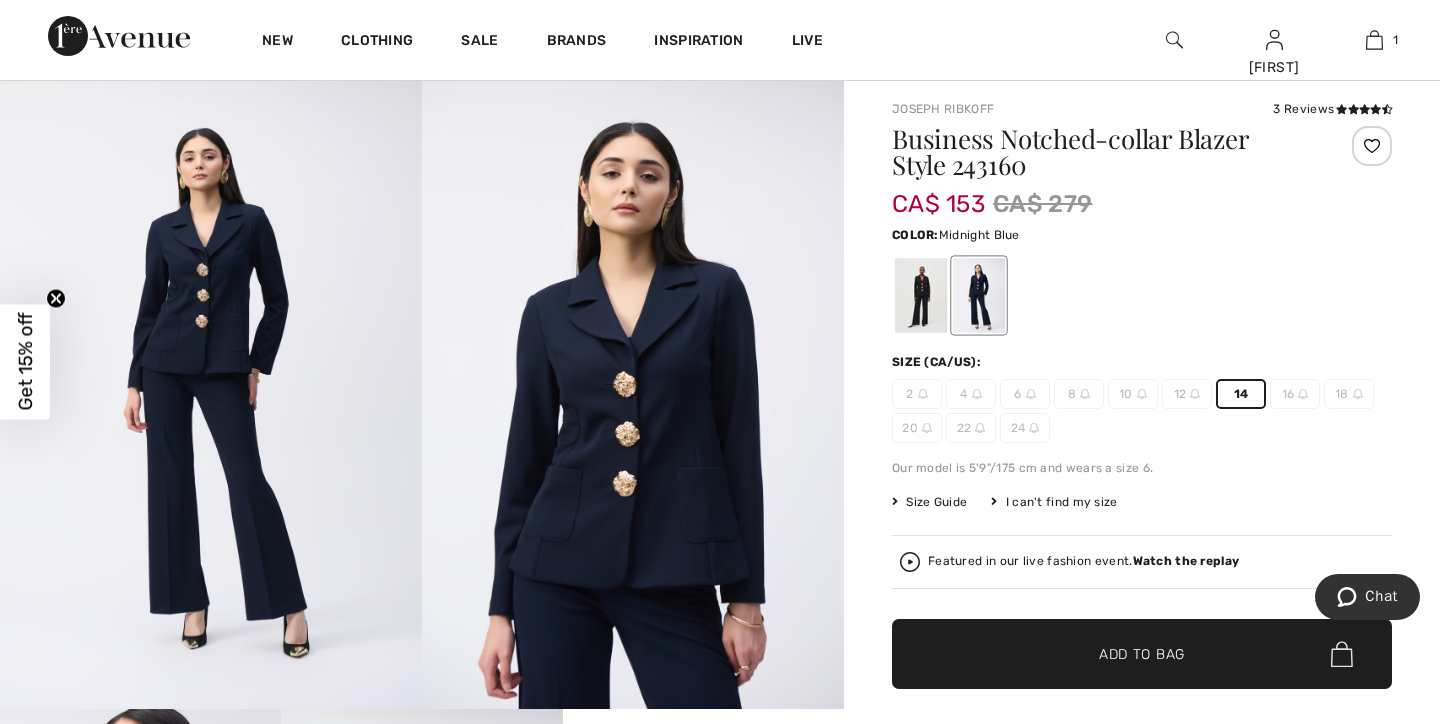 click on "Add to Bag" at bounding box center (1142, 654) 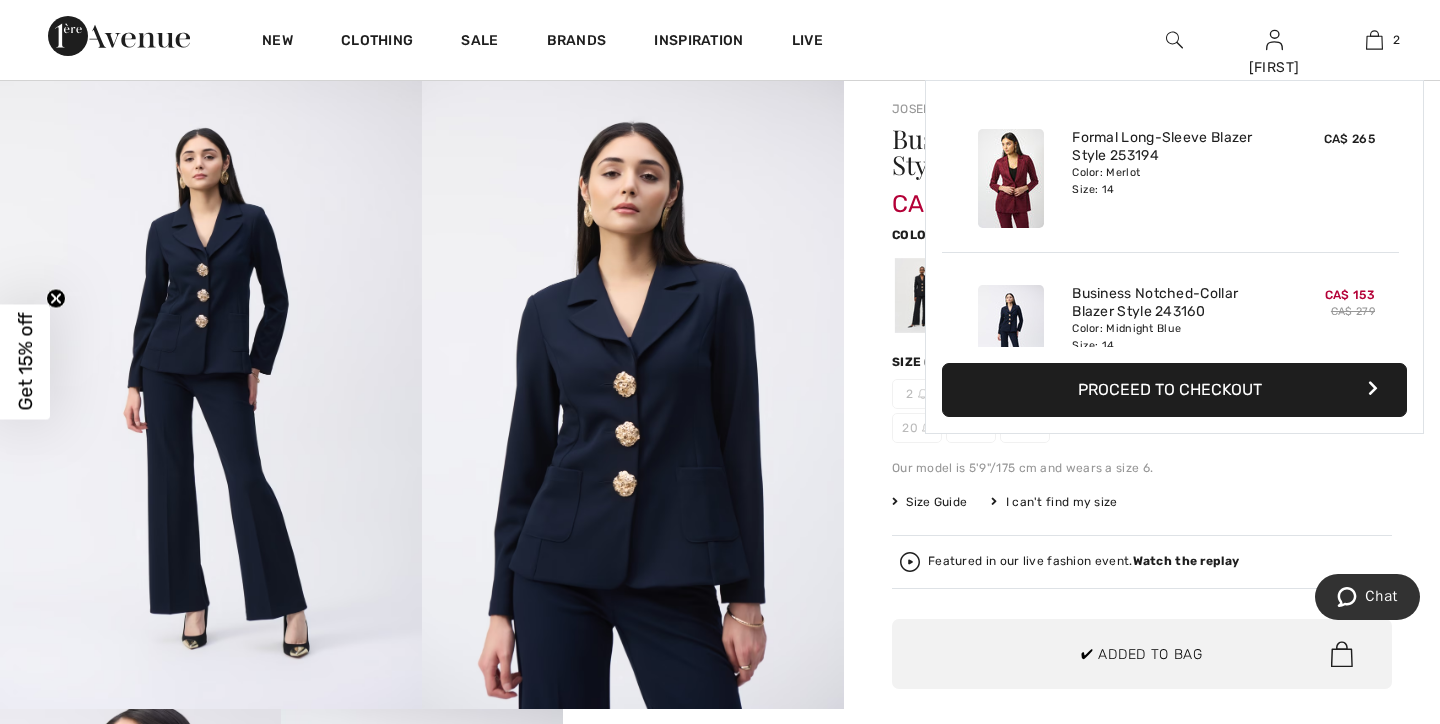 scroll, scrollTop: 62, scrollLeft: 0, axis: vertical 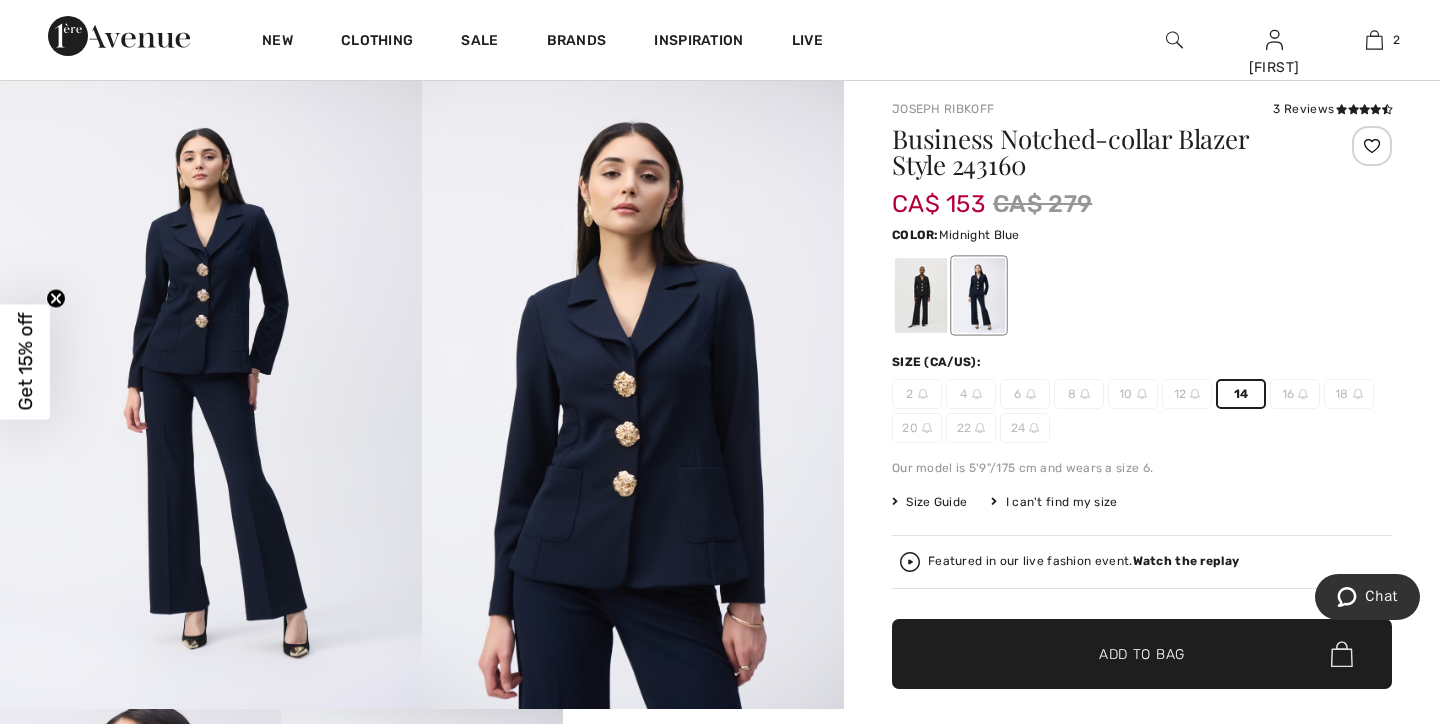 click on "Watch the replay" at bounding box center [1186, 561] 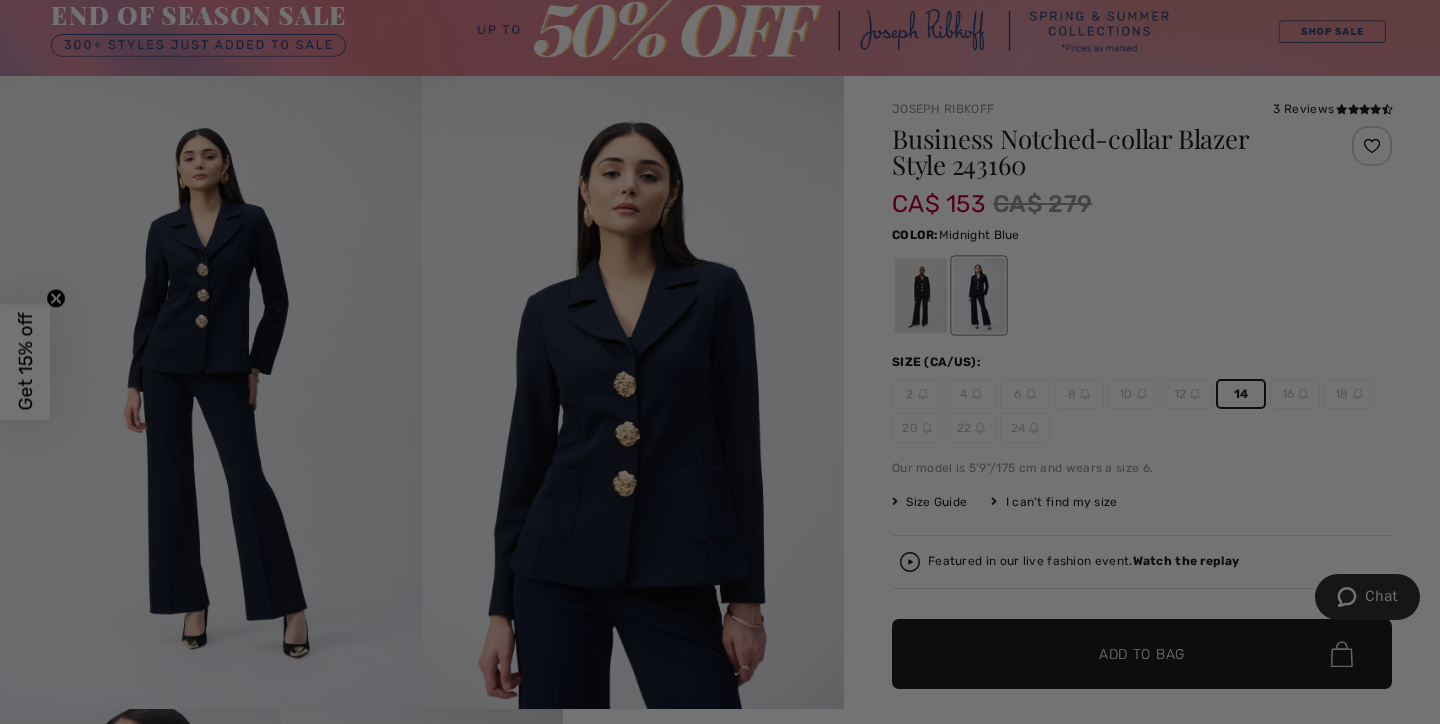scroll, scrollTop: 0, scrollLeft: 0, axis: both 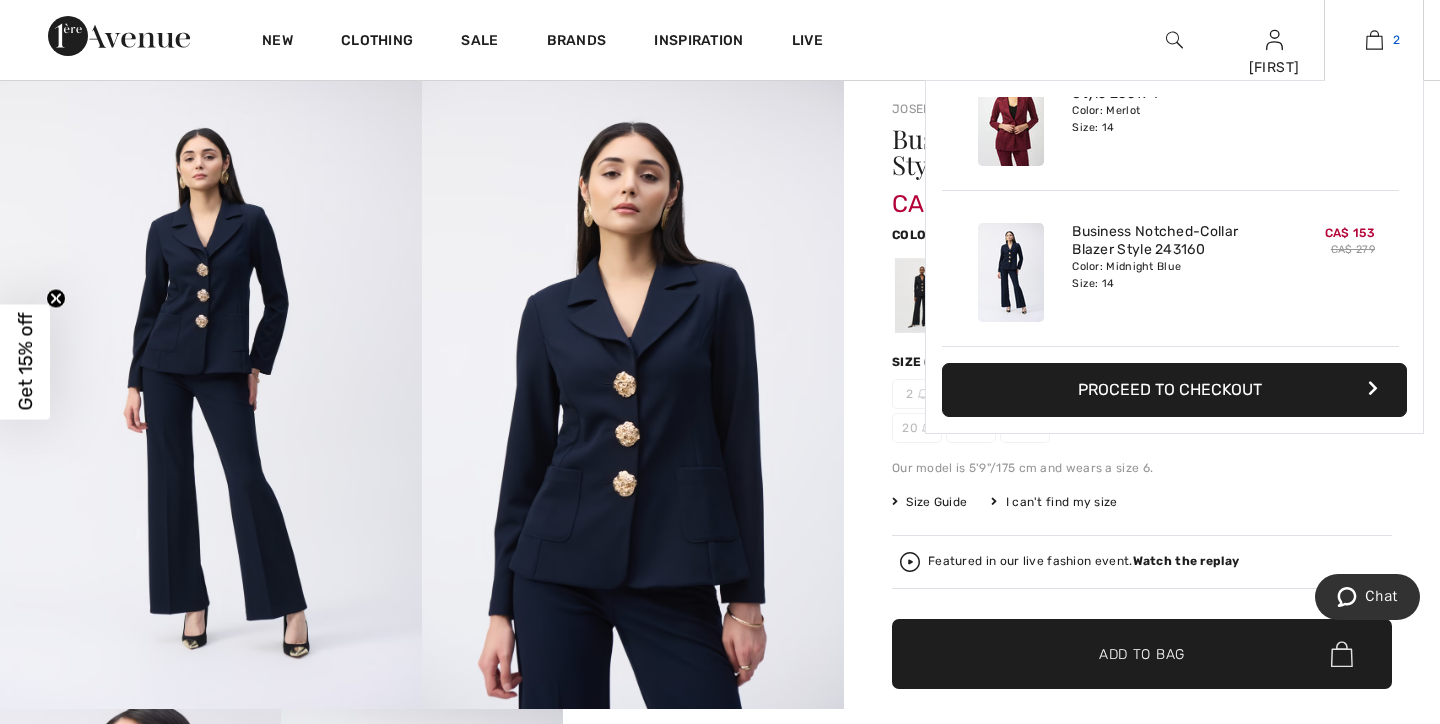 click at bounding box center (1374, 40) 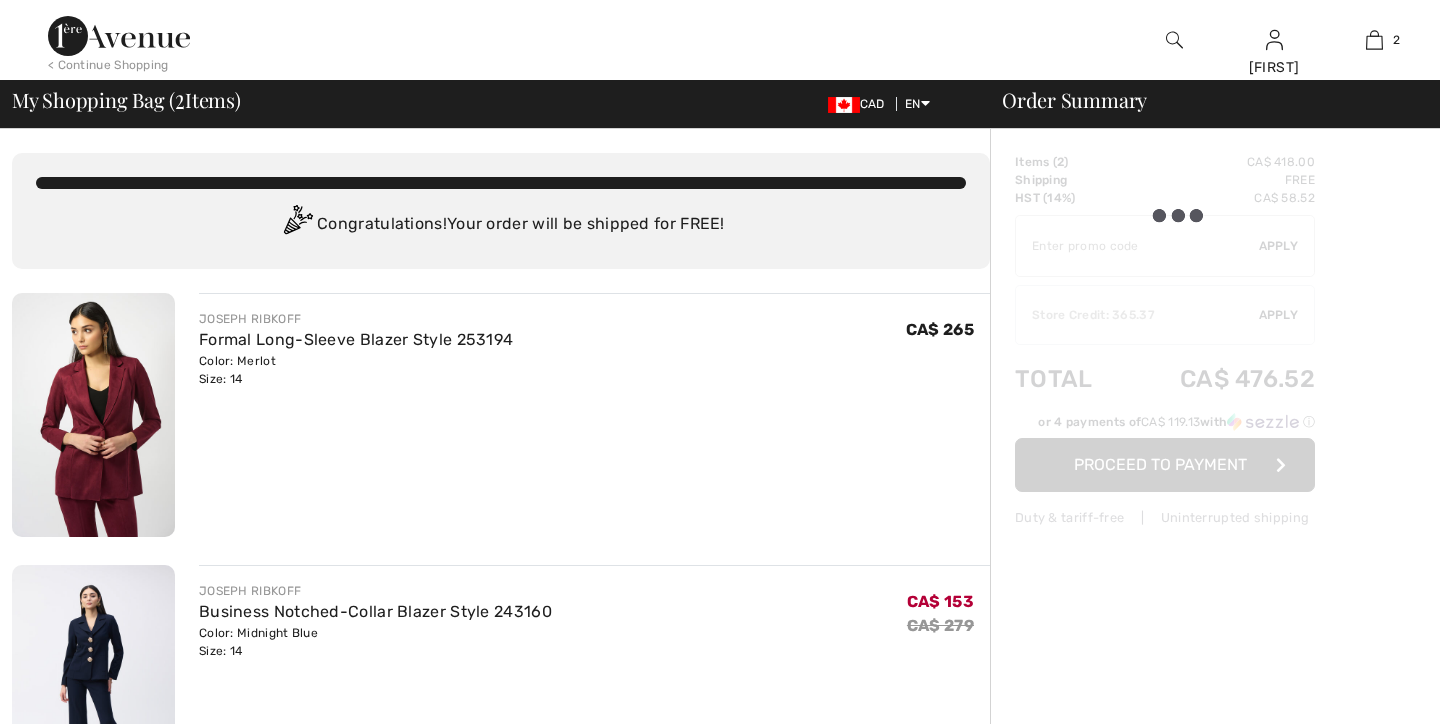 checkbox on "true" 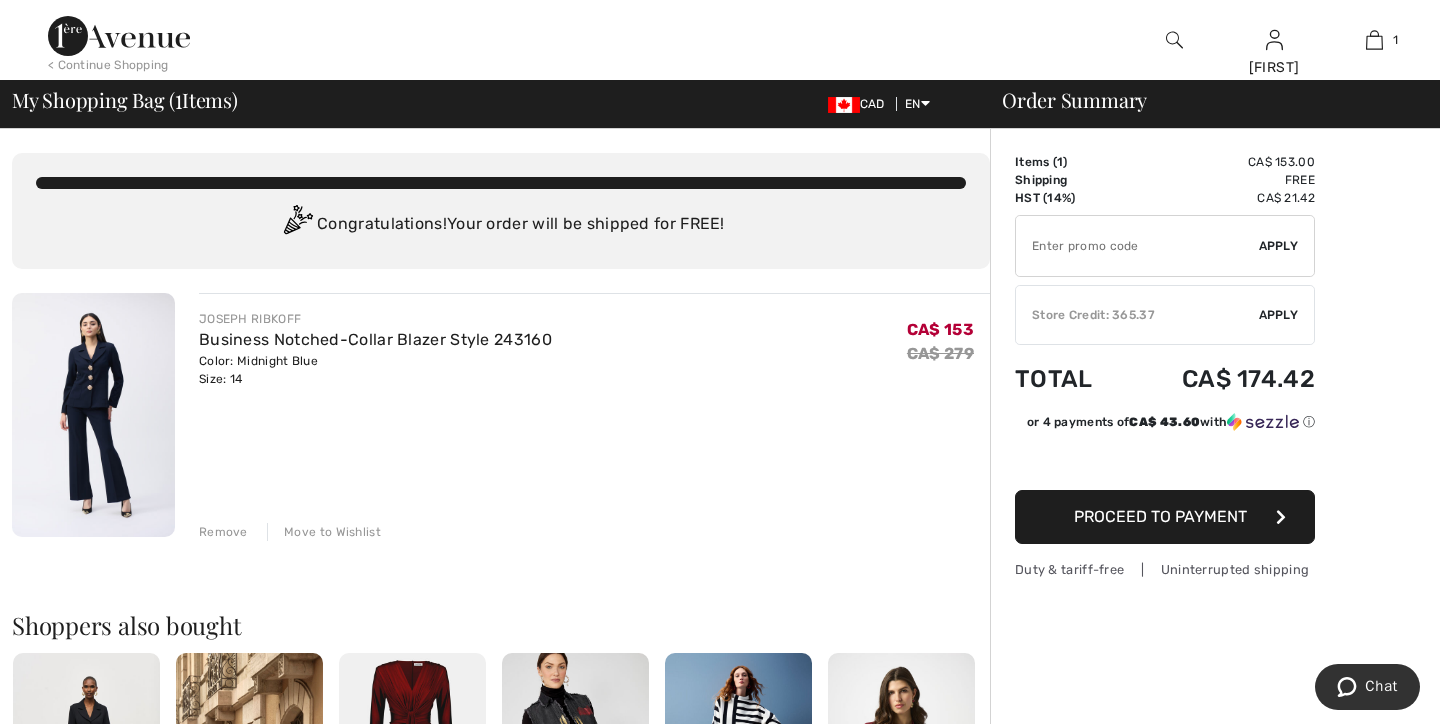 scroll, scrollTop: 0, scrollLeft: 0, axis: both 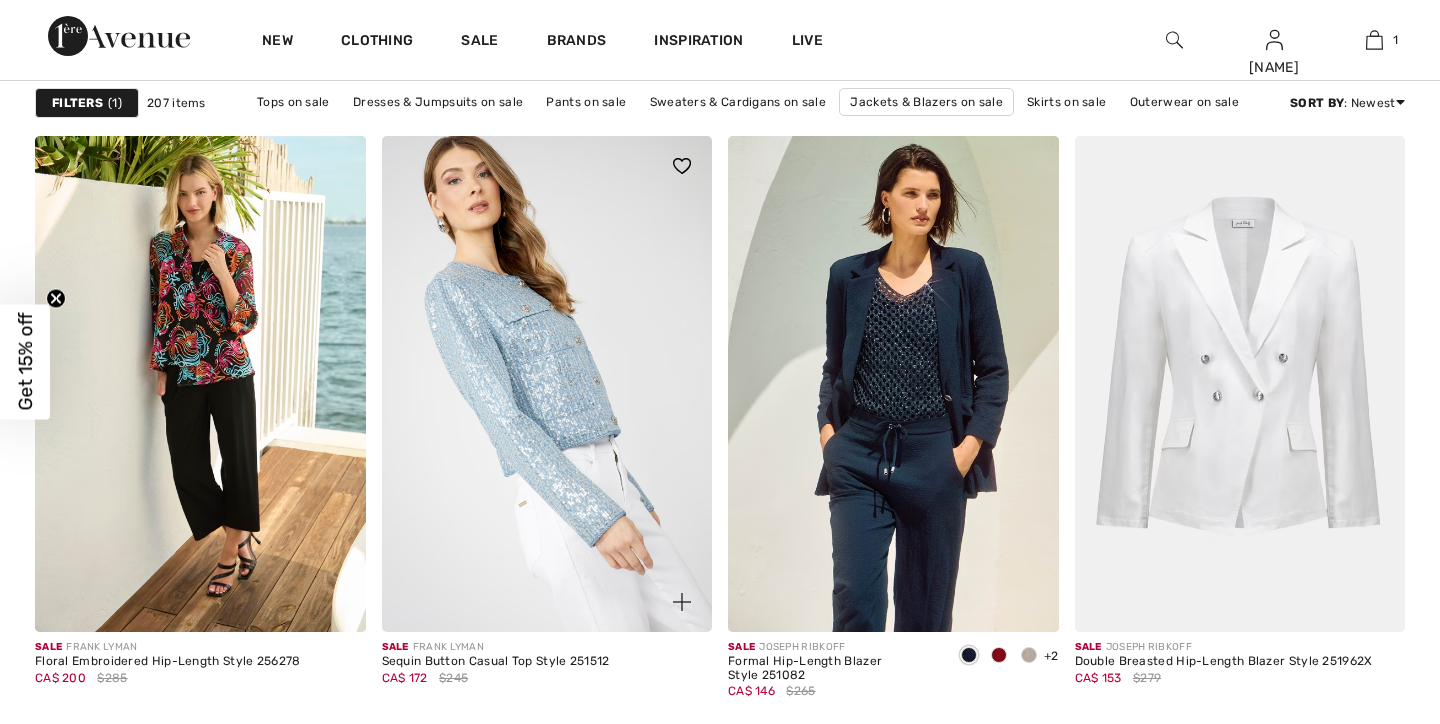 checkbox on "true" 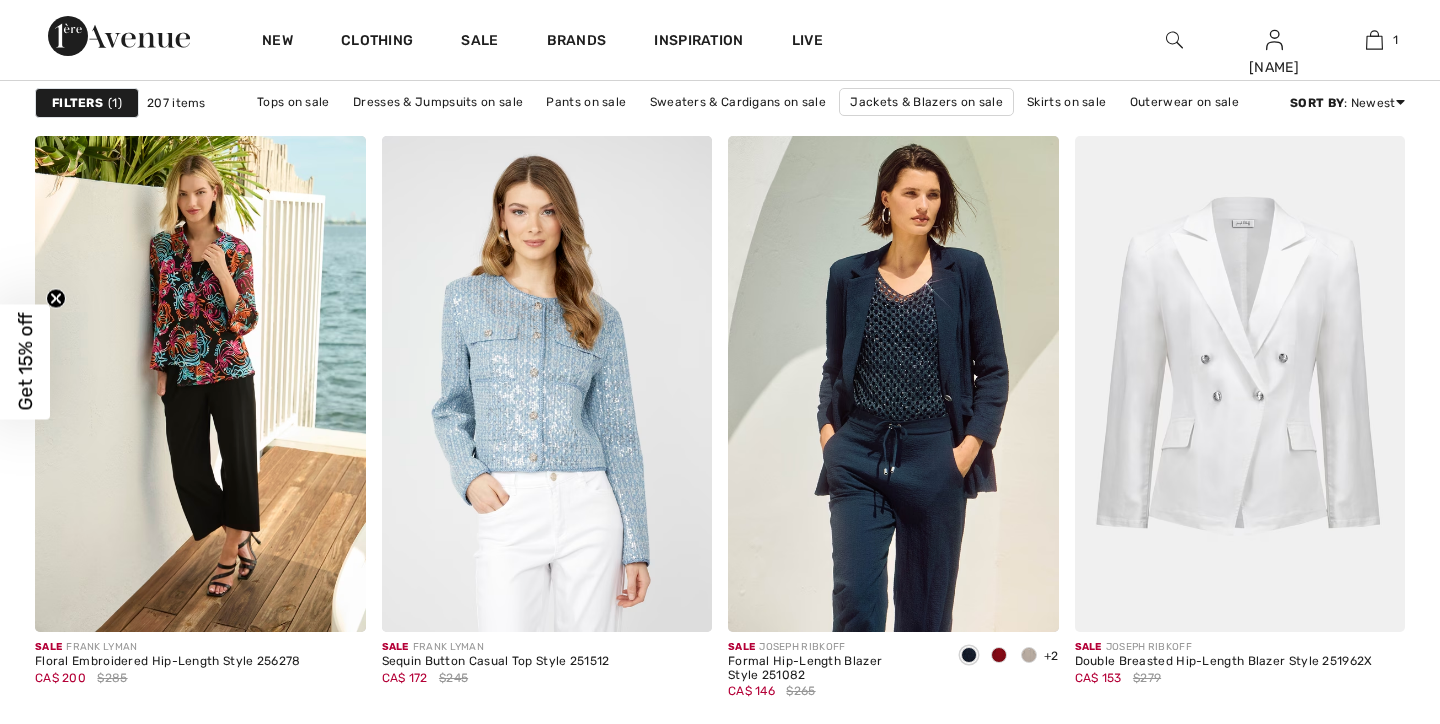 scroll, scrollTop: 6668, scrollLeft: 0, axis: vertical 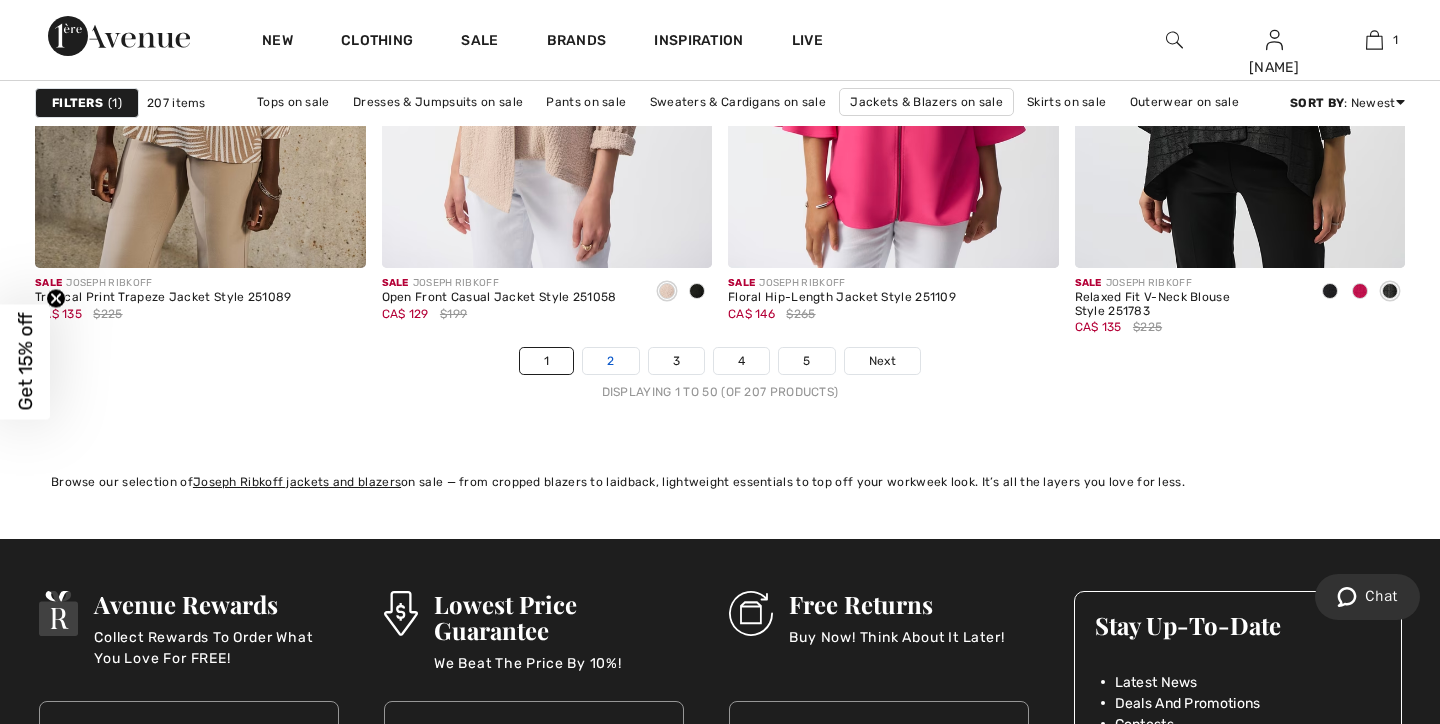 click on "2" at bounding box center (610, 361) 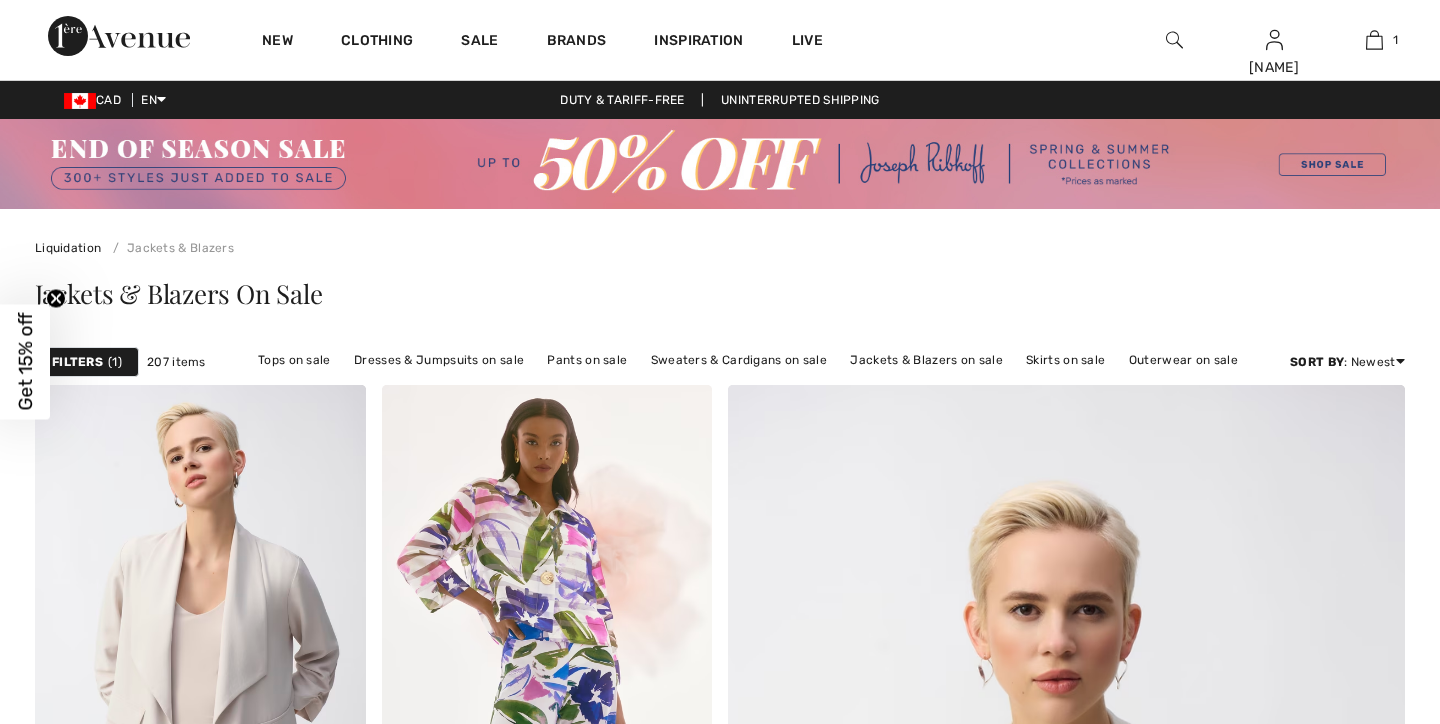 scroll, scrollTop: 2234, scrollLeft: 0, axis: vertical 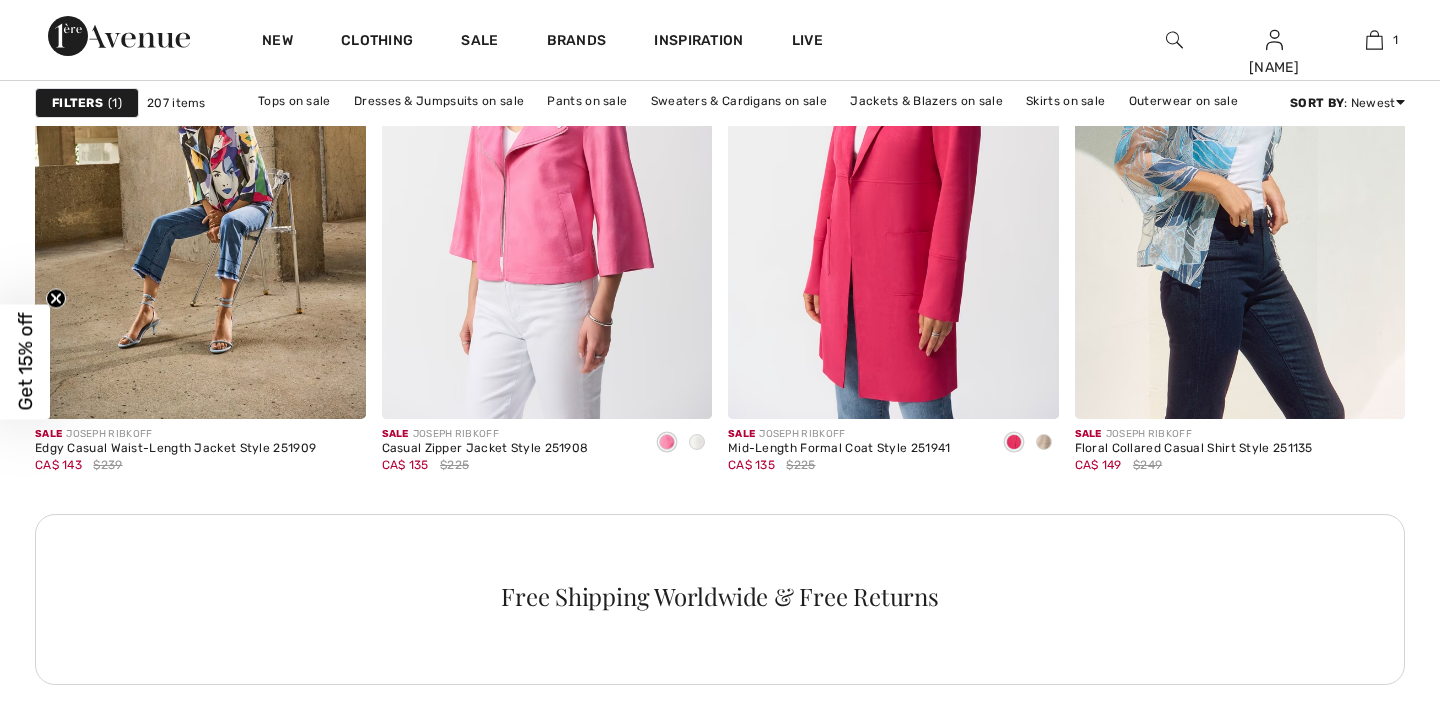 checkbox on "true" 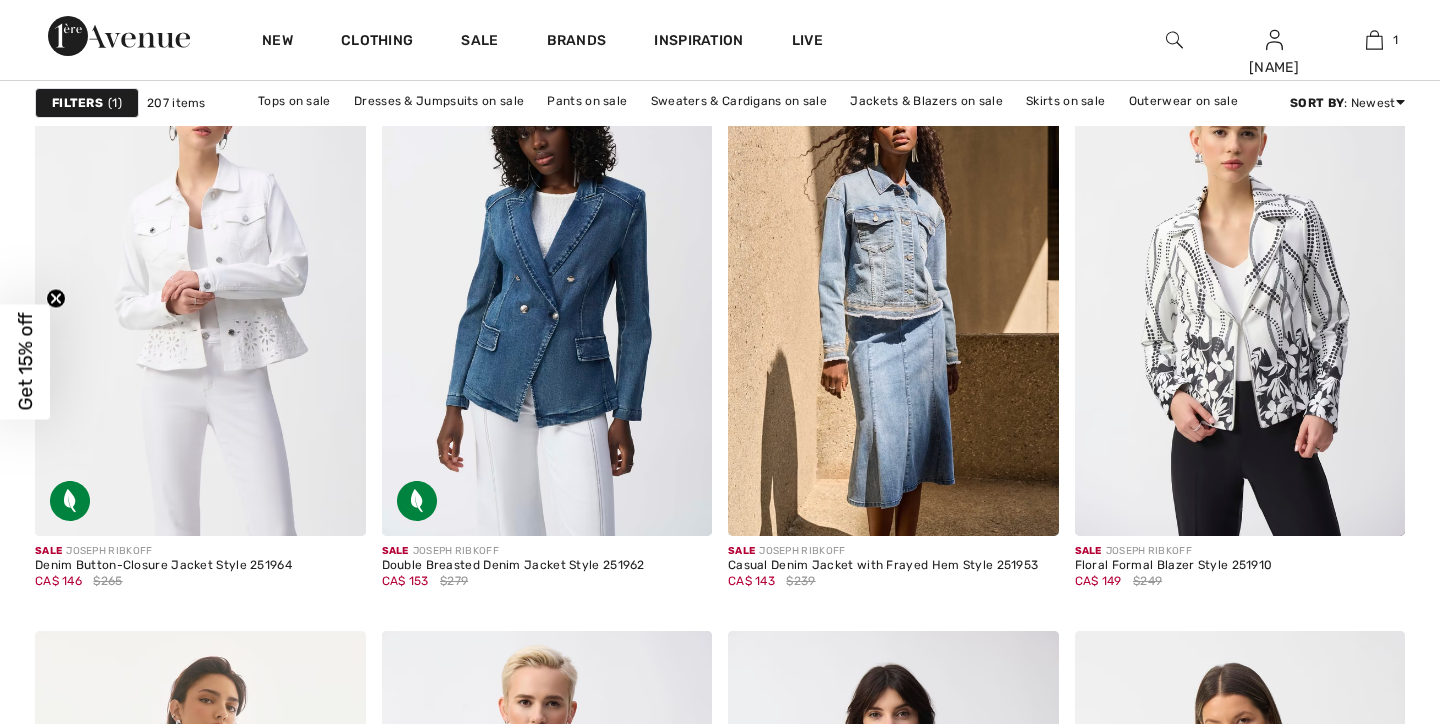 scroll, scrollTop: 0, scrollLeft: 0, axis: both 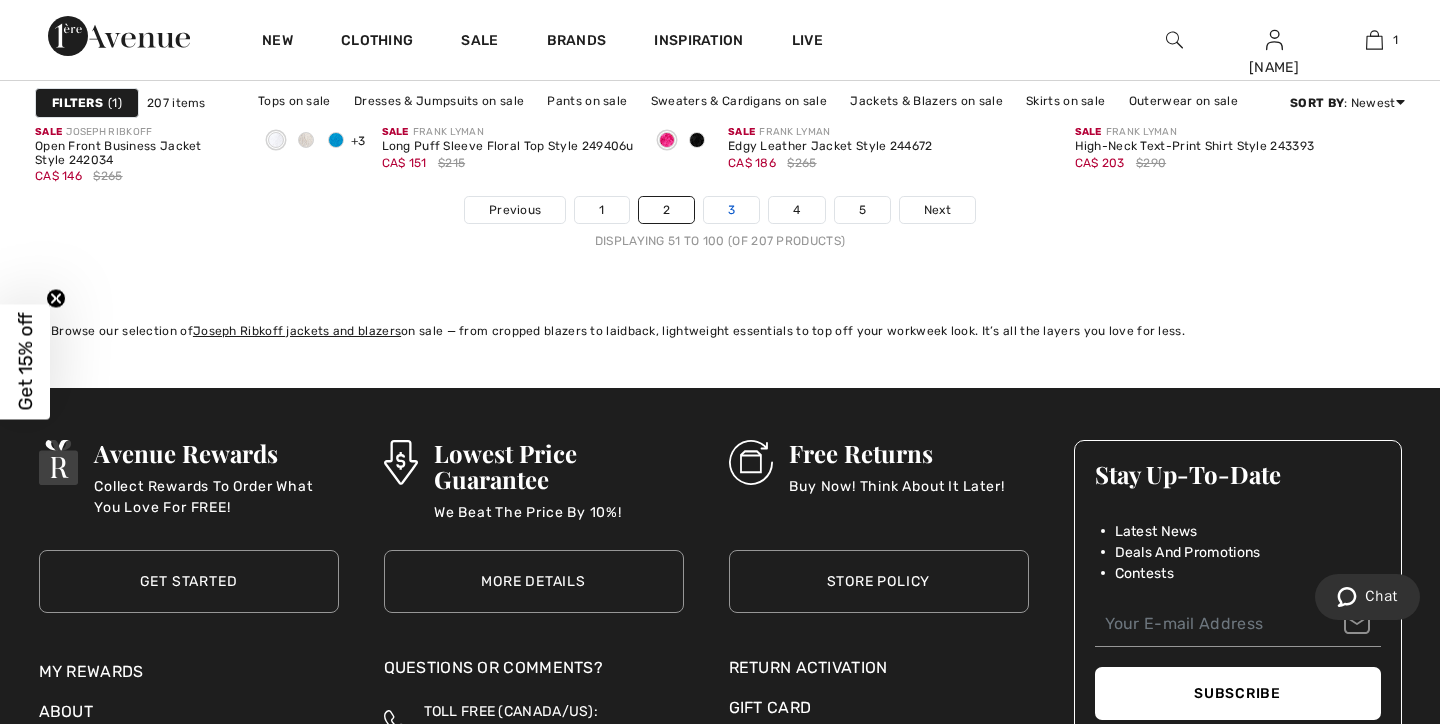 click on "3" at bounding box center (731, 210) 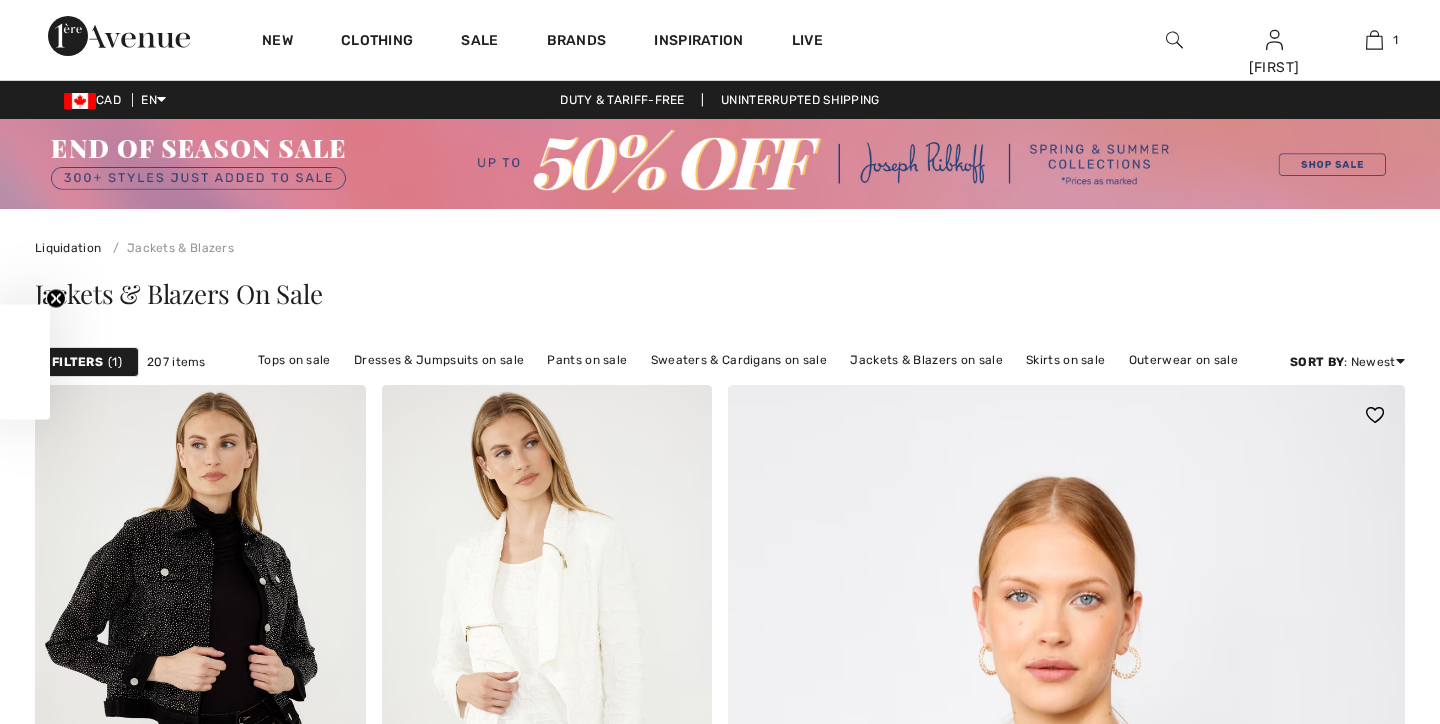 scroll, scrollTop: 339, scrollLeft: 0, axis: vertical 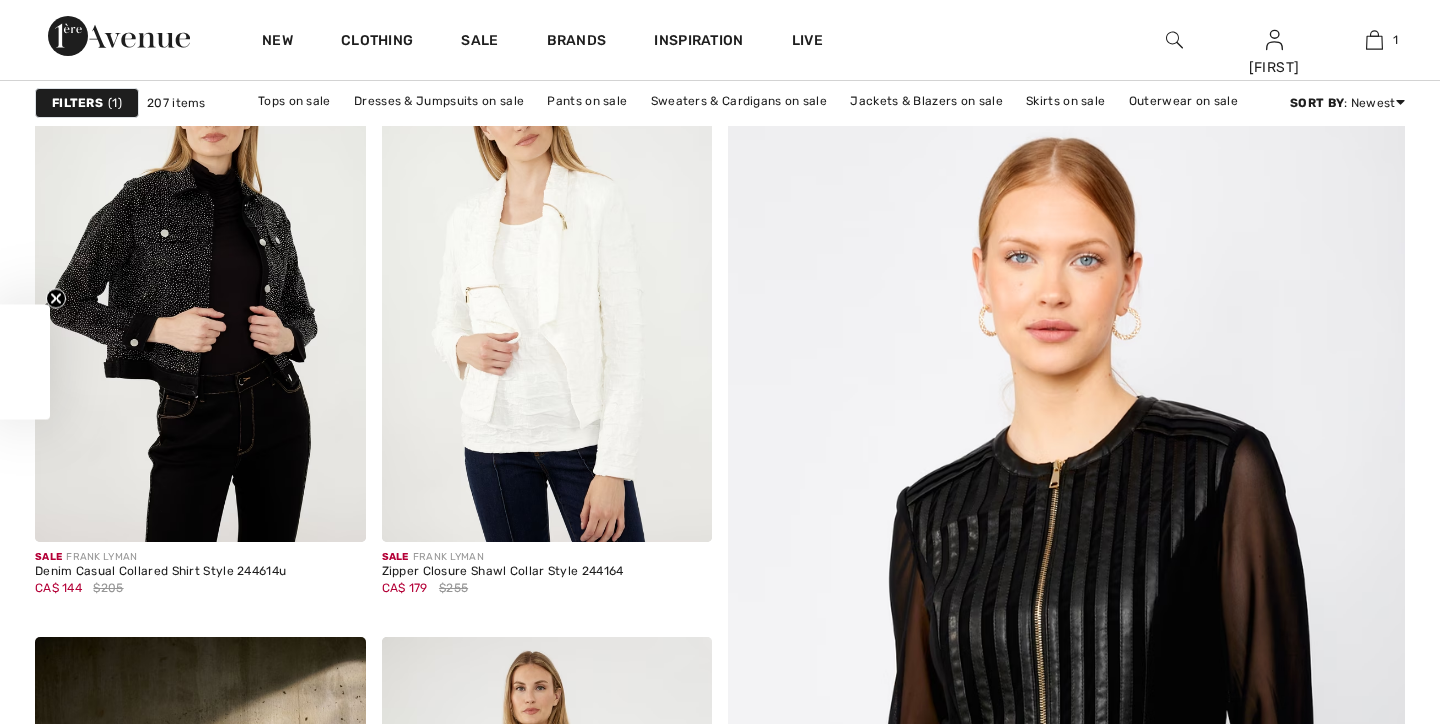 checkbox on "true" 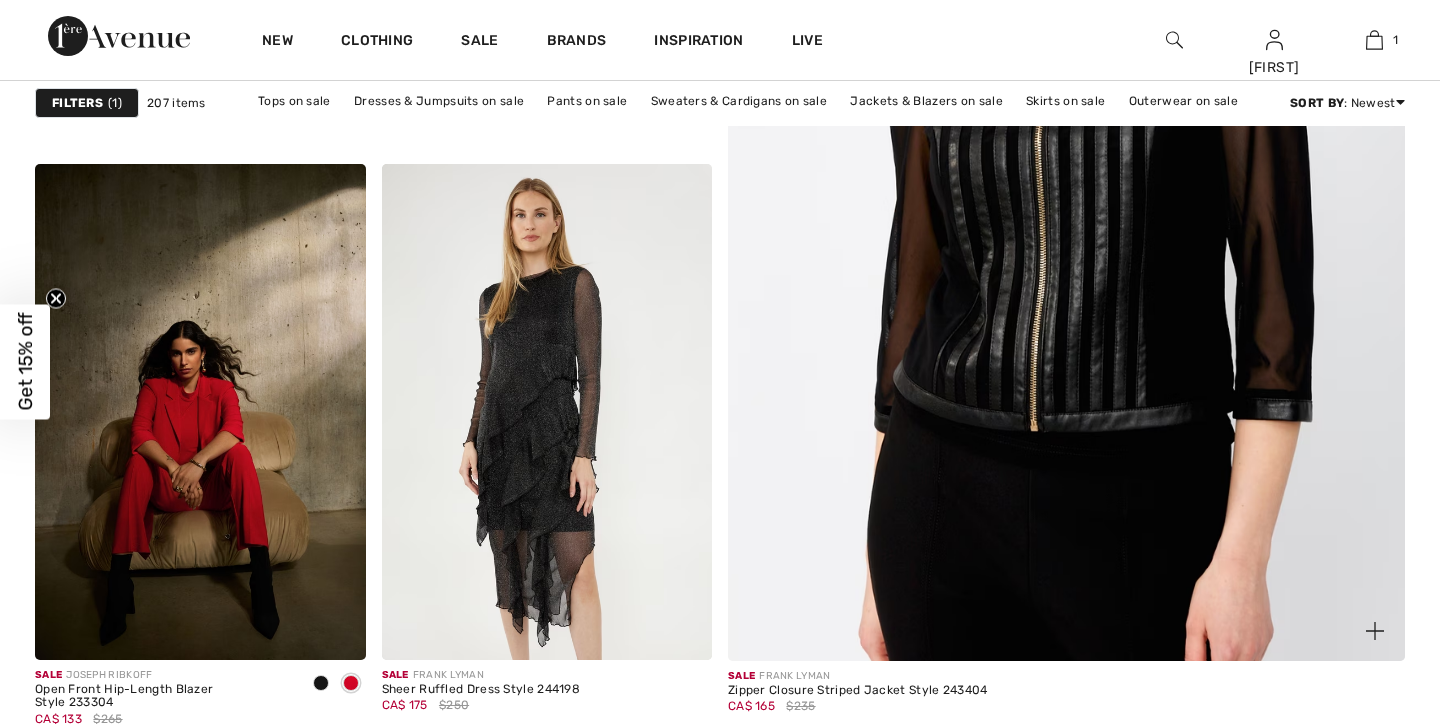 scroll, scrollTop: 0, scrollLeft: 0, axis: both 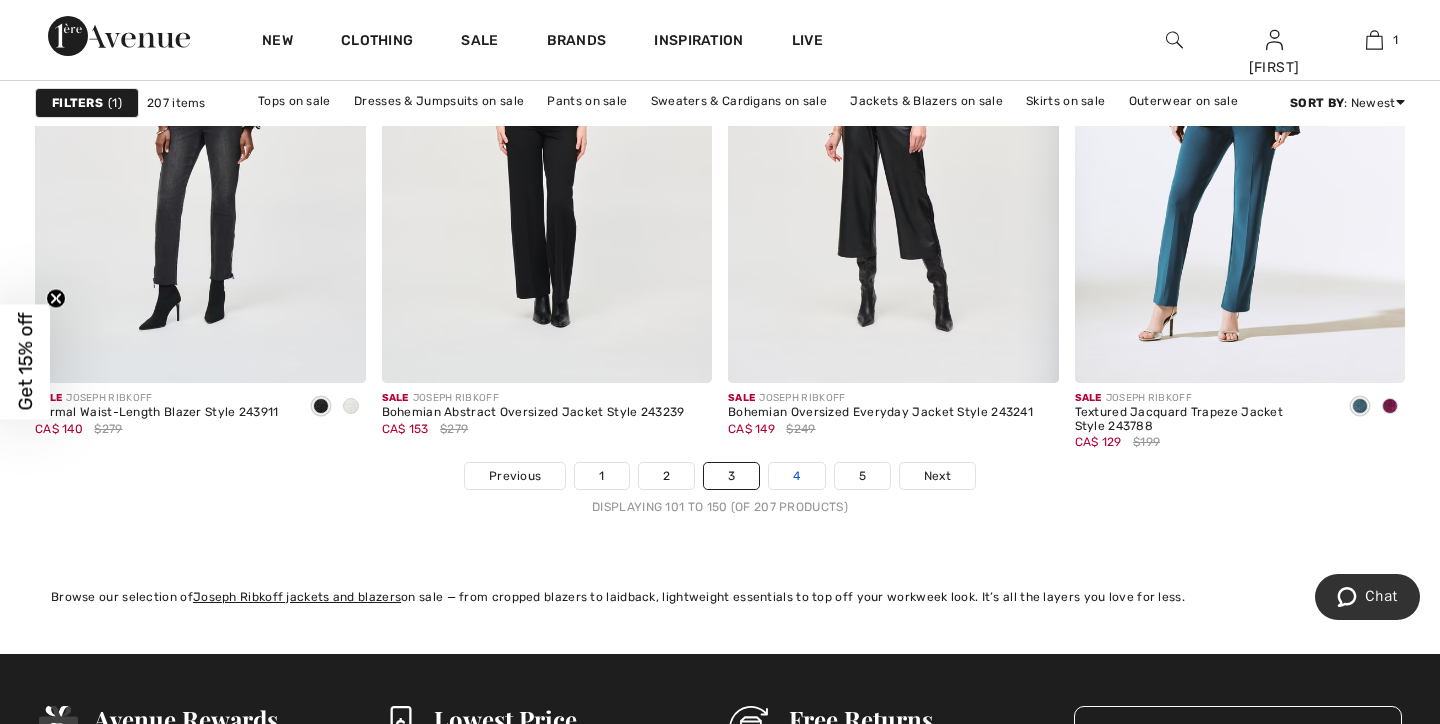 click on "4" at bounding box center (796, 476) 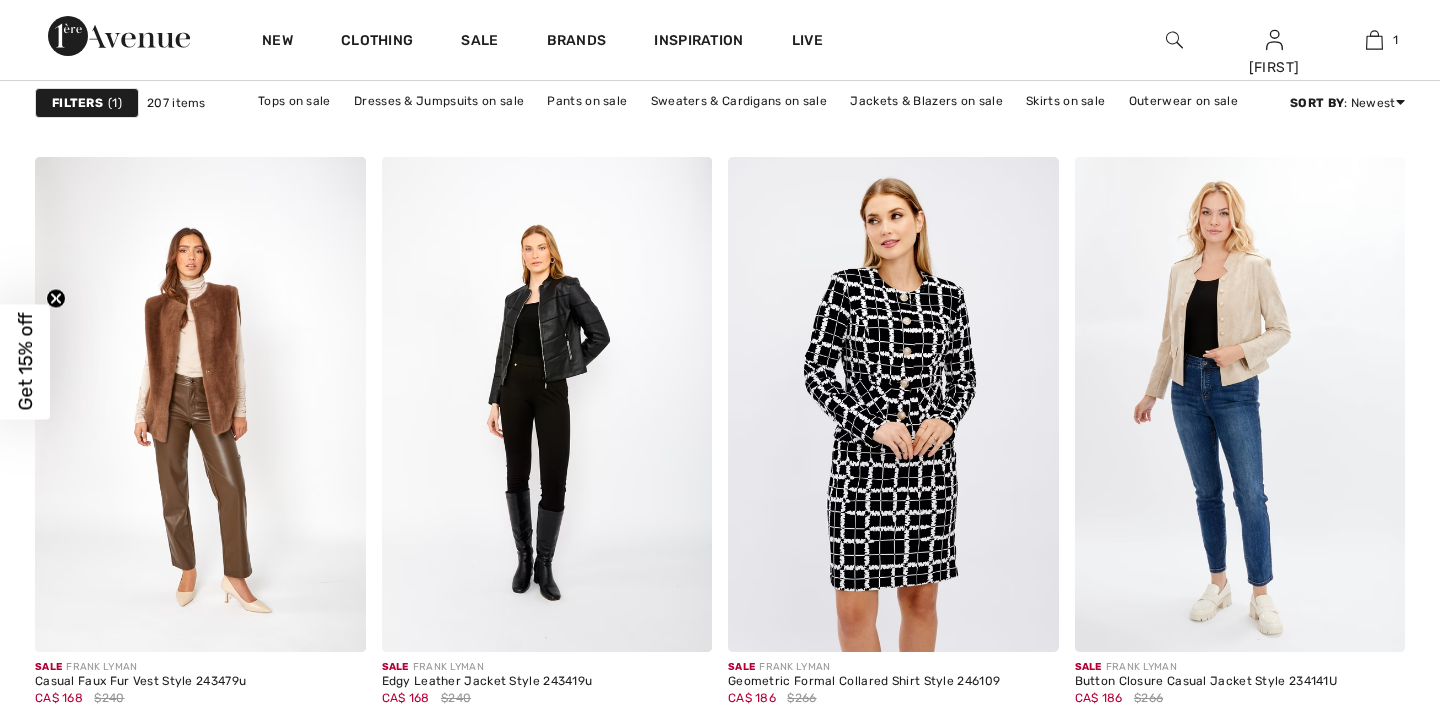 scroll, scrollTop: 1694, scrollLeft: 0, axis: vertical 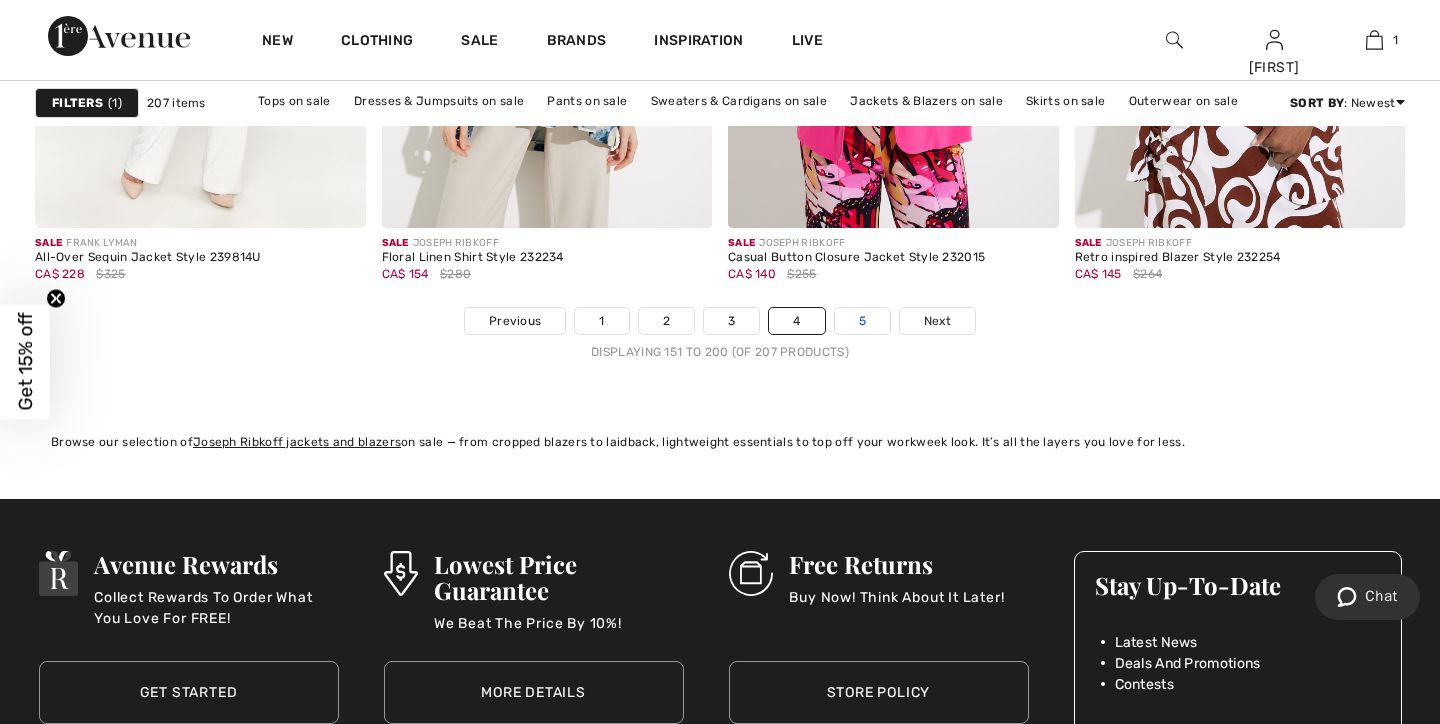 click on "5" at bounding box center (862, 321) 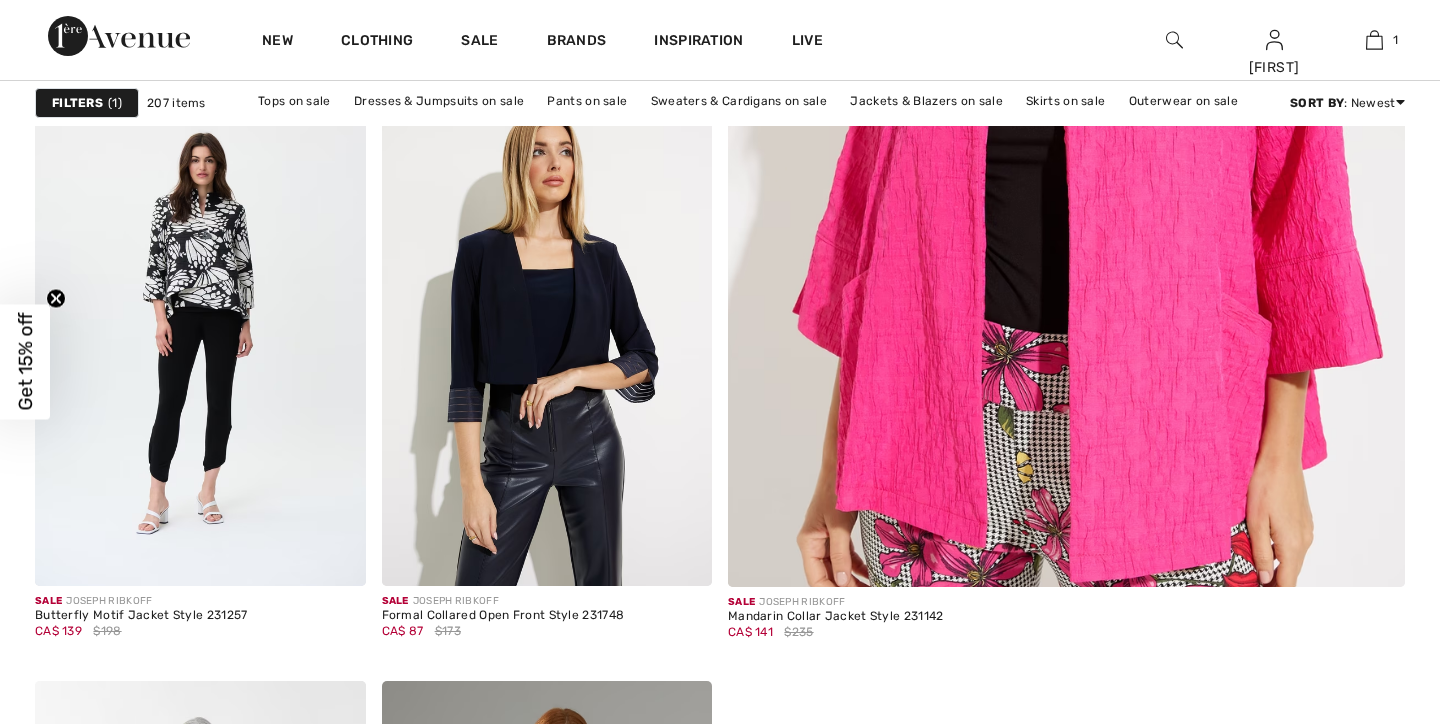 scroll, scrollTop: 1441, scrollLeft: 0, axis: vertical 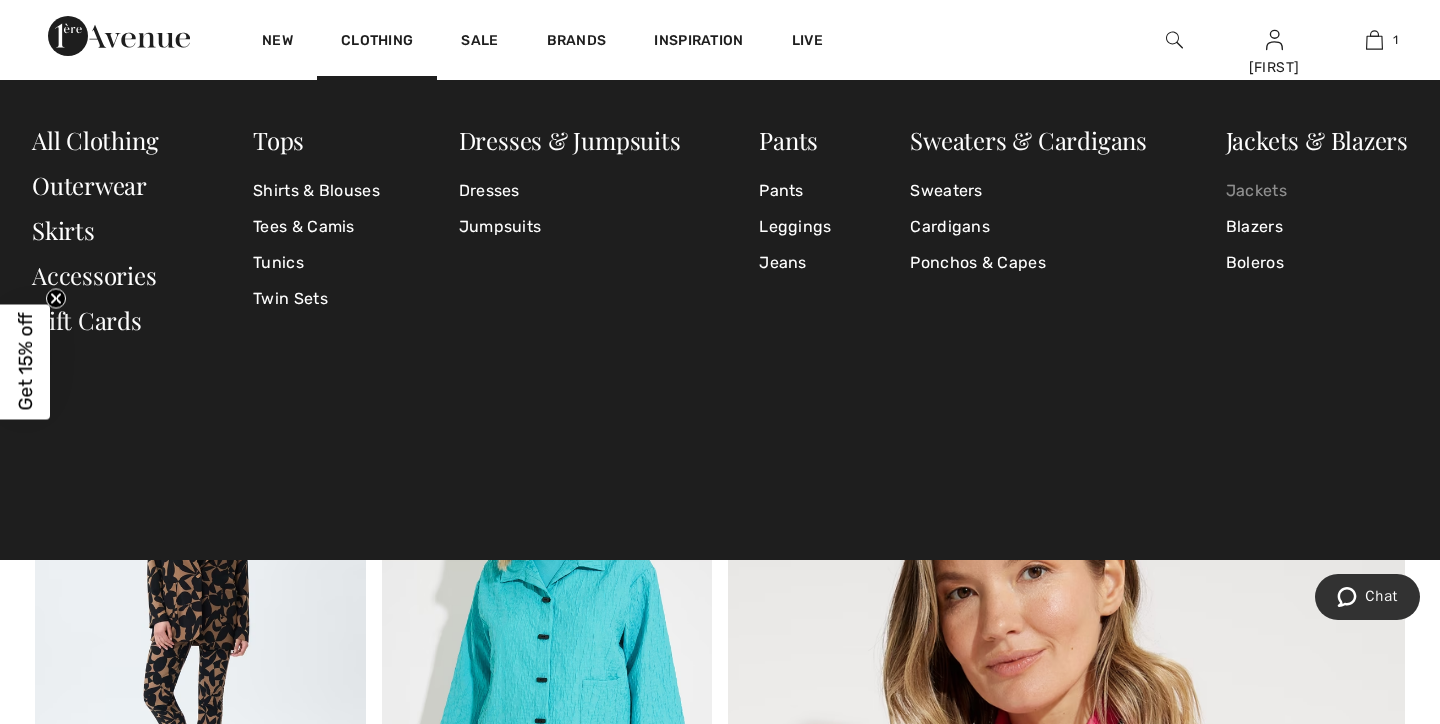 click on "Jackets" at bounding box center (1317, 191) 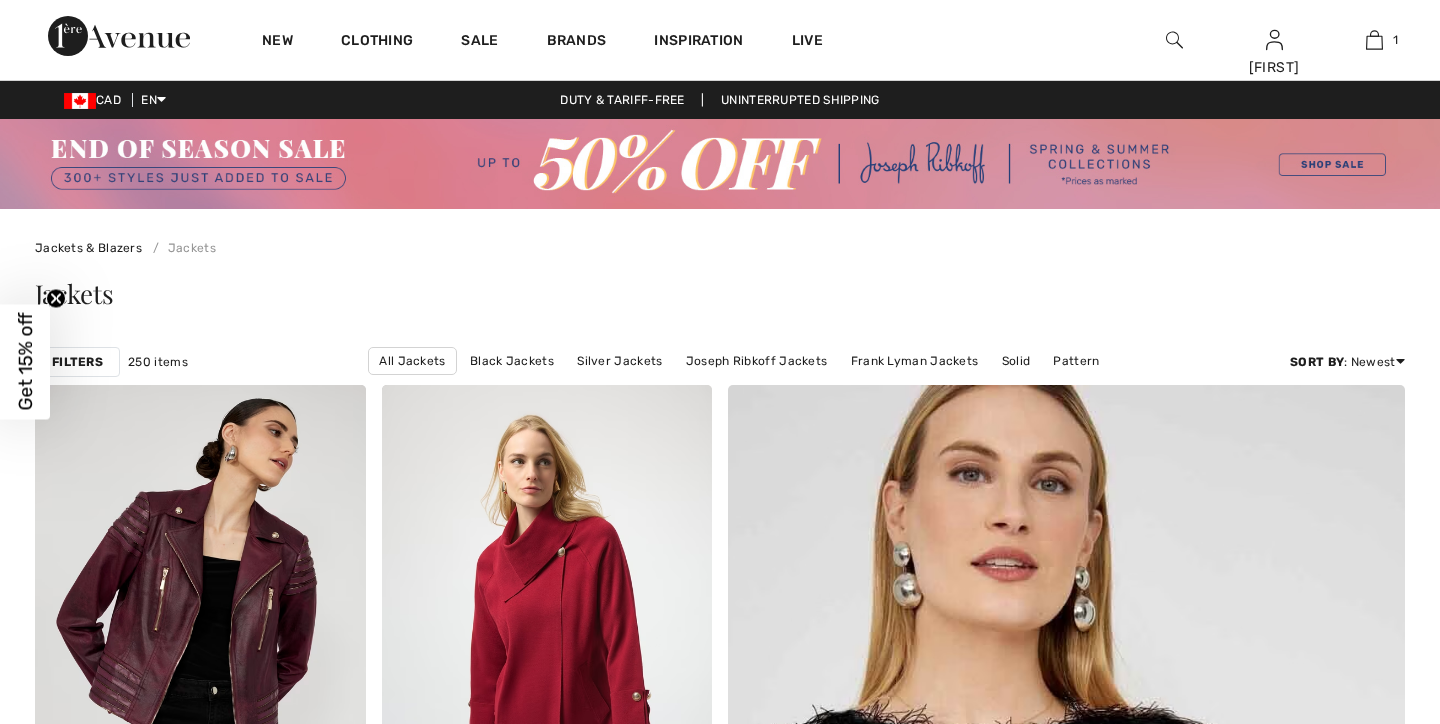 scroll, scrollTop: 805, scrollLeft: 0, axis: vertical 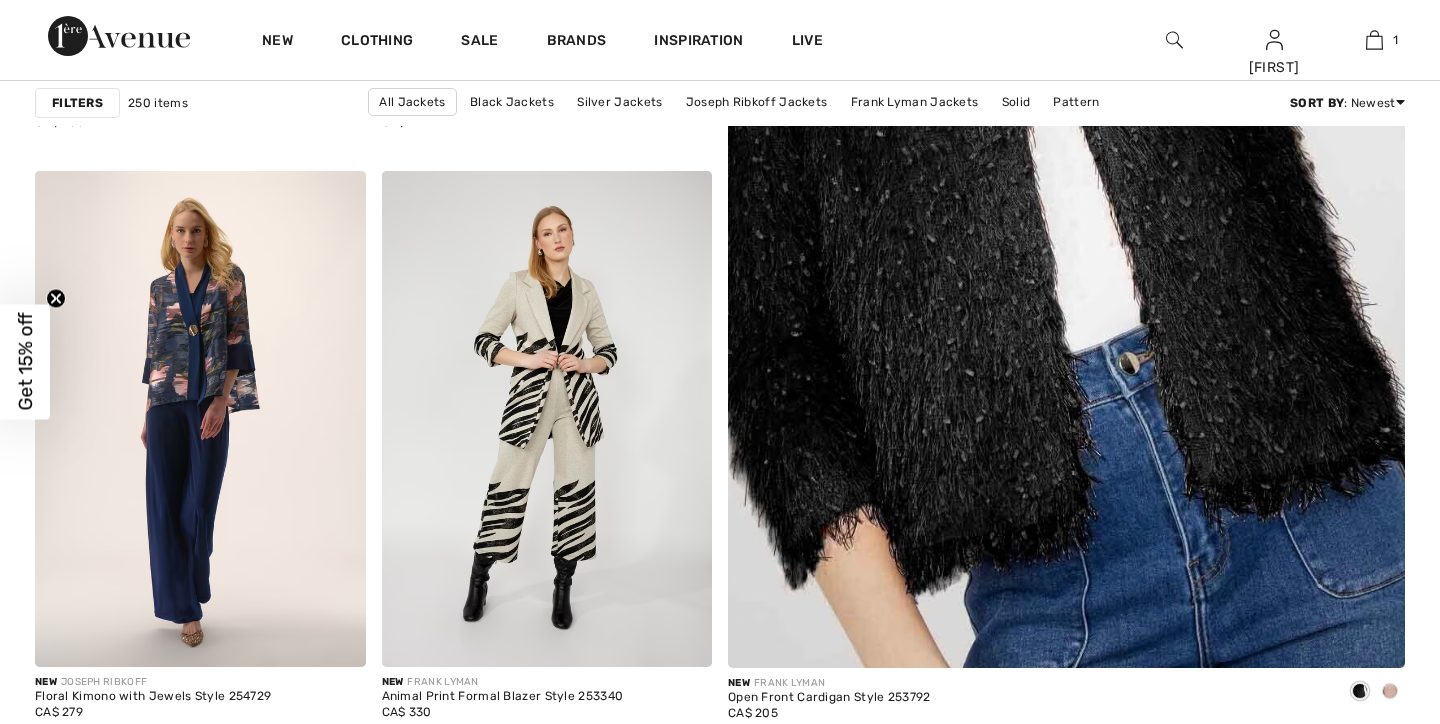 checkbox on "true" 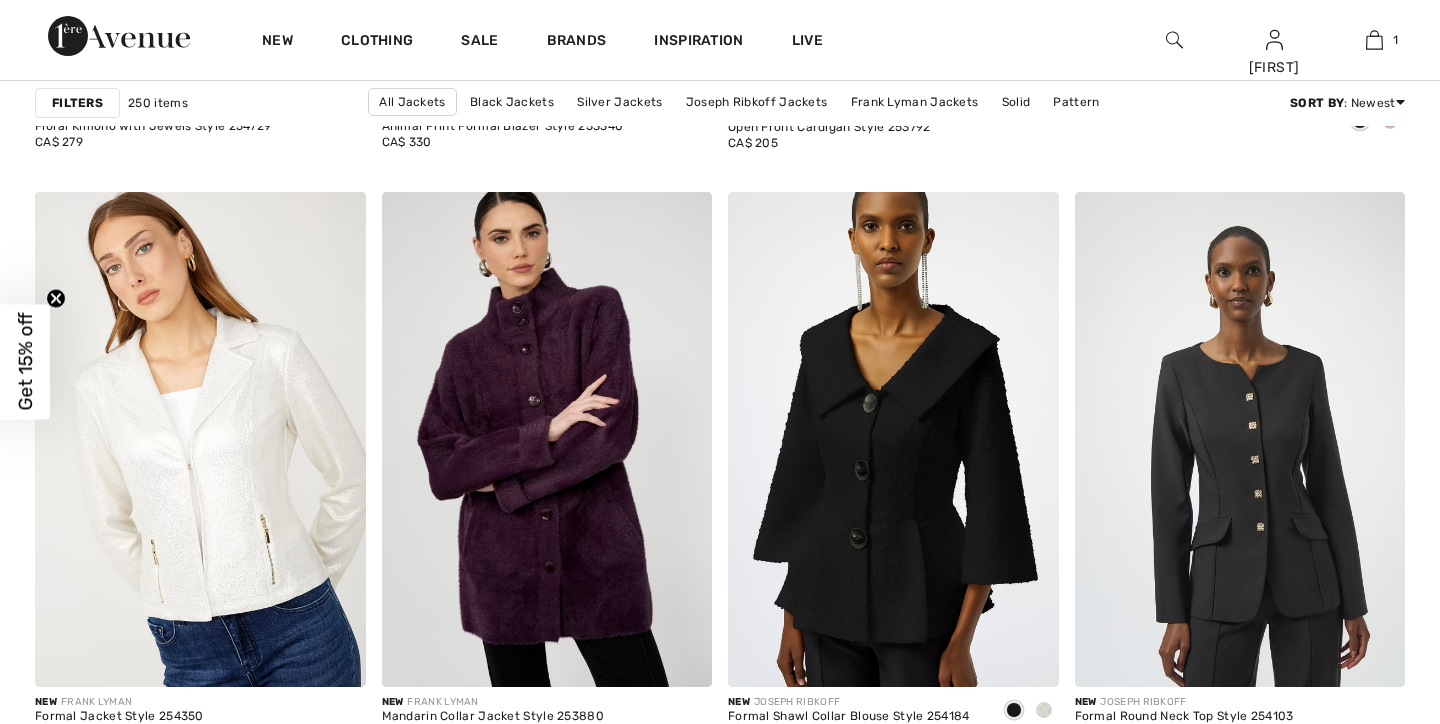 scroll, scrollTop: 0, scrollLeft: 0, axis: both 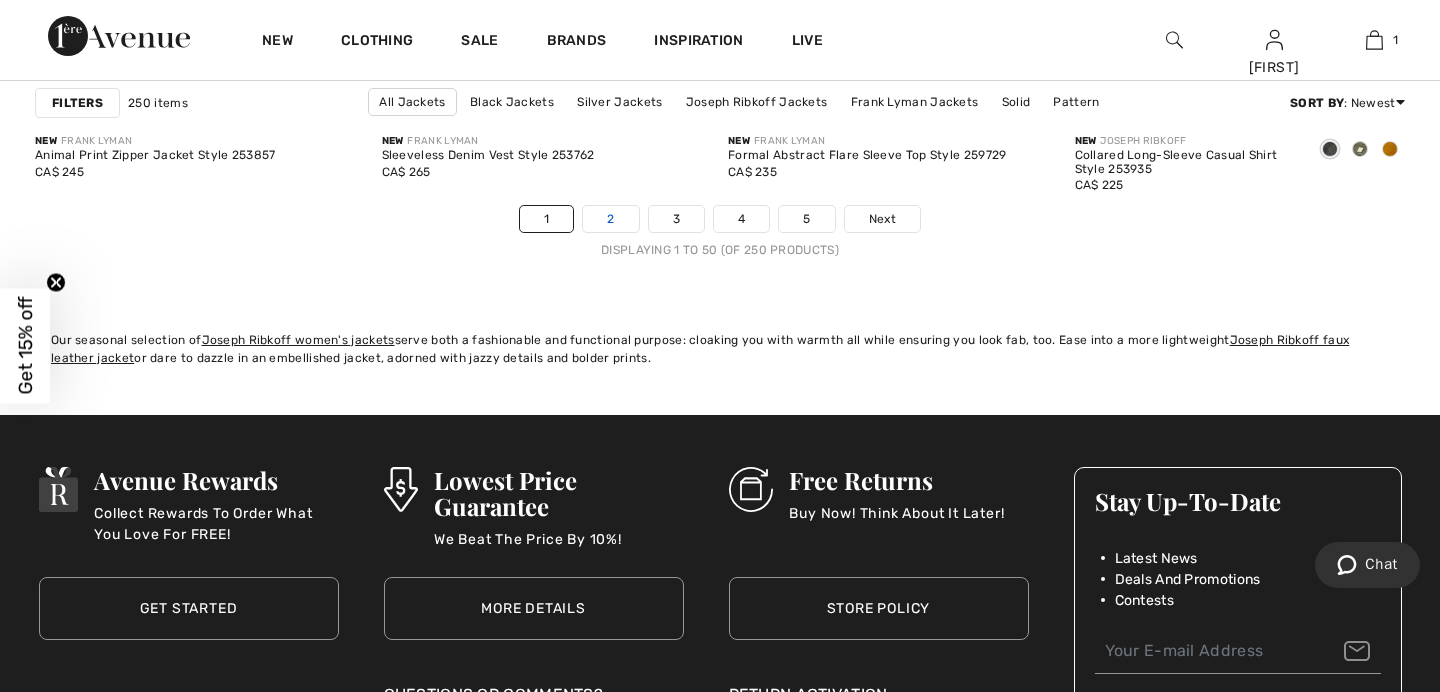 click on "2" at bounding box center (610, 219) 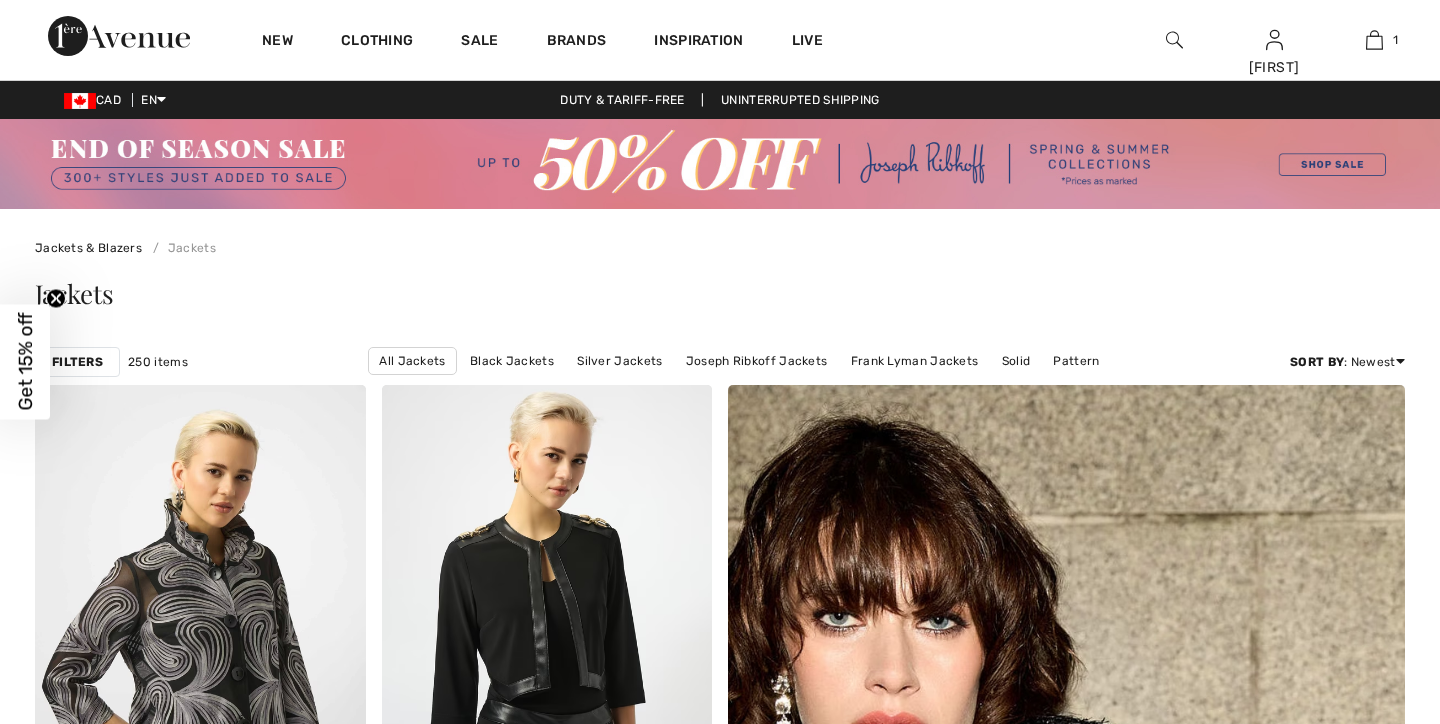 scroll, scrollTop: 1324, scrollLeft: 0, axis: vertical 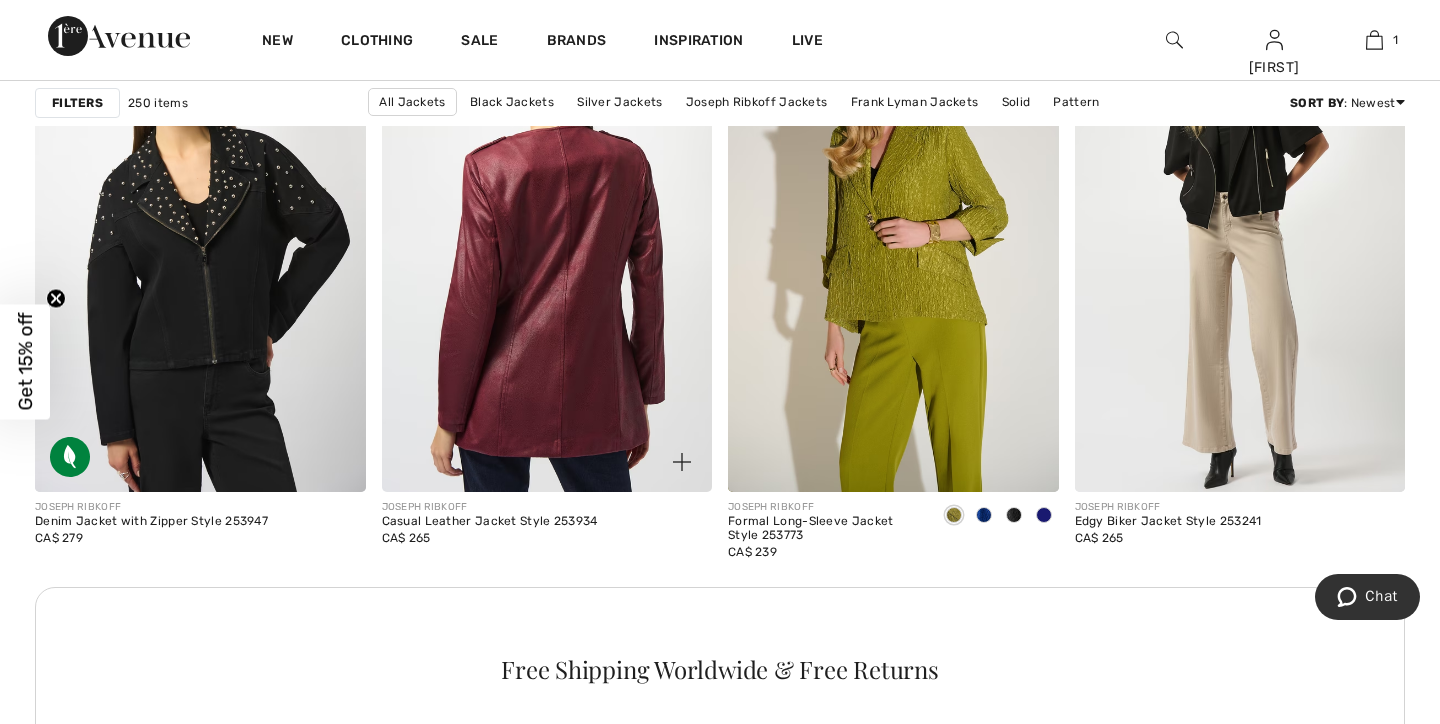 click at bounding box center [547, 244] 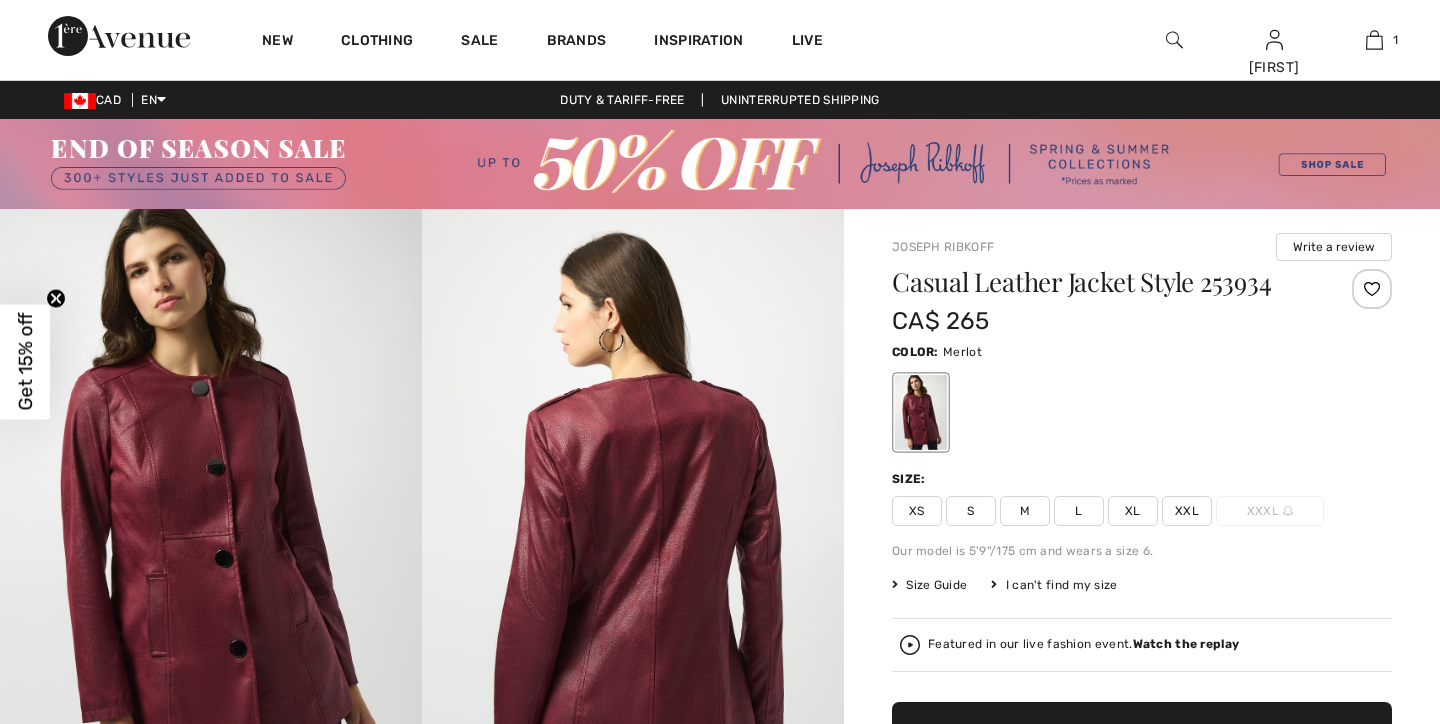scroll, scrollTop: 0, scrollLeft: 0, axis: both 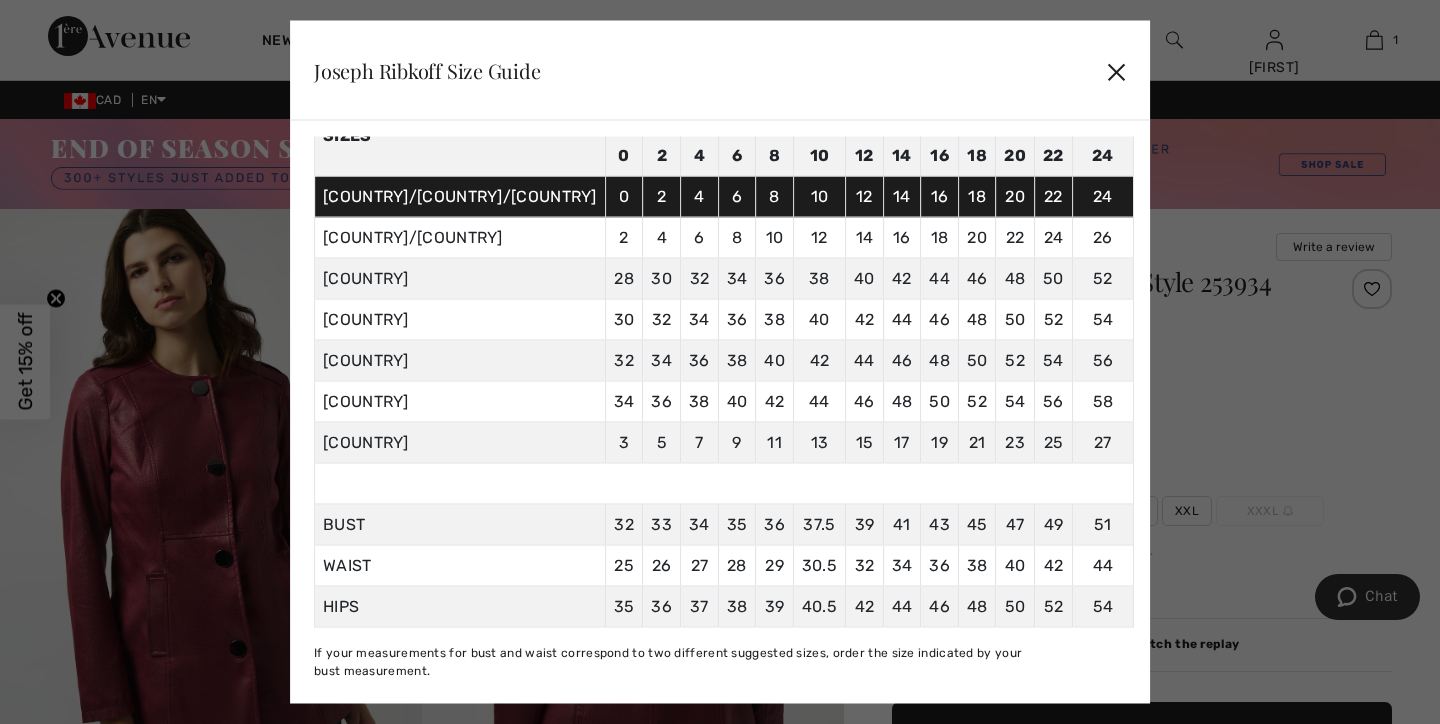 click on "✕" at bounding box center [1116, 70] 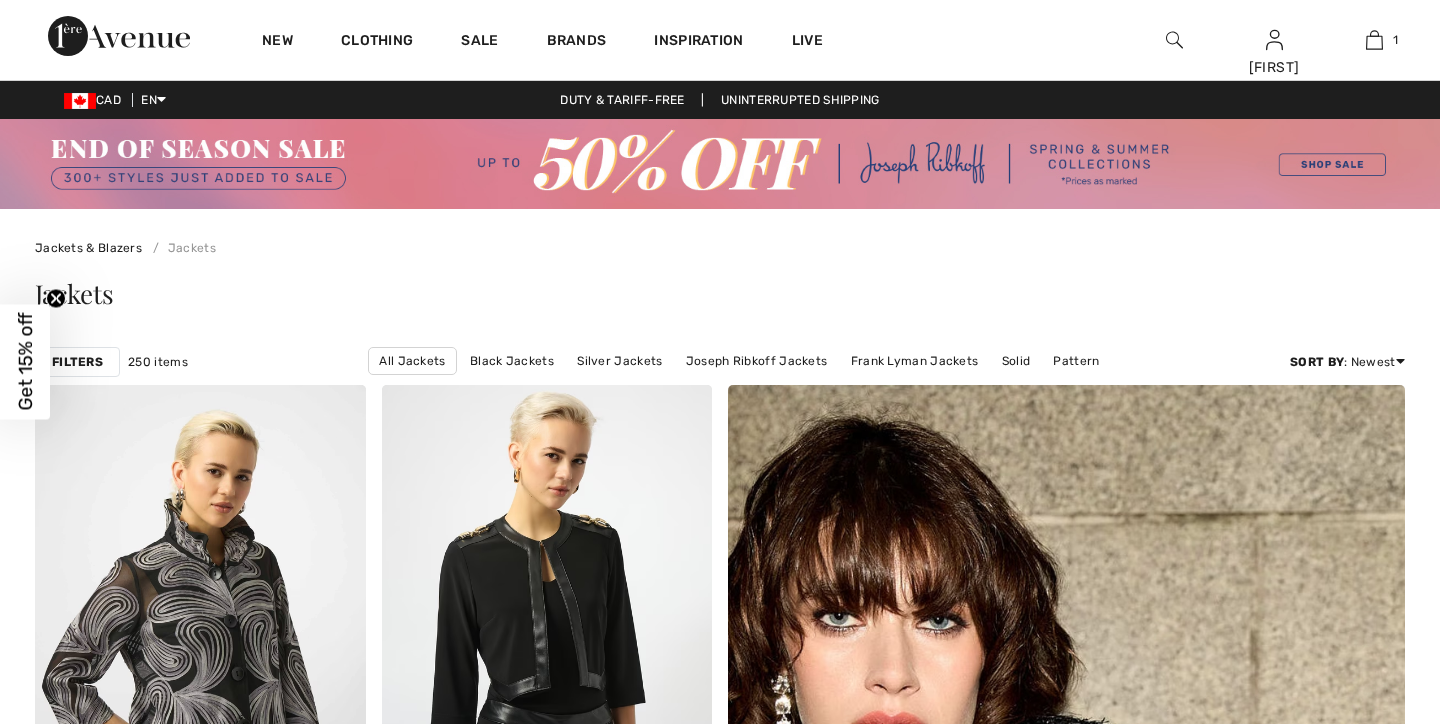scroll, scrollTop: 6099, scrollLeft: 0, axis: vertical 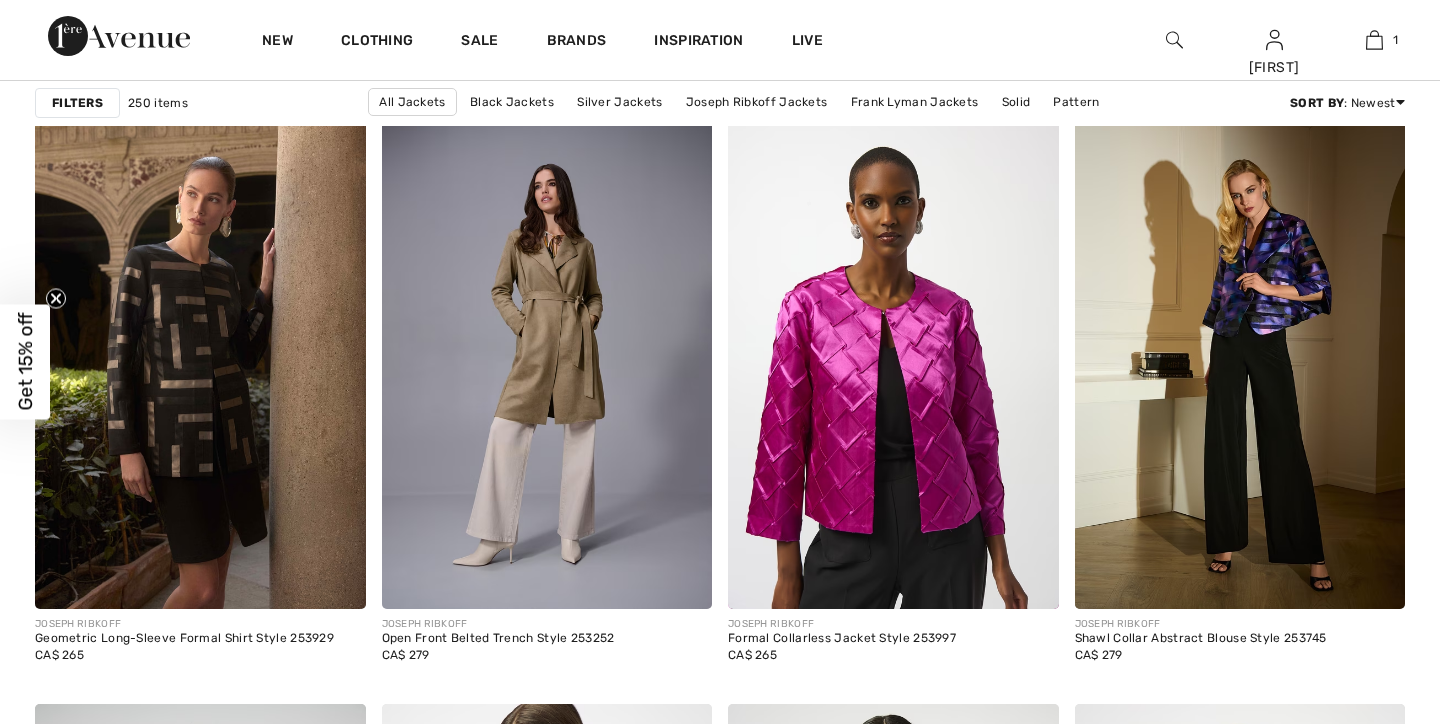 checkbox on "true" 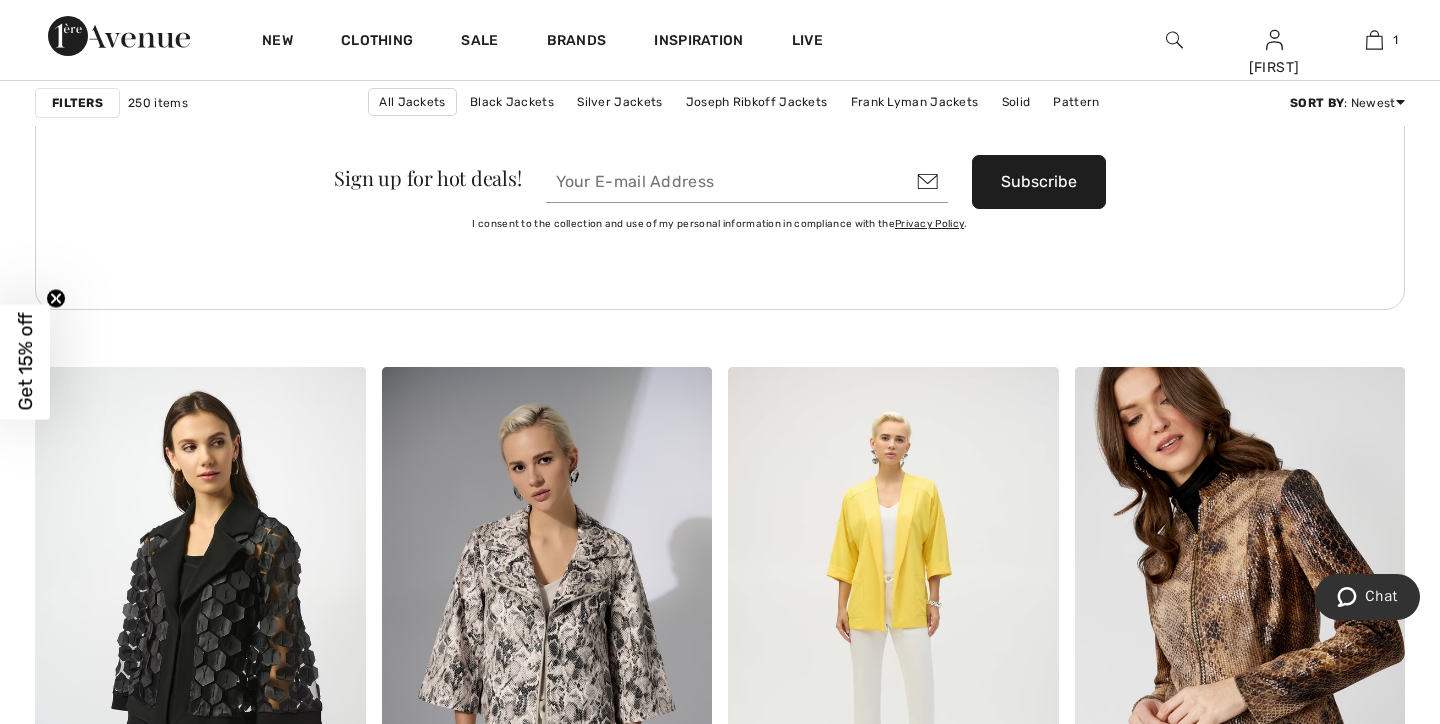 scroll, scrollTop: 0, scrollLeft: 0, axis: both 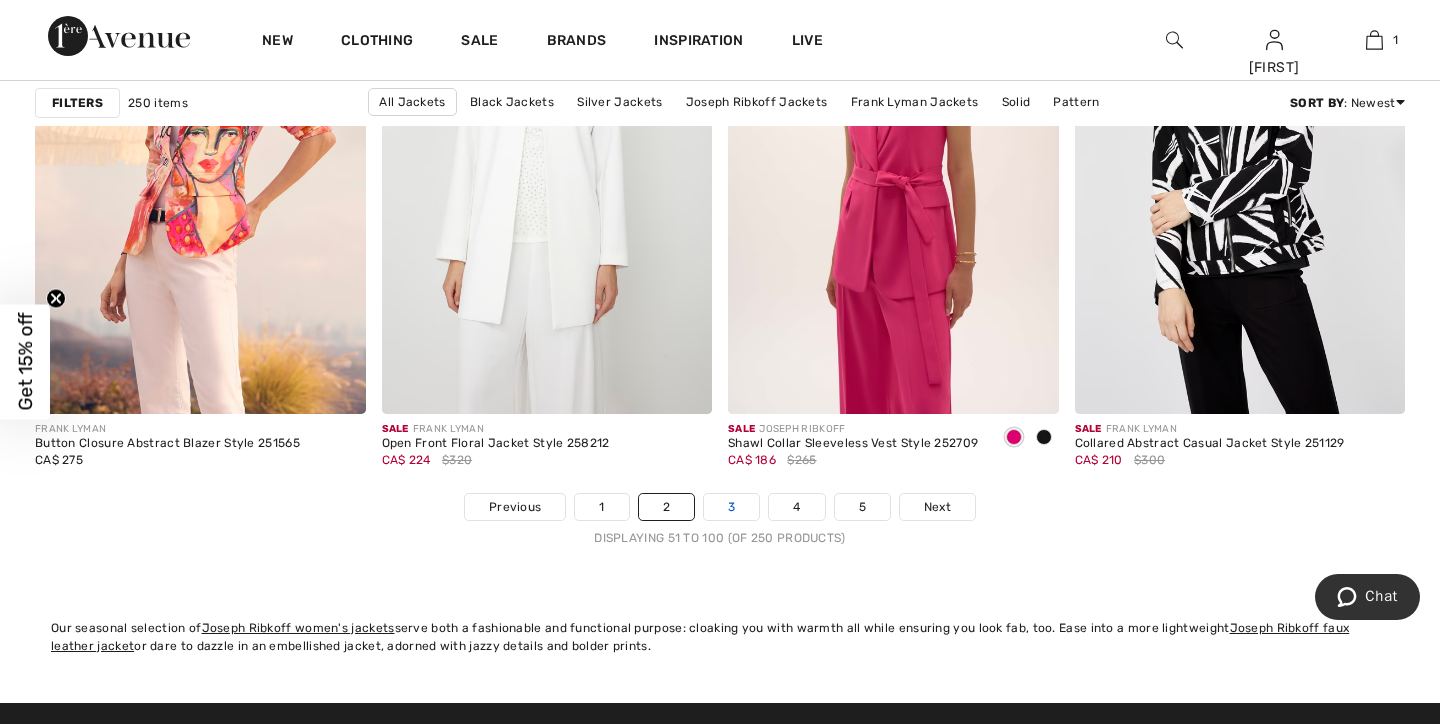 click on "3" at bounding box center [731, 507] 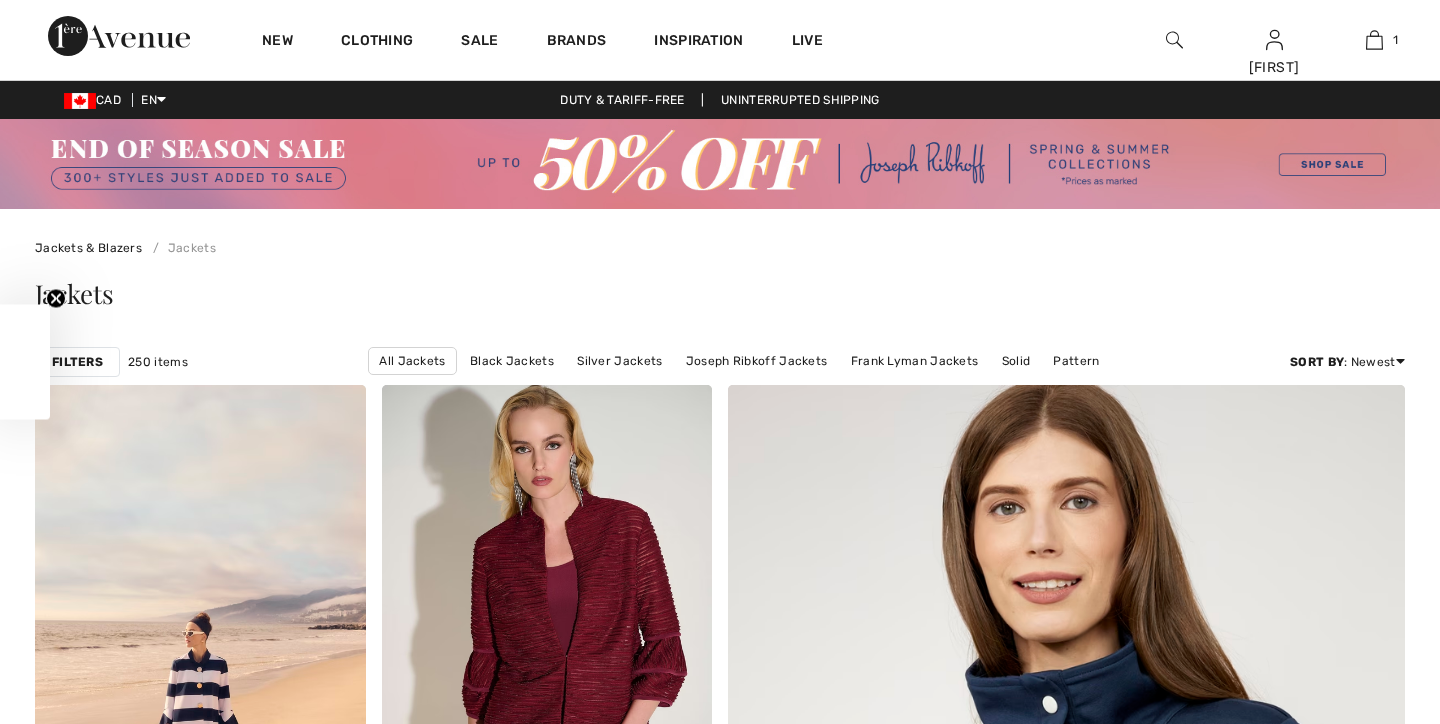scroll, scrollTop: 2010, scrollLeft: 0, axis: vertical 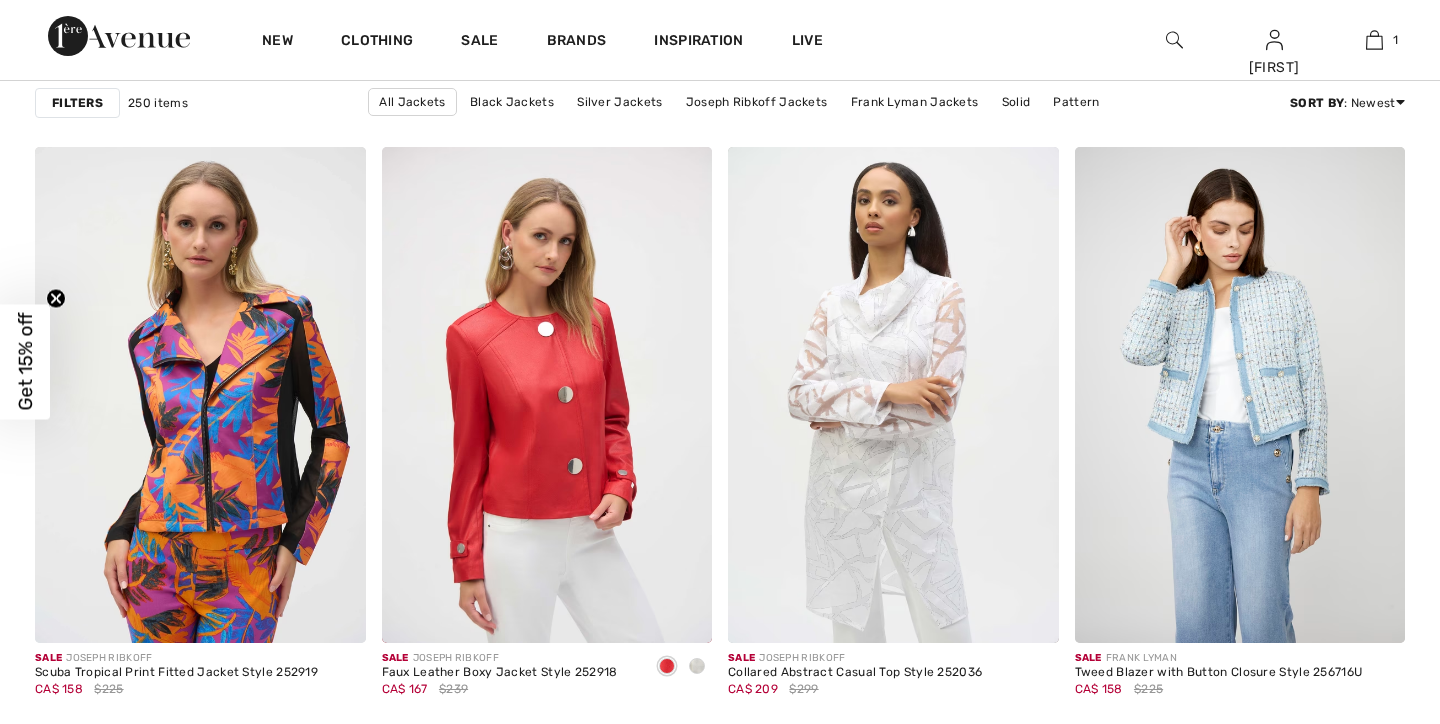 checkbox on "true" 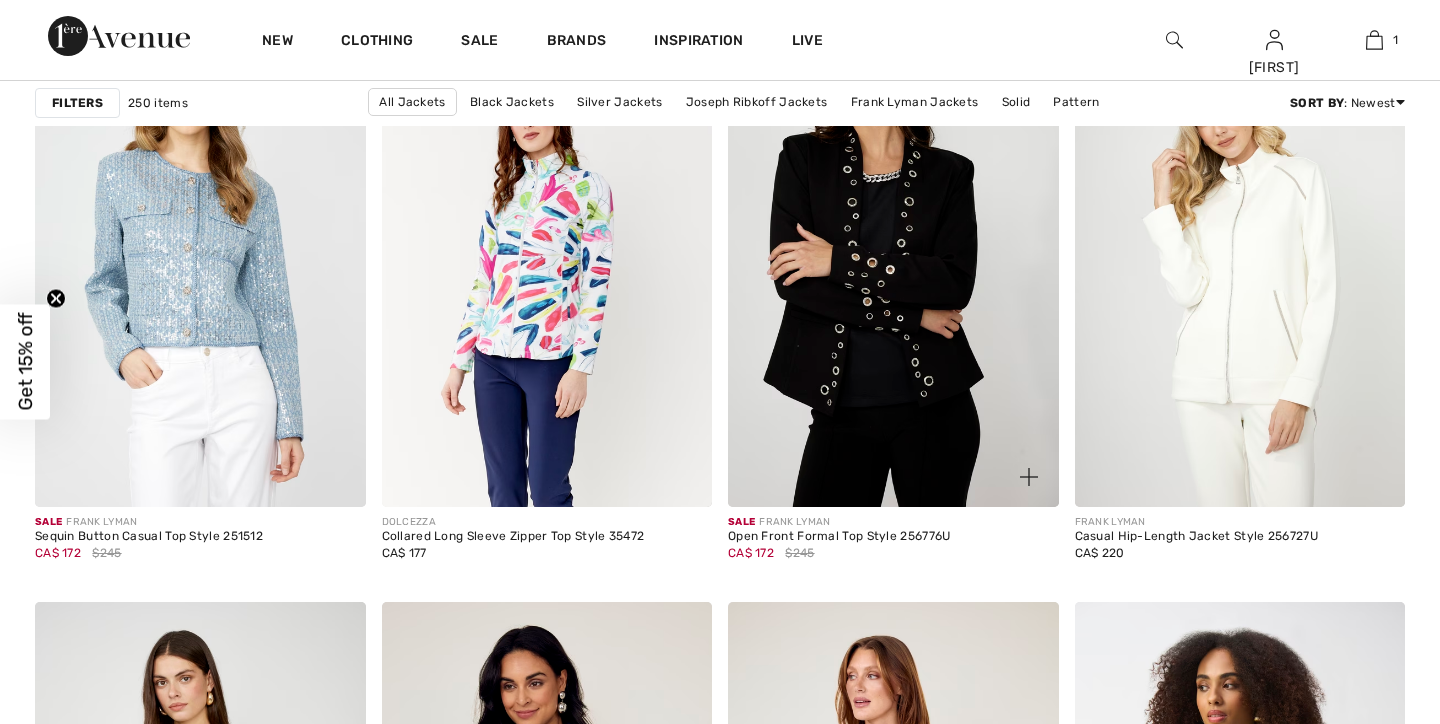 scroll, scrollTop: 0, scrollLeft: 0, axis: both 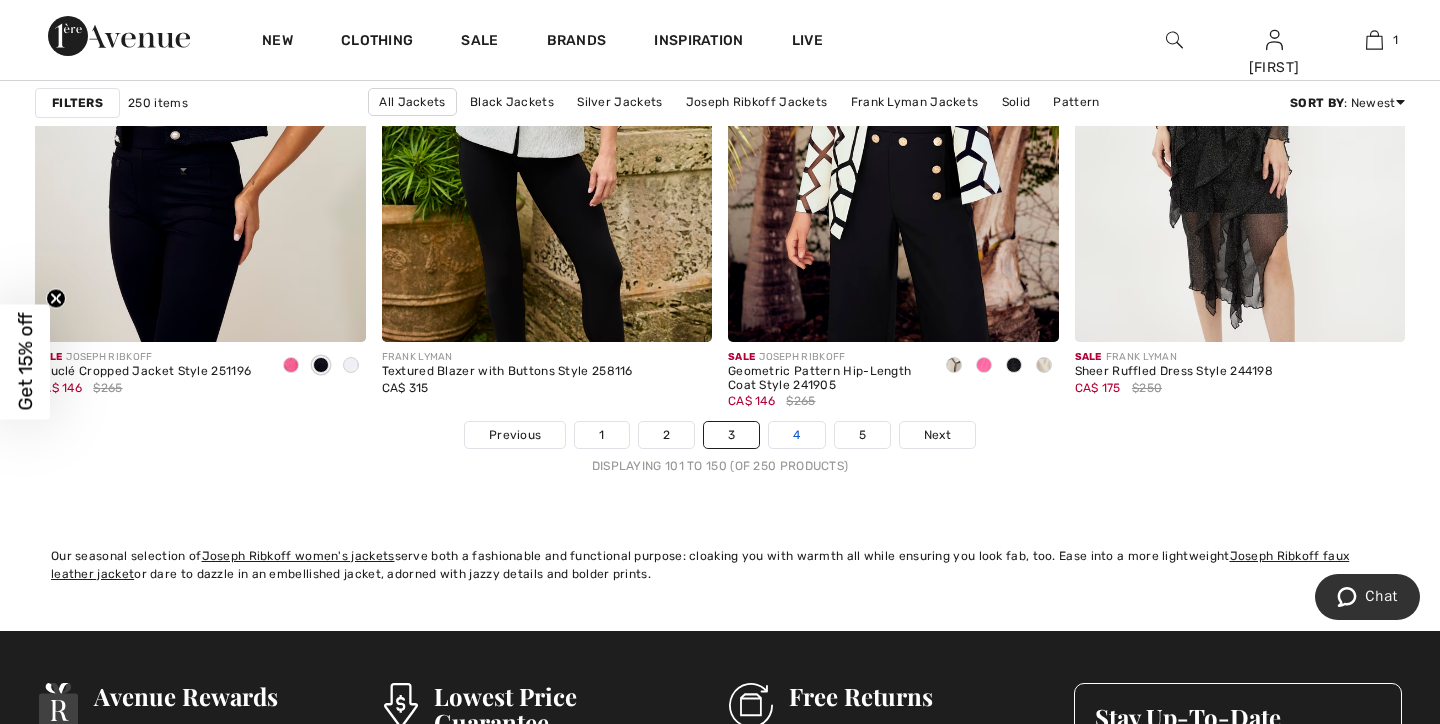 click on "4" at bounding box center (796, 435) 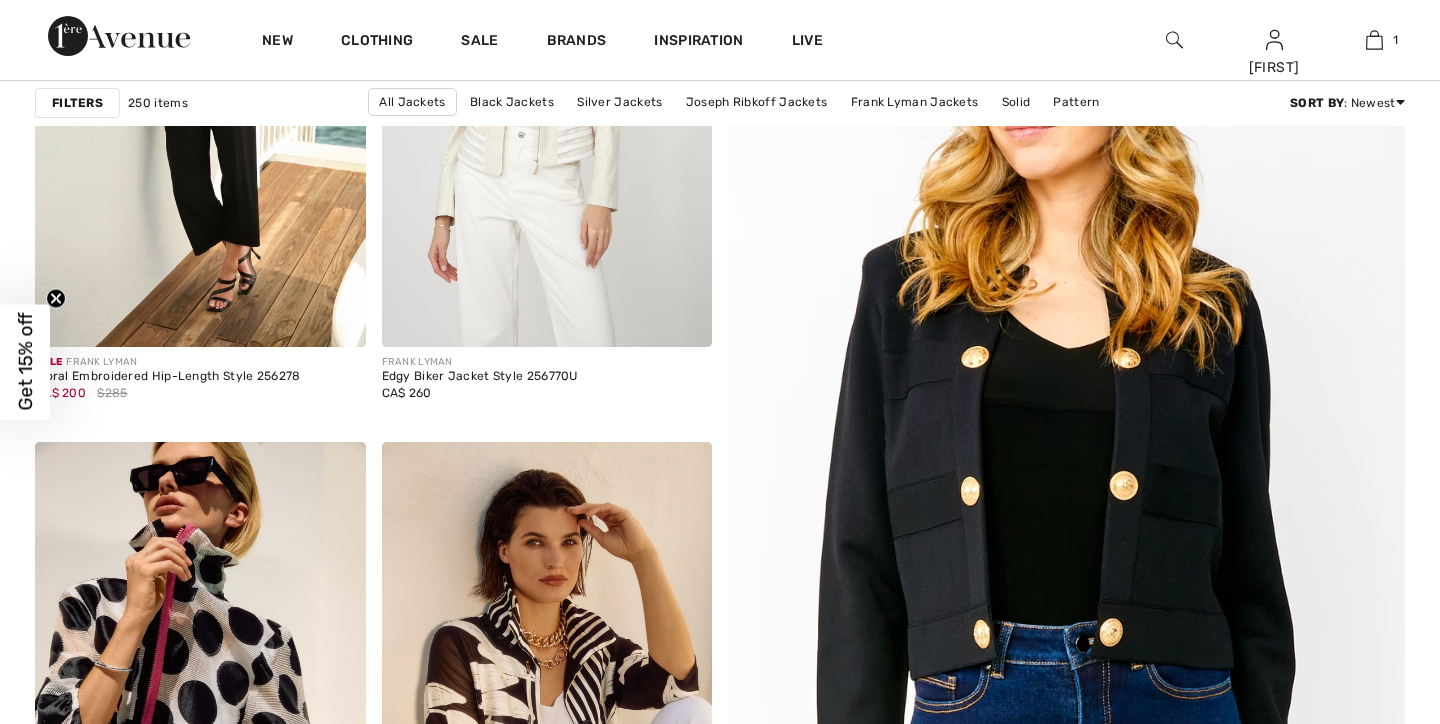 scroll, scrollTop: 534, scrollLeft: 0, axis: vertical 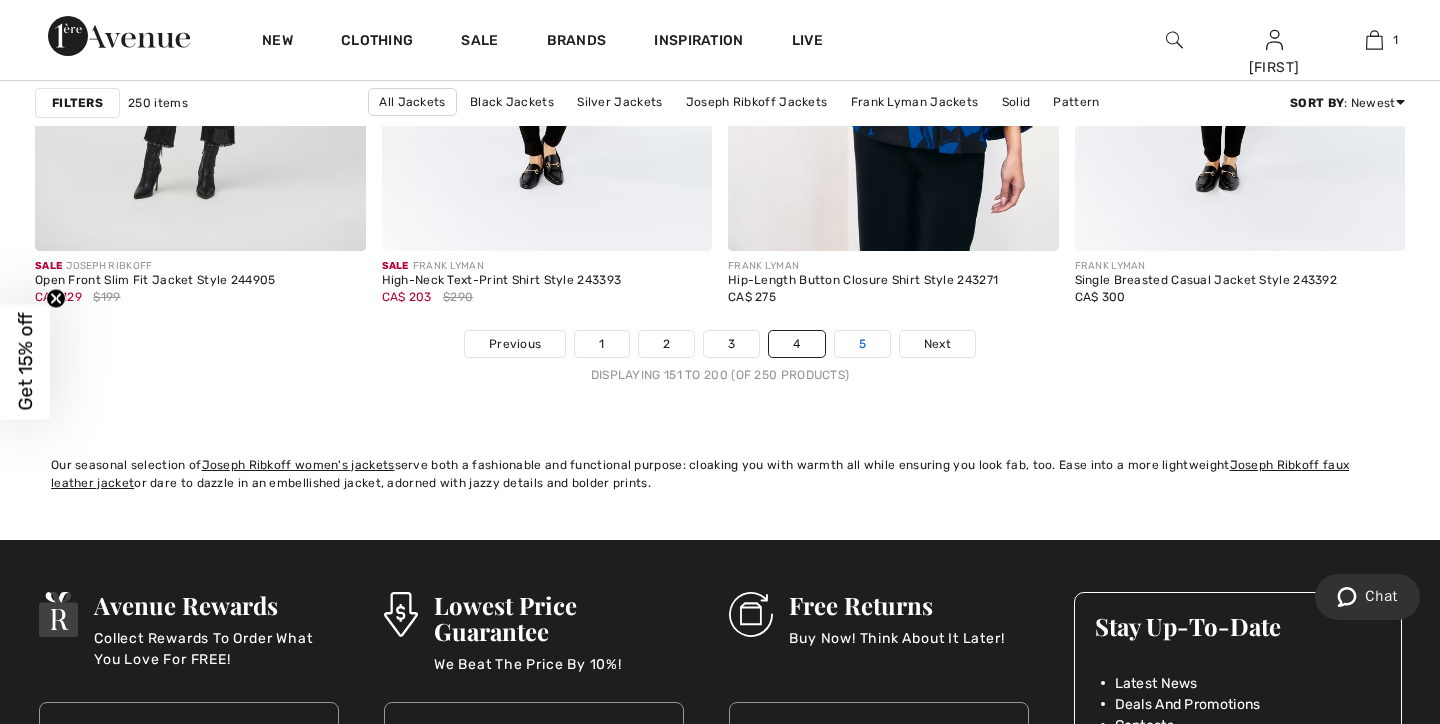 click on "5" at bounding box center [862, 344] 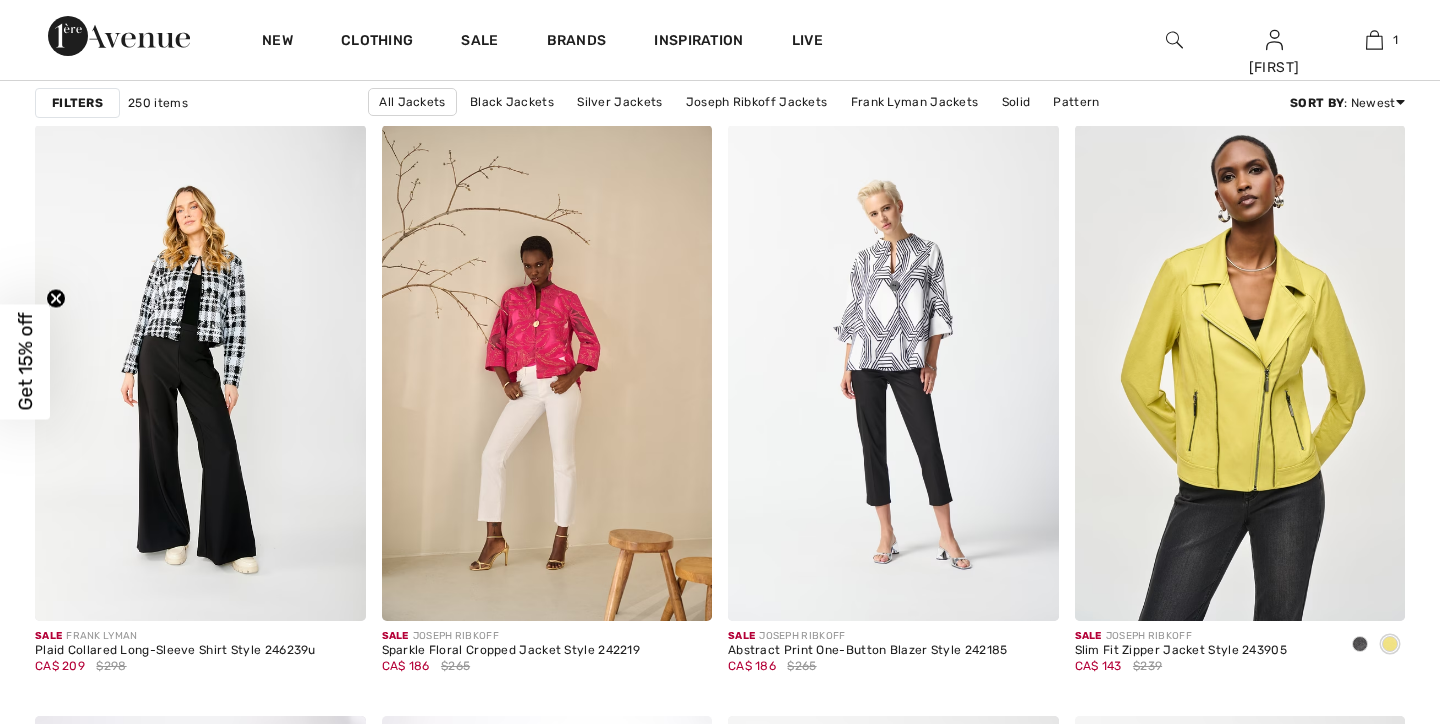 checkbox on "true" 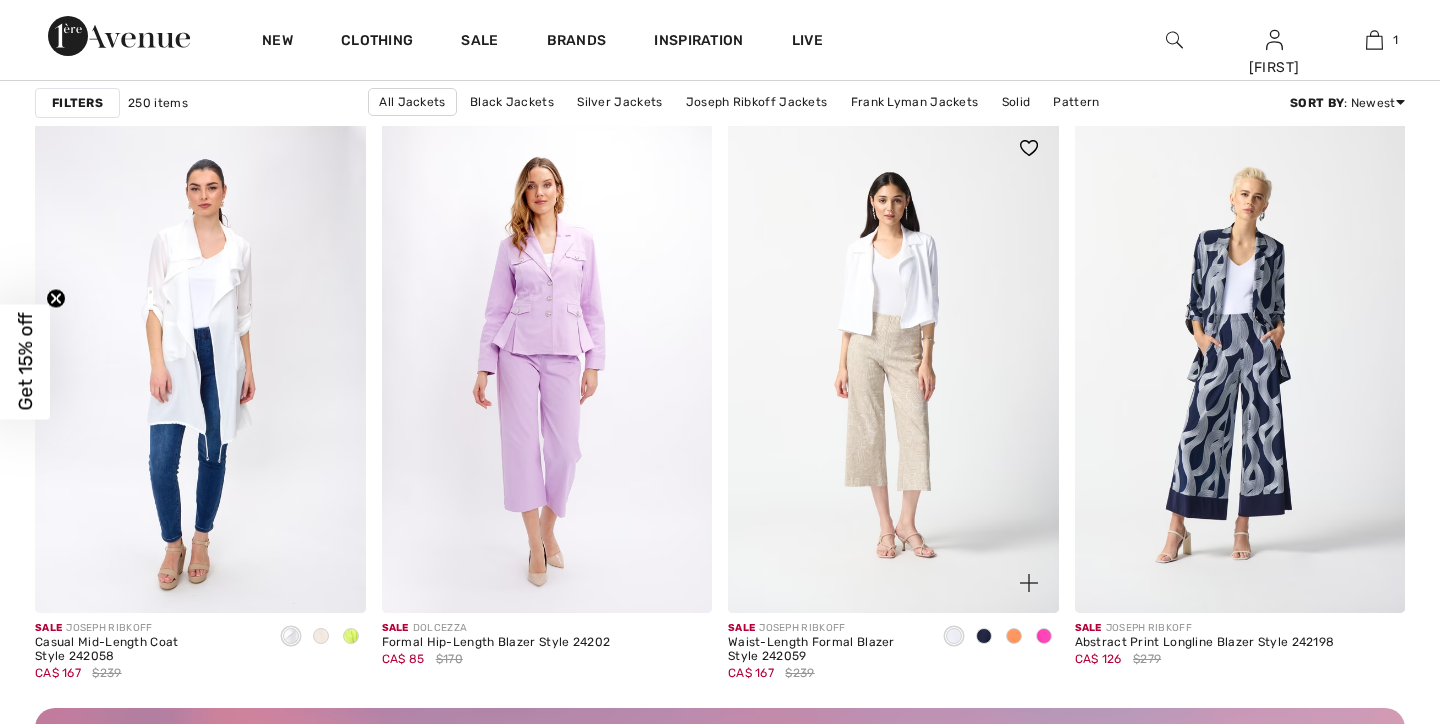 scroll, scrollTop: 0, scrollLeft: 0, axis: both 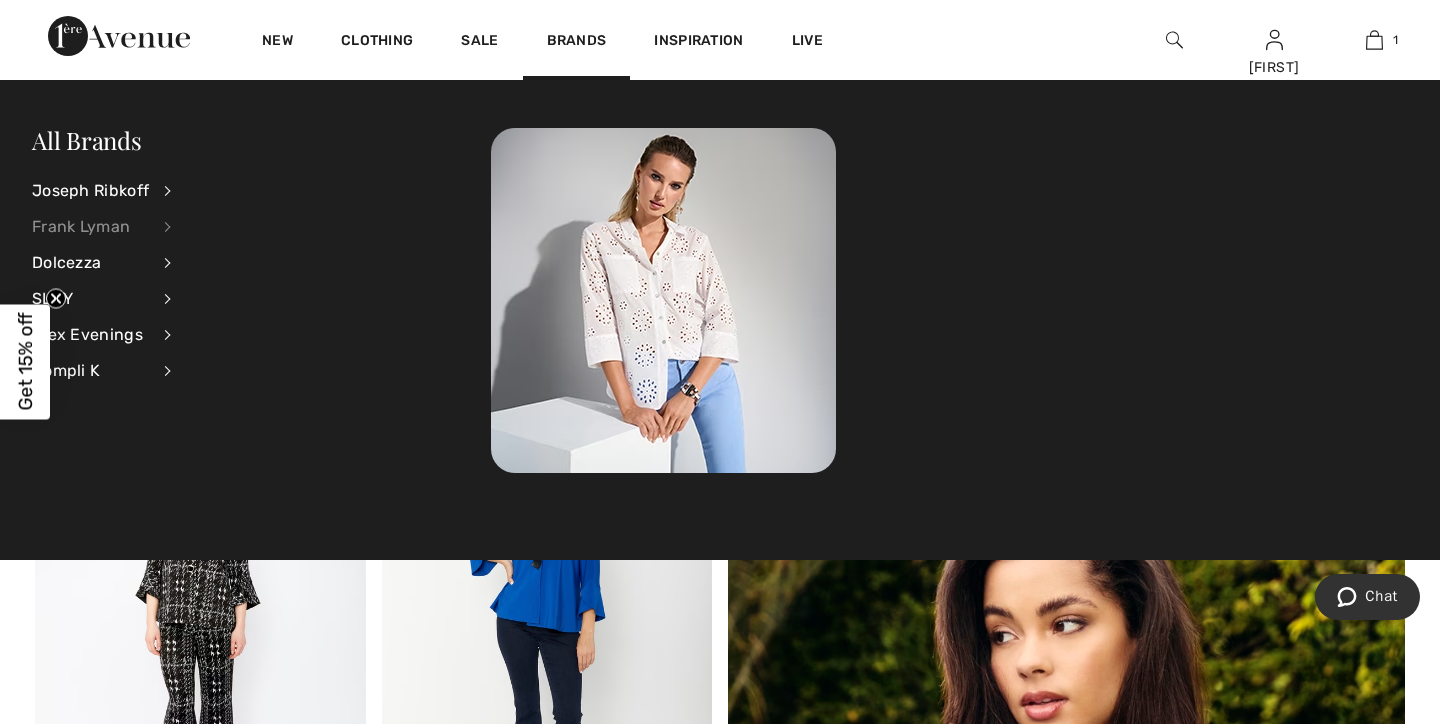 click on "Frank Lyman" at bounding box center (90, 227) 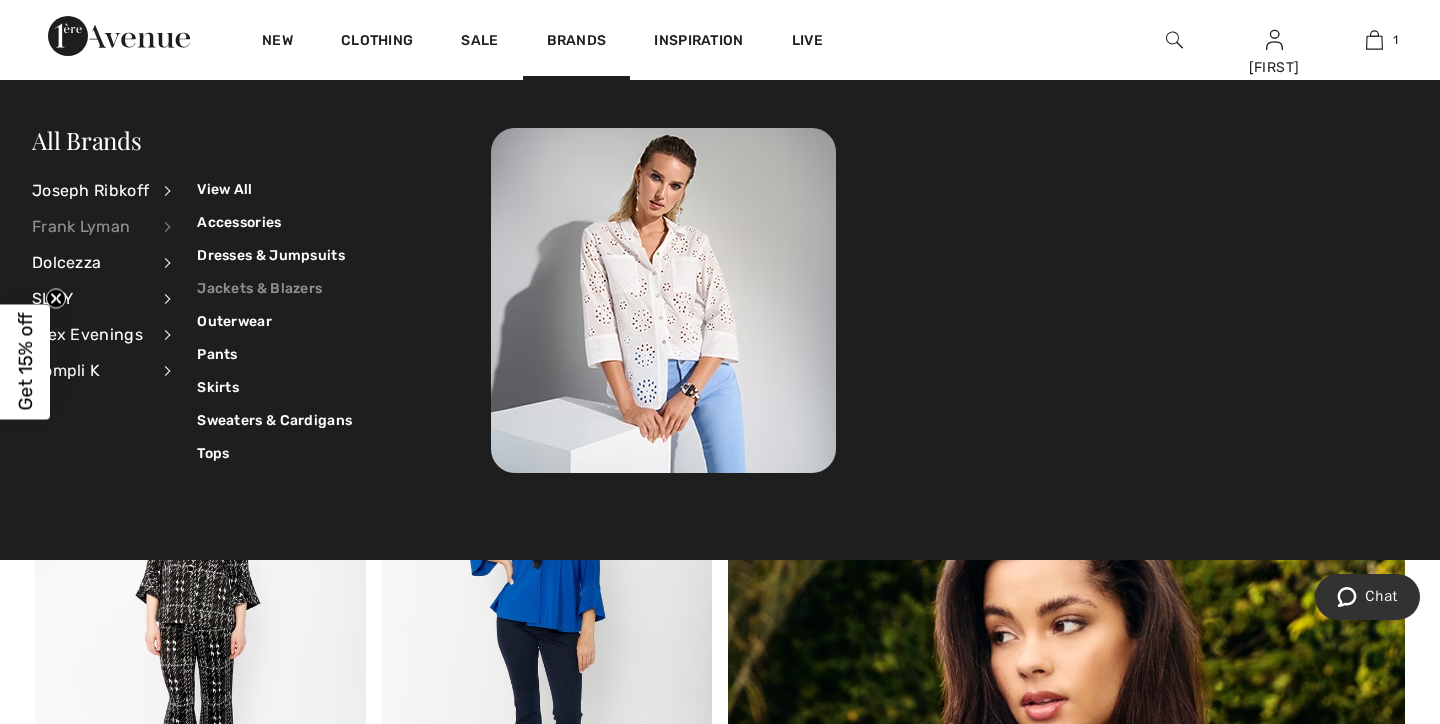 click on "Jackets & Blazers" at bounding box center [274, 288] 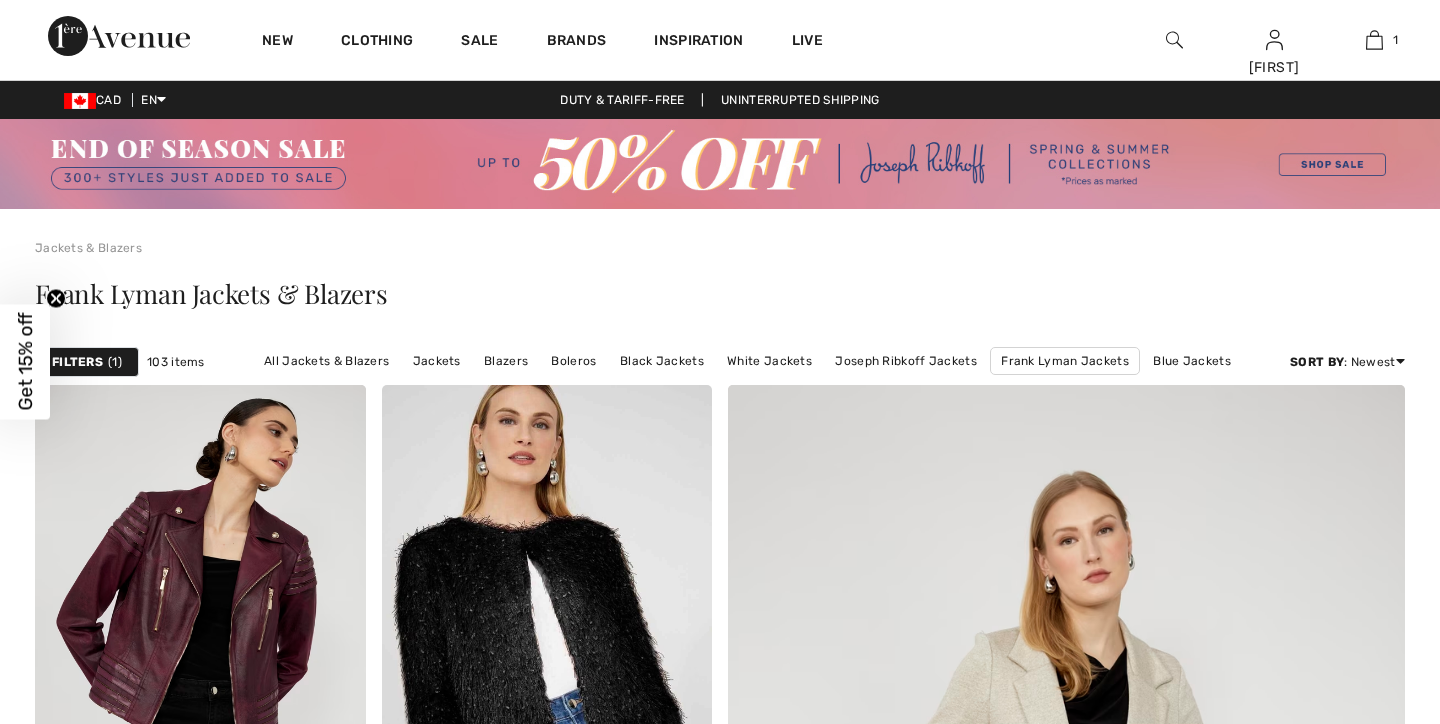 scroll, scrollTop: 4489, scrollLeft: 0, axis: vertical 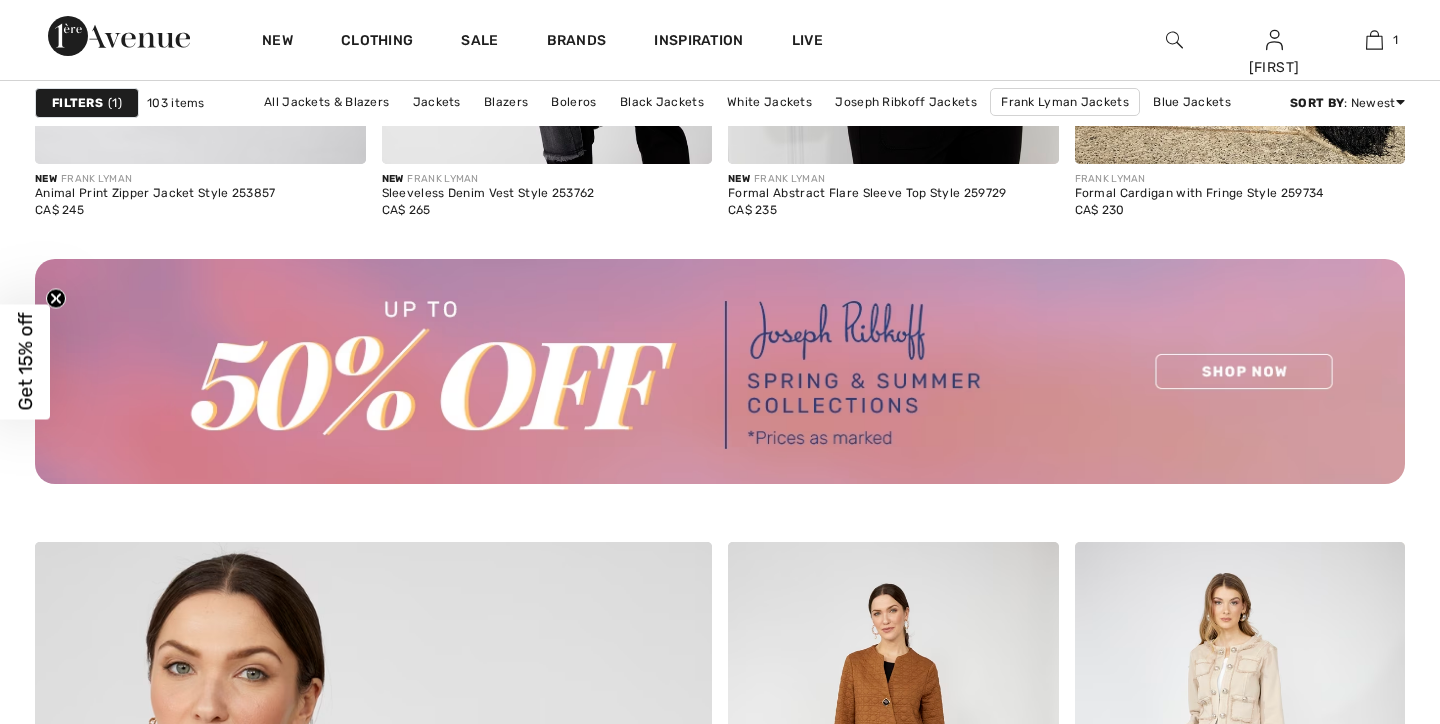 checkbox on "true" 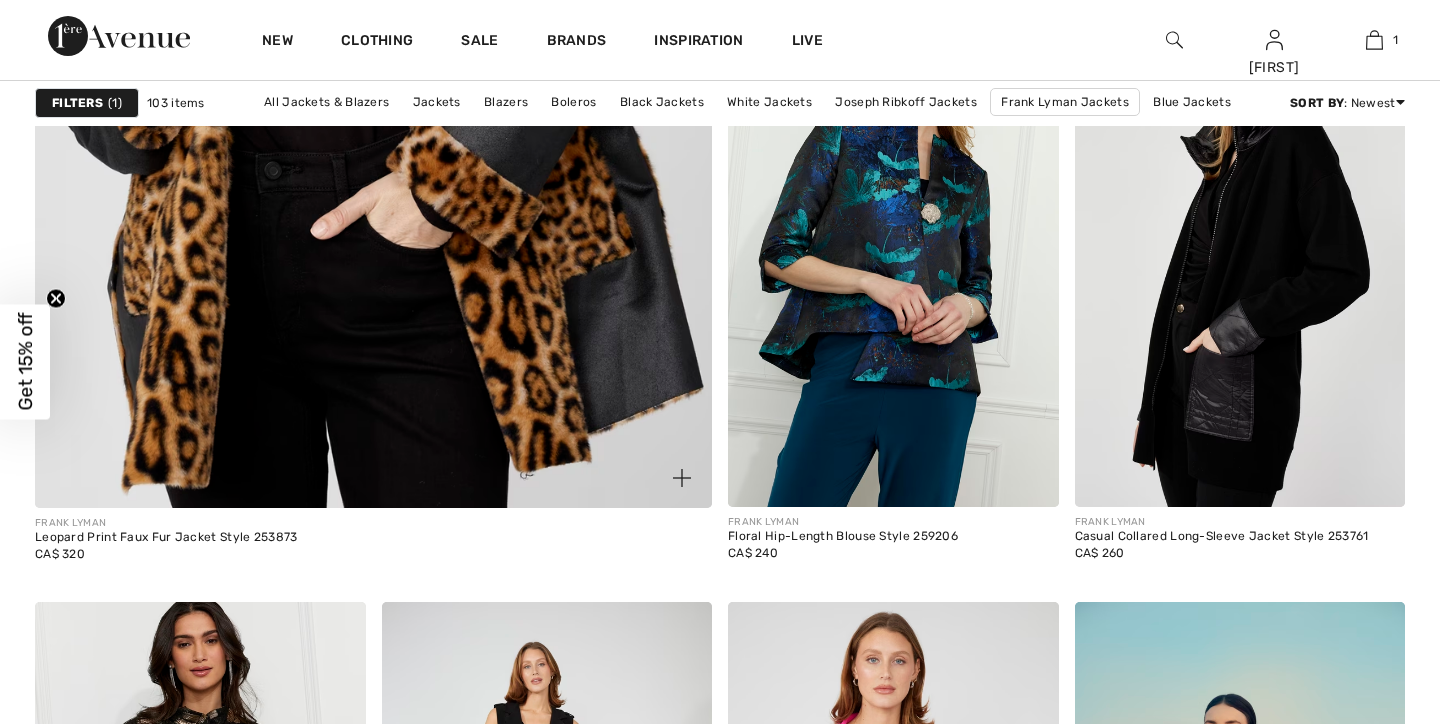 scroll, scrollTop: 0, scrollLeft: 0, axis: both 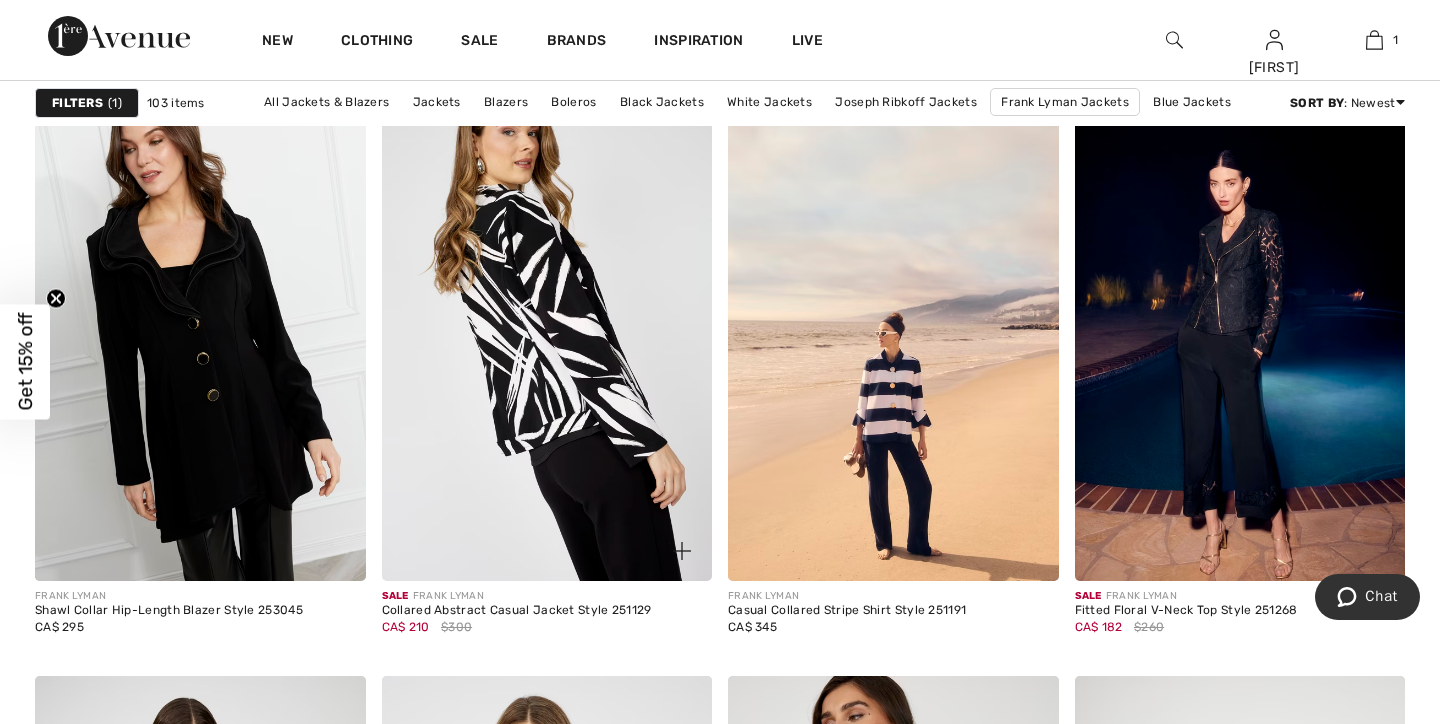 click at bounding box center (547, 333) 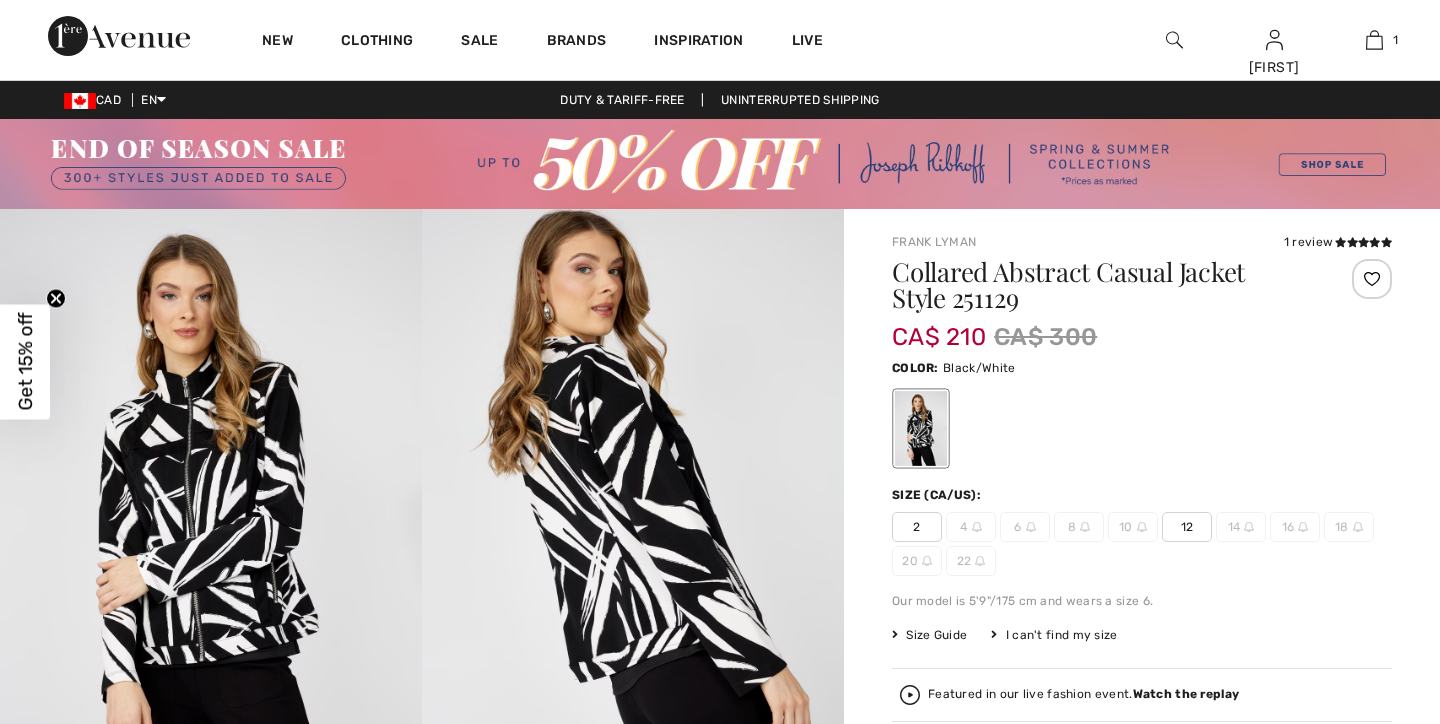 scroll, scrollTop: 131, scrollLeft: 0, axis: vertical 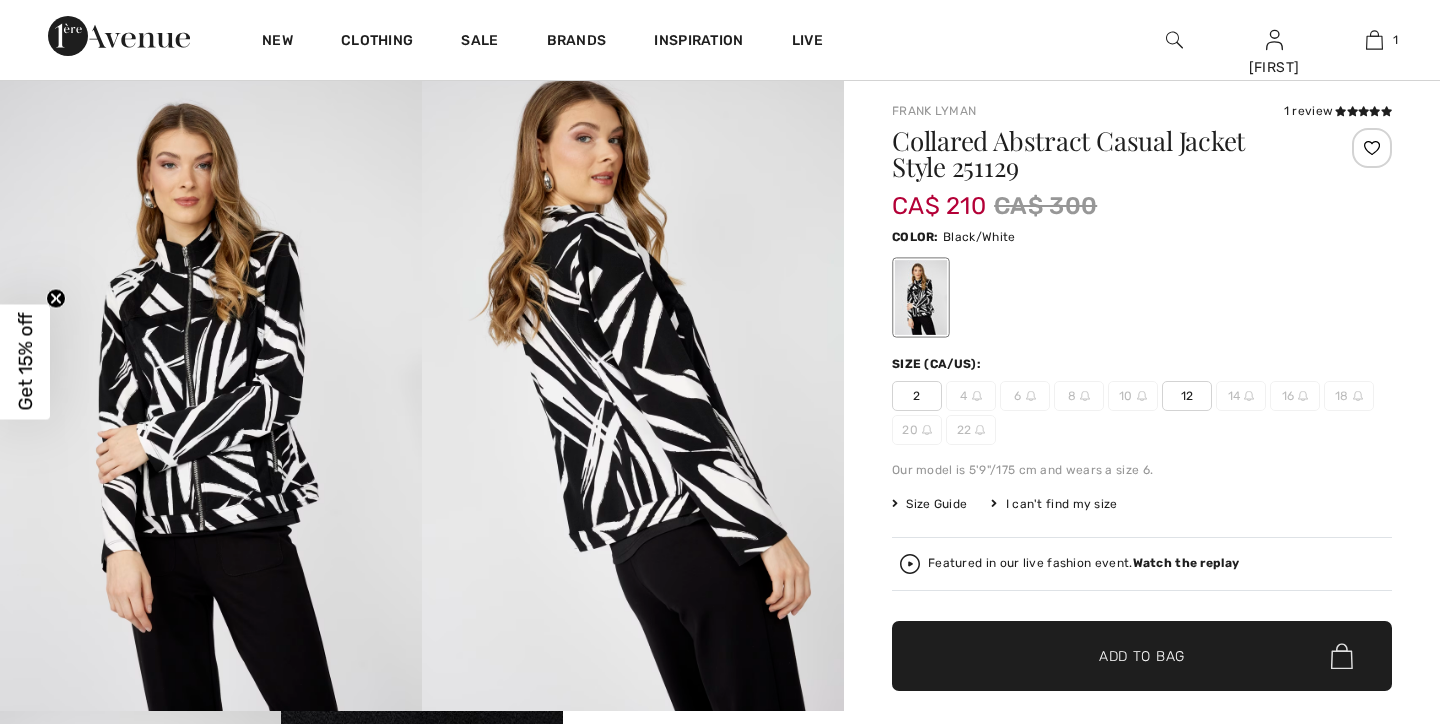 checkbox on "true" 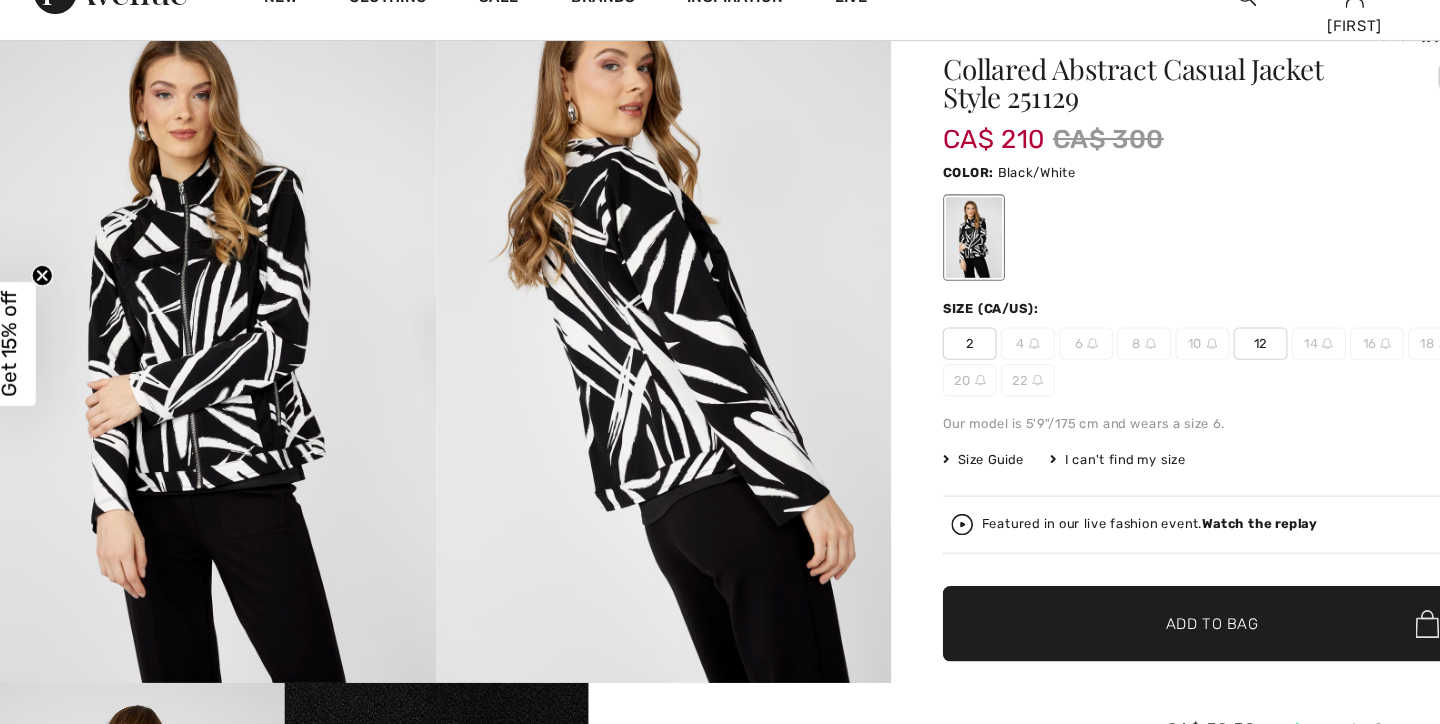 scroll, scrollTop: 0, scrollLeft: 0, axis: both 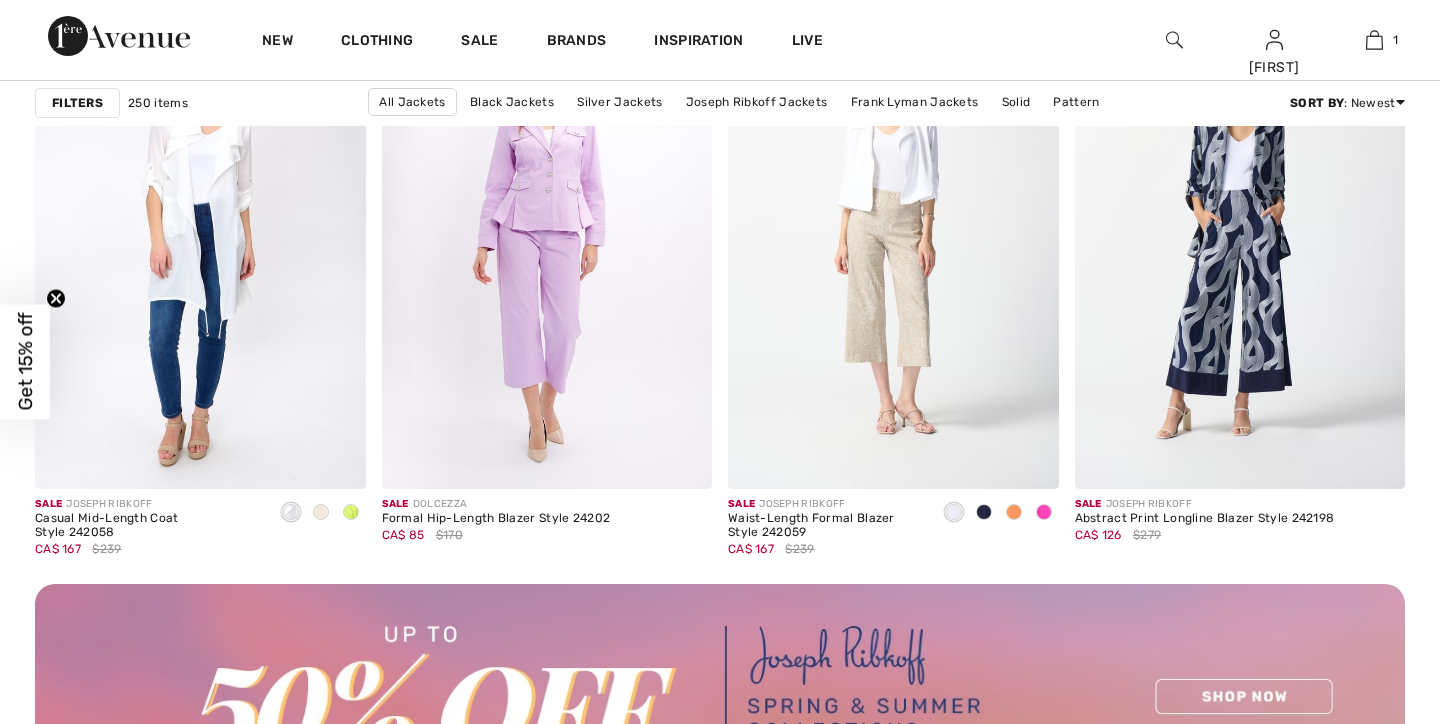 checkbox on "true" 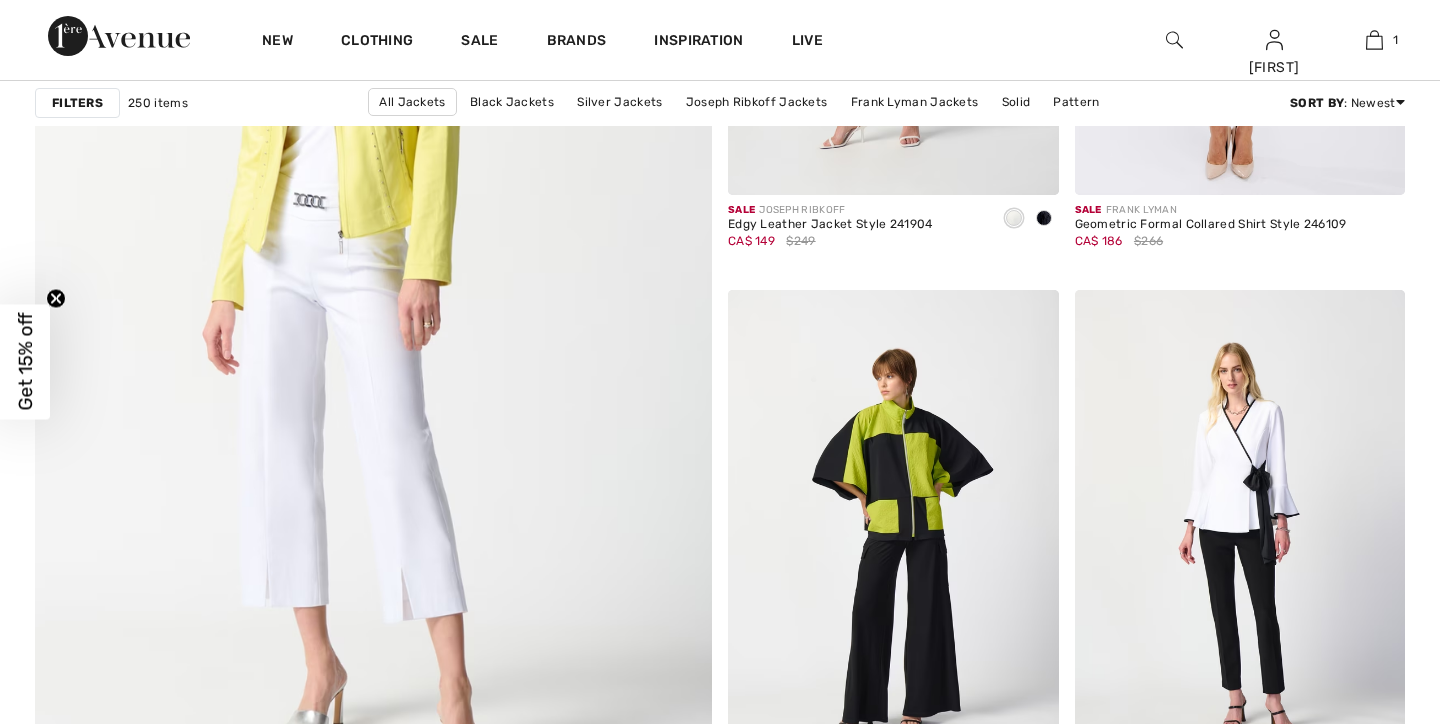 scroll, scrollTop: 0, scrollLeft: 0, axis: both 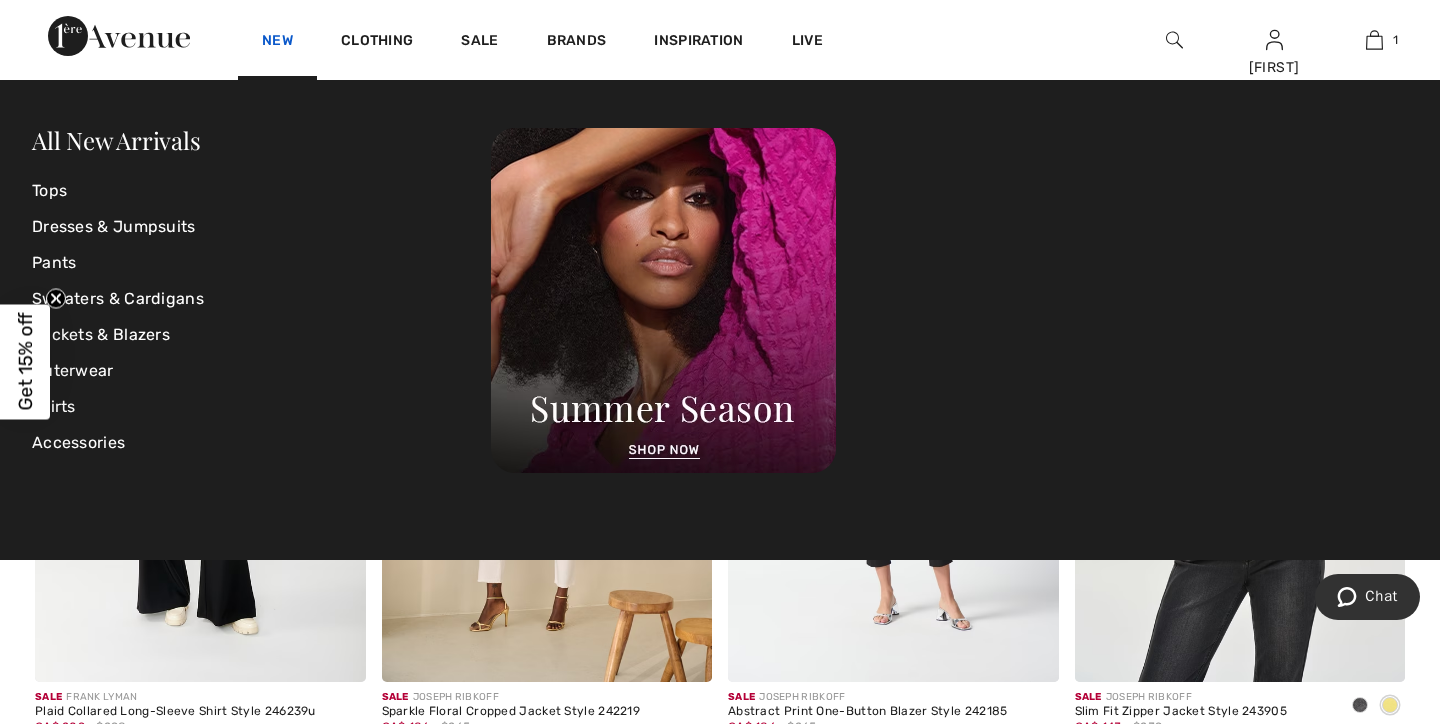 click on "New" at bounding box center (277, 42) 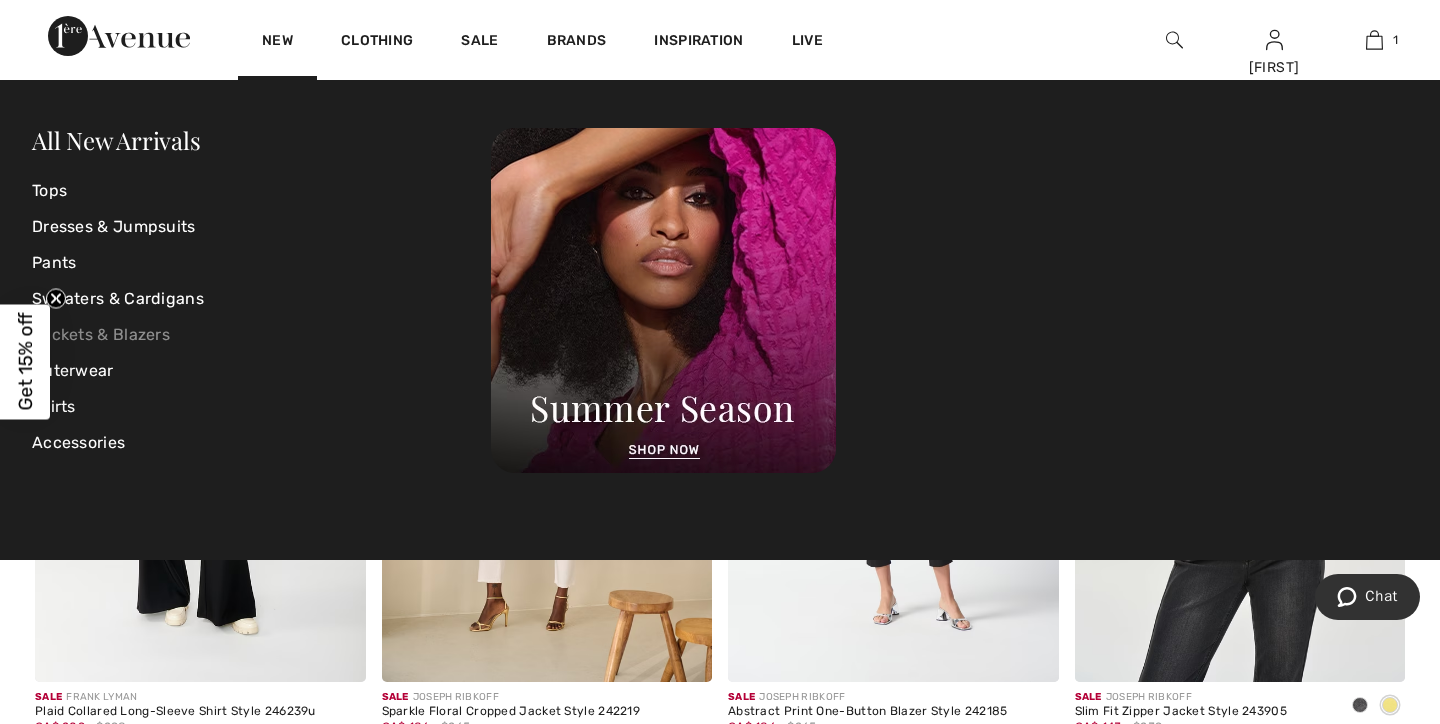 click on "Jackets & Blazers" at bounding box center (261, 335) 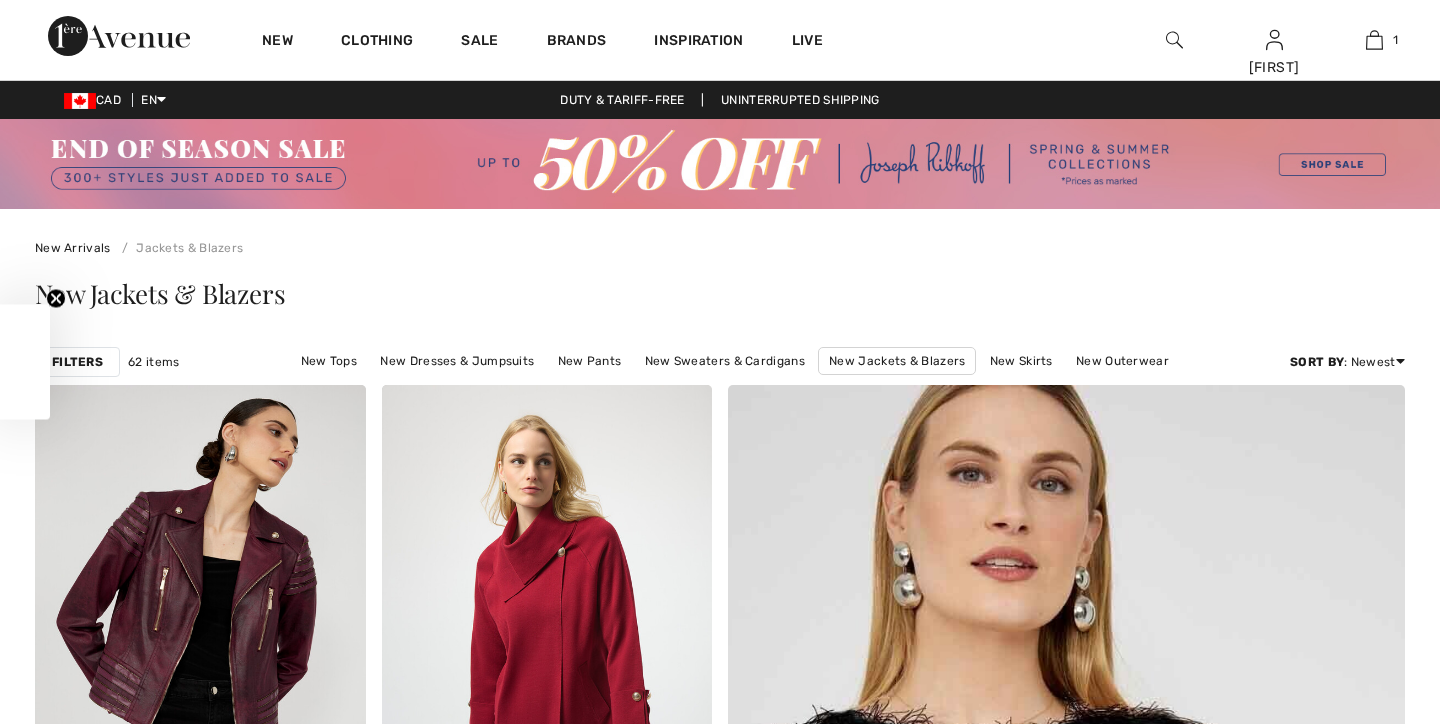 scroll, scrollTop: 4969, scrollLeft: 0, axis: vertical 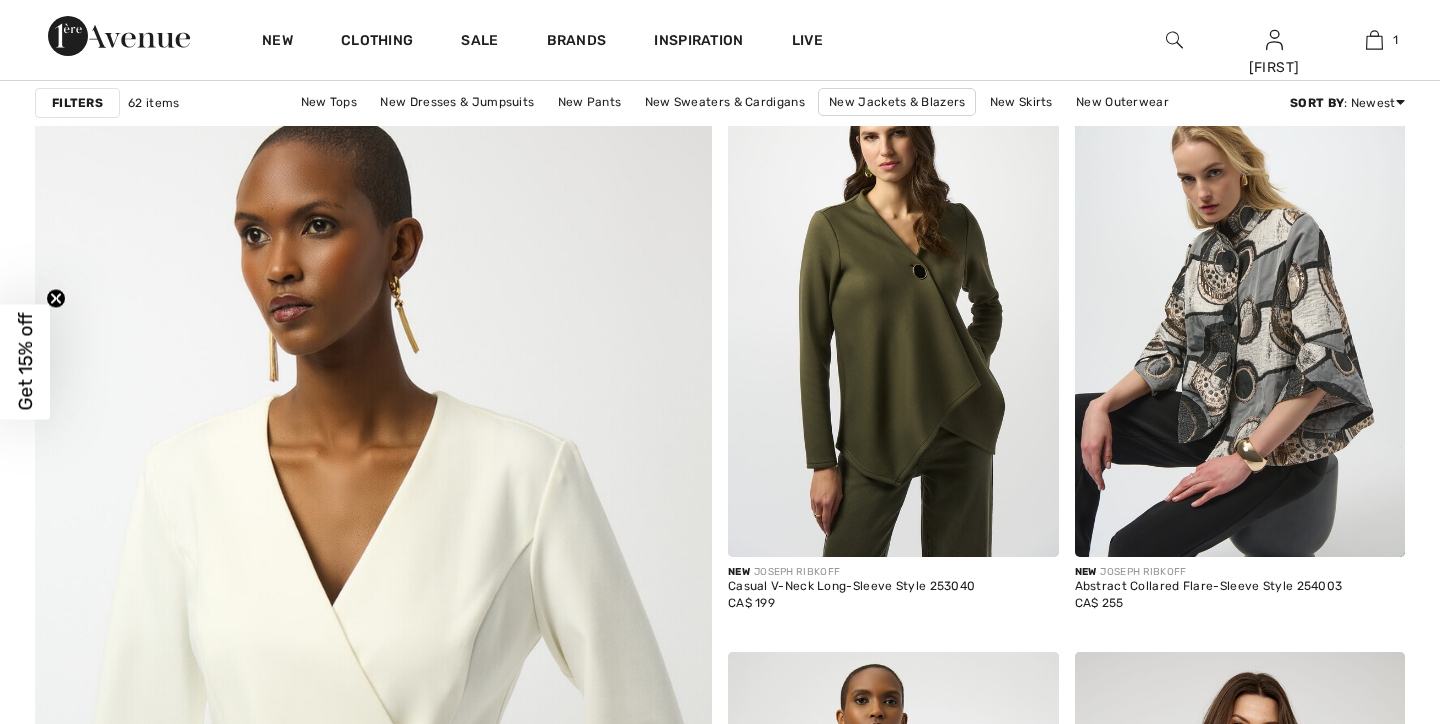 checkbox on "true" 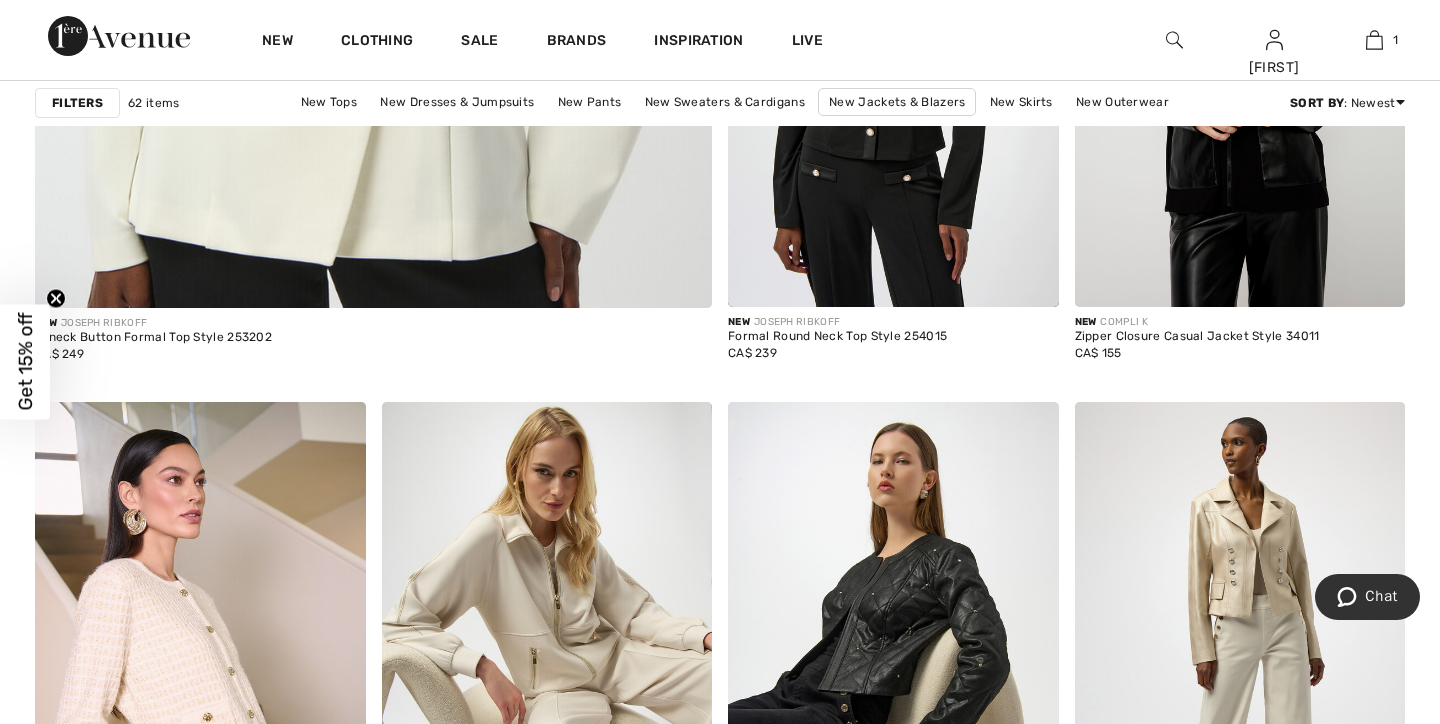 scroll, scrollTop: 0, scrollLeft: 0, axis: both 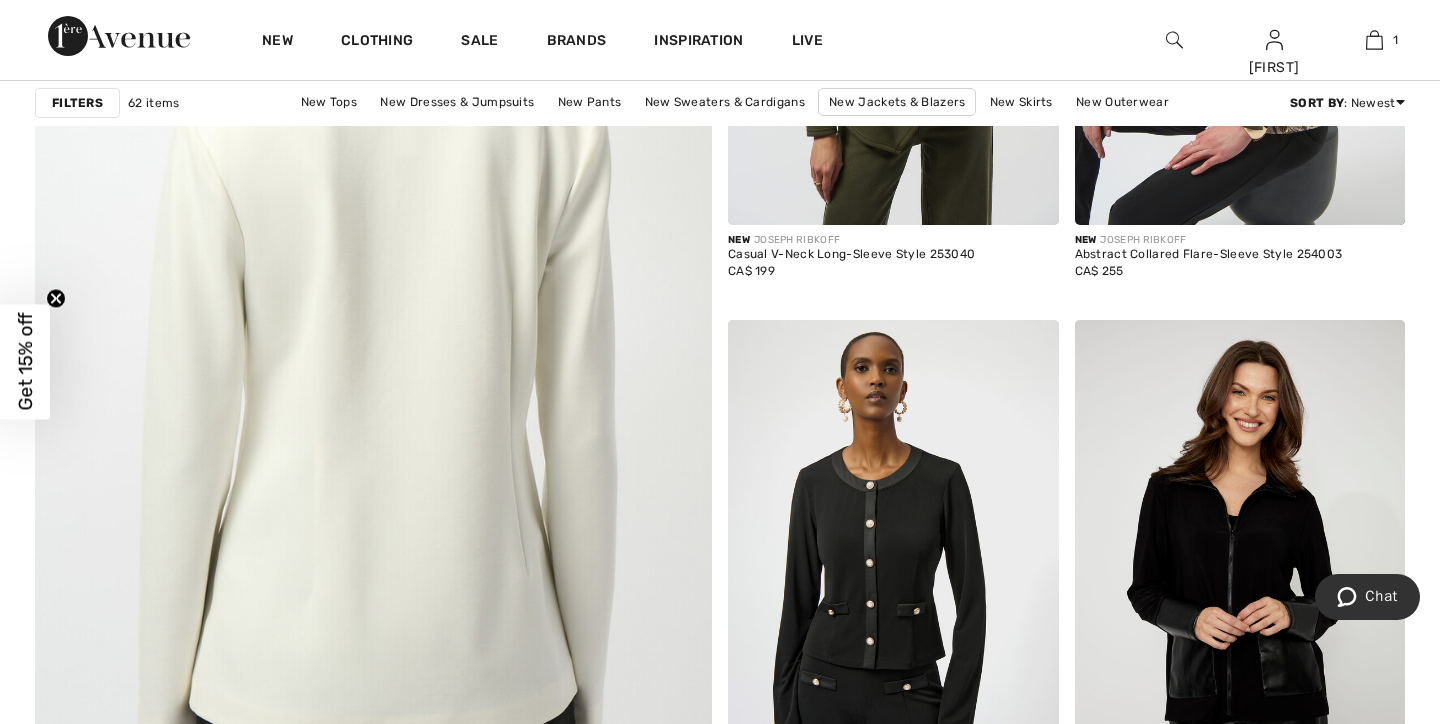 click at bounding box center [373, 339] 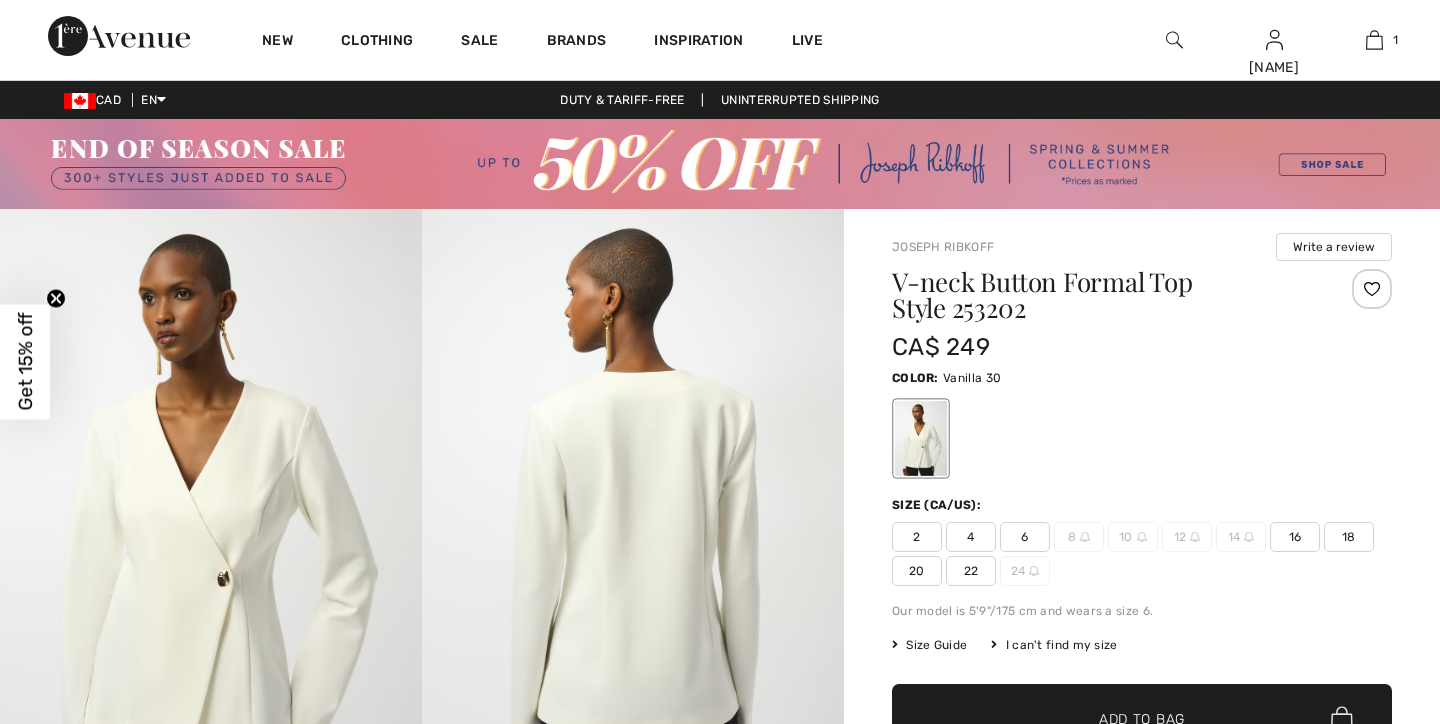 scroll, scrollTop: 0, scrollLeft: 0, axis: both 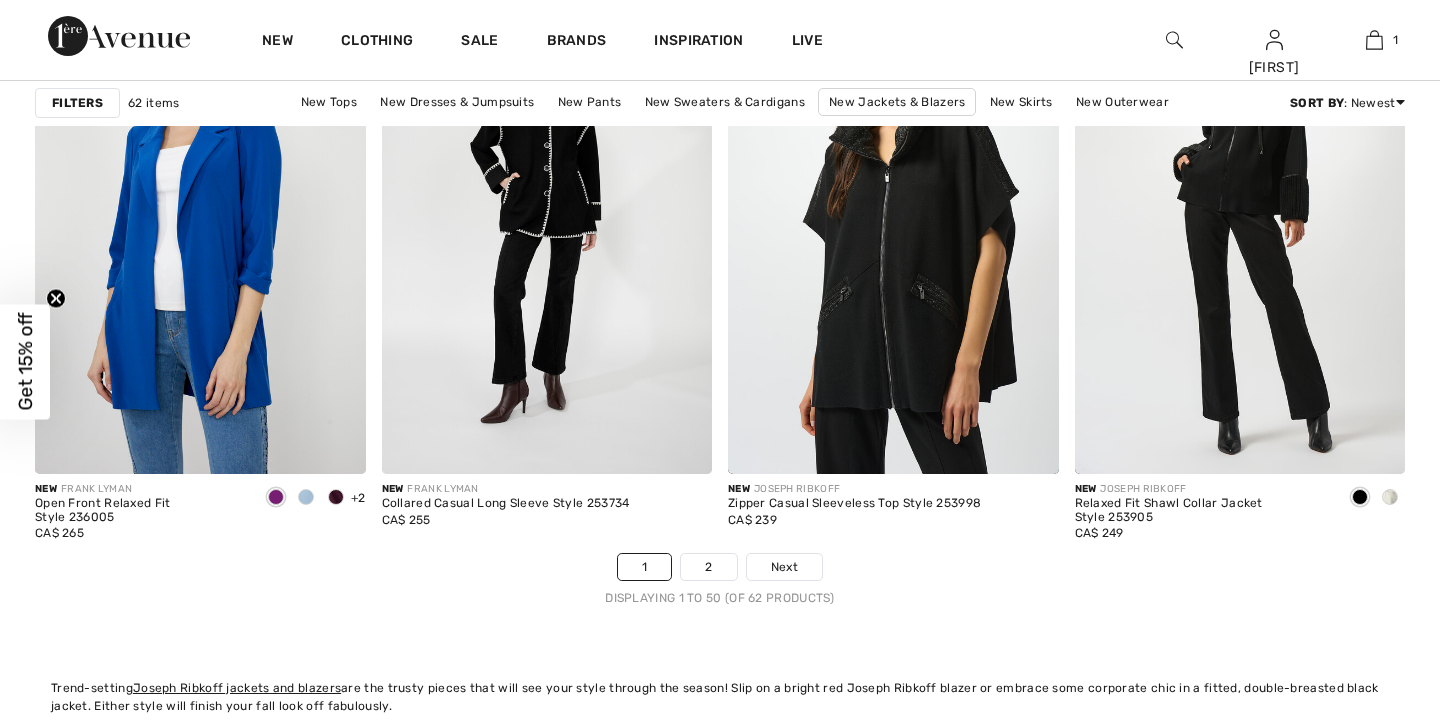 checkbox on "true" 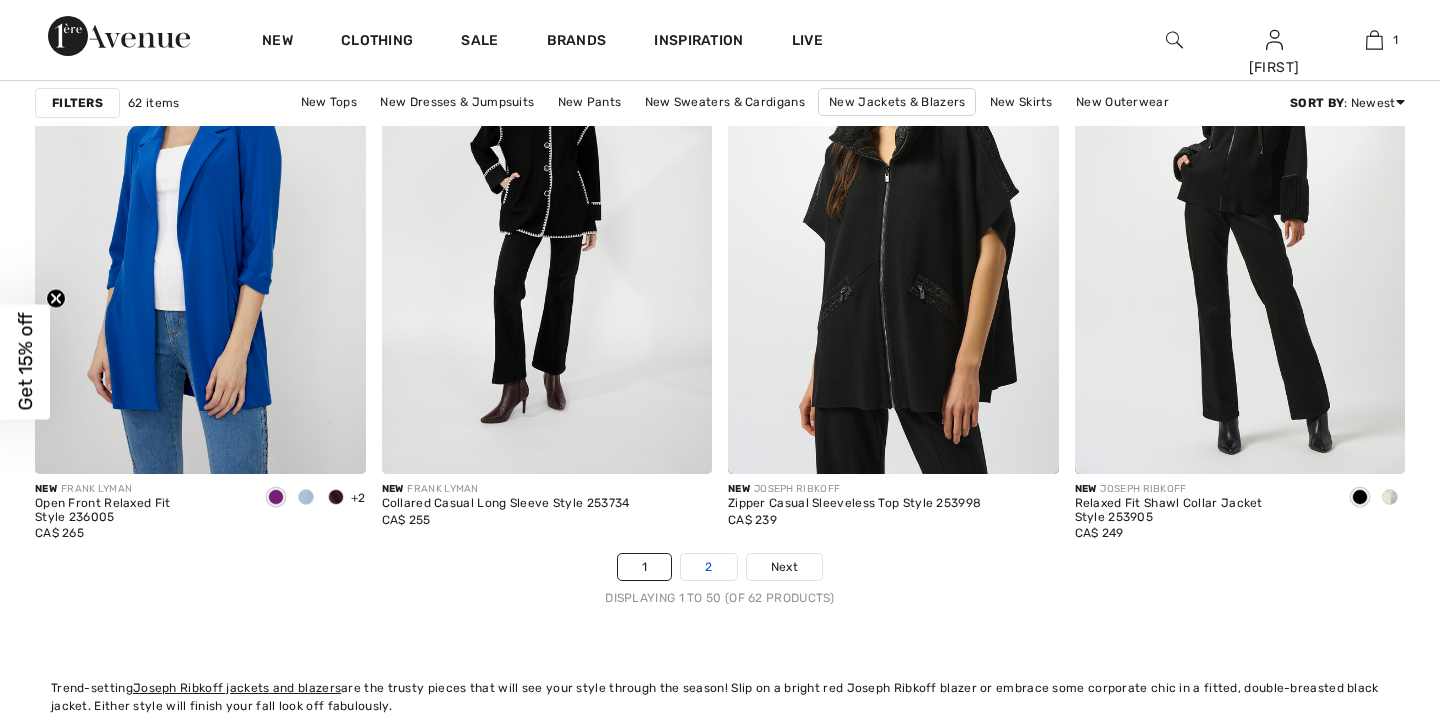scroll, scrollTop: 8878, scrollLeft: 0, axis: vertical 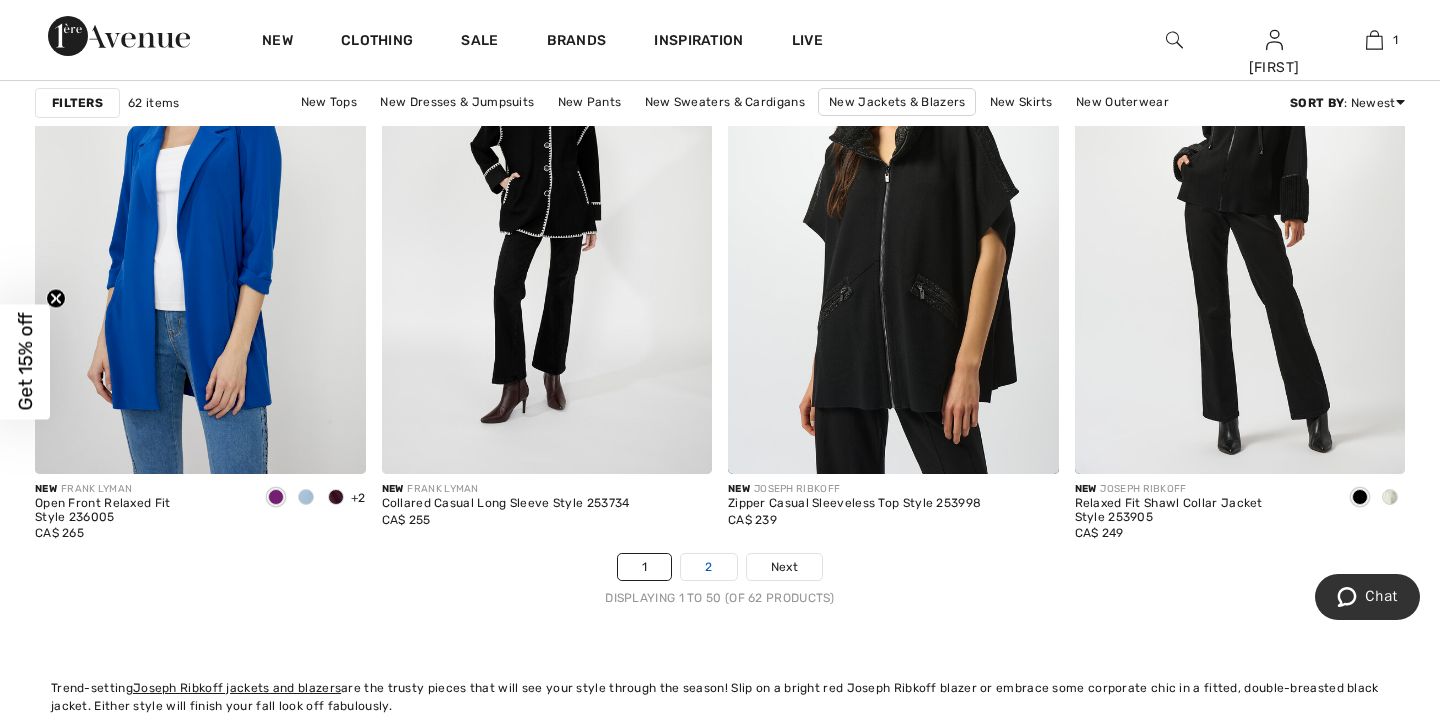 click on "2" at bounding box center (708, 567) 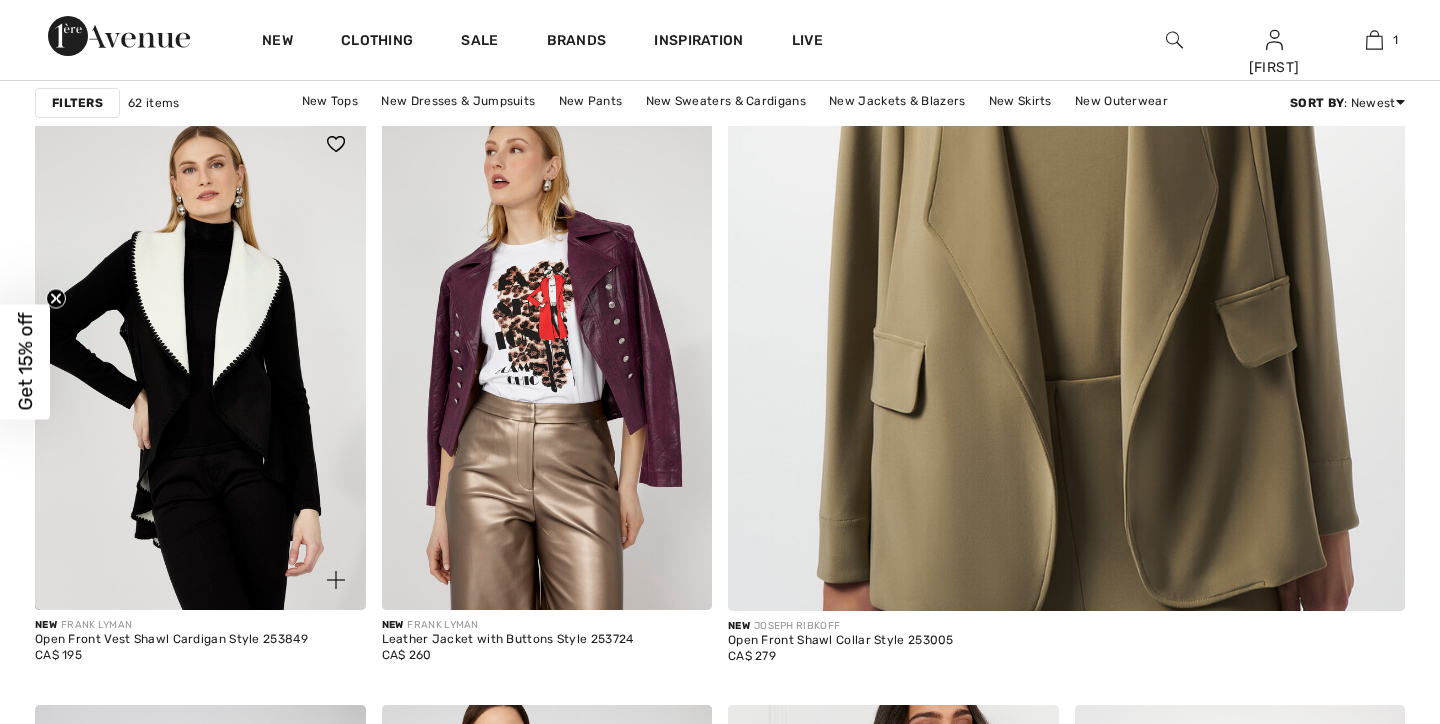 checkbox on "true" 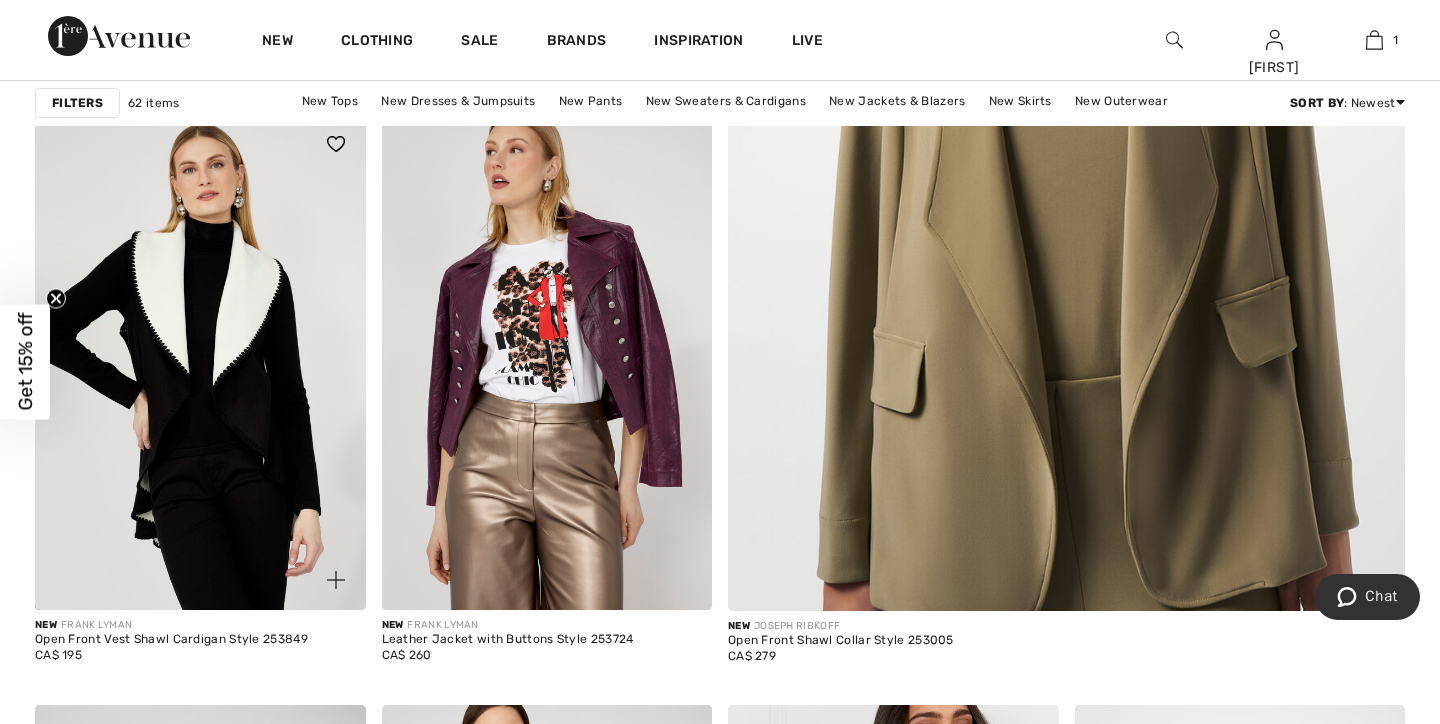 scroll, scrollTop: 862, scrollLeft: 0, axis: vertical 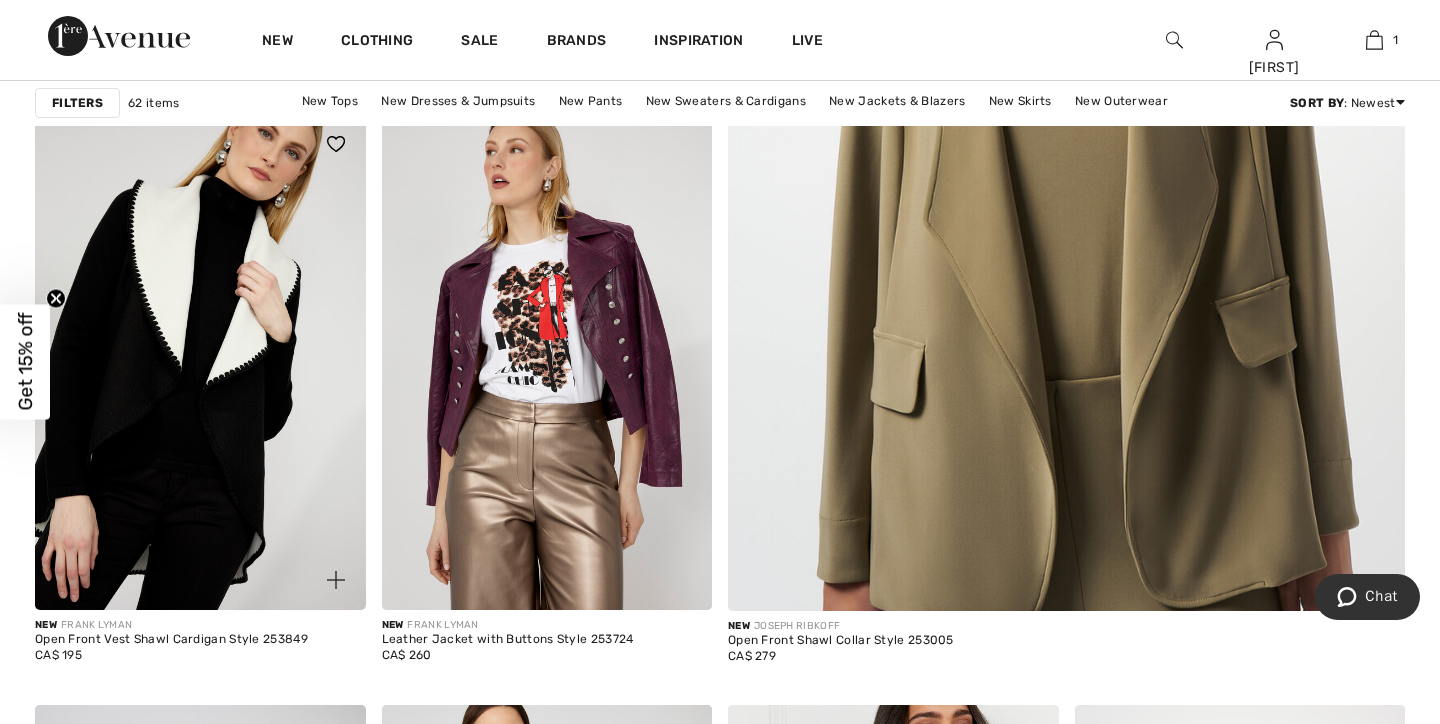 click at bounding box center [200, 362] 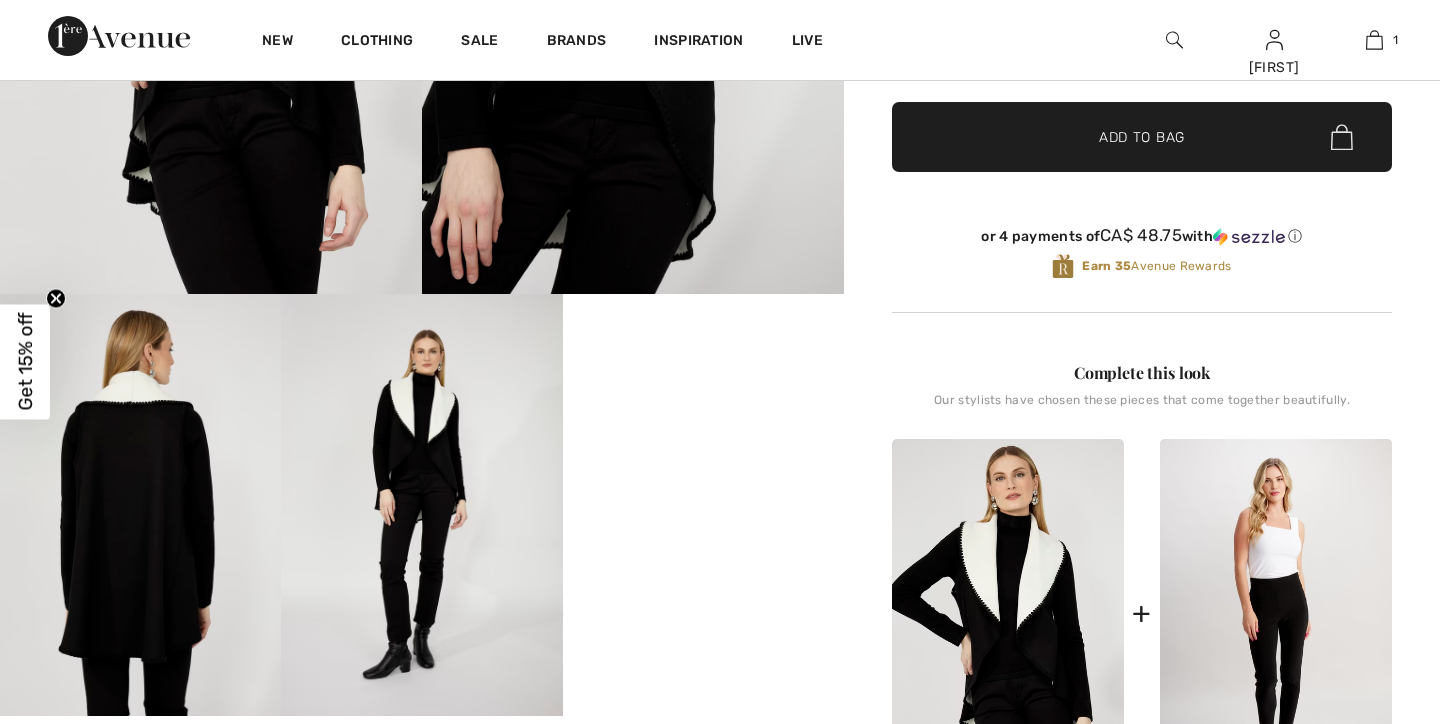 checkbox on "true" 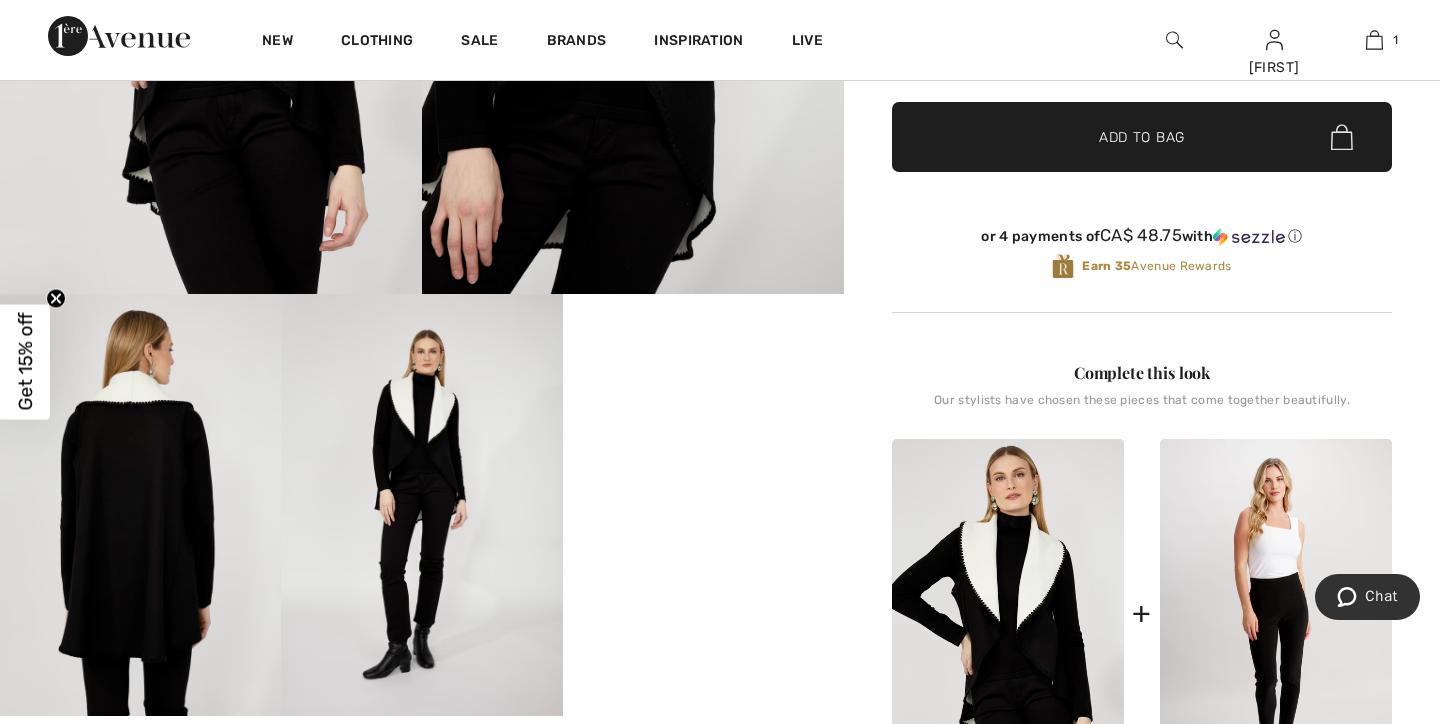 click at bounding box center [140, 505] 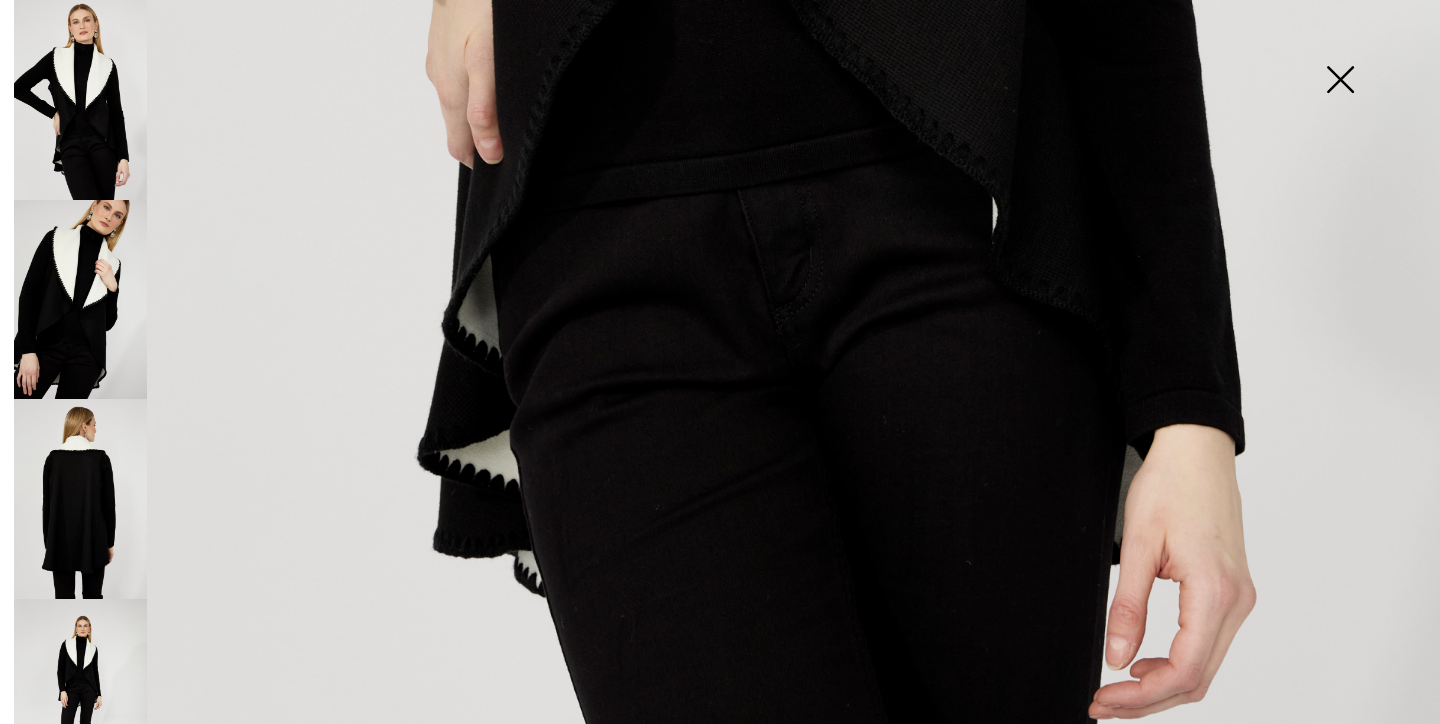 scroll, scrollTop: 1059, scrollLeft: 0, axis: vertical 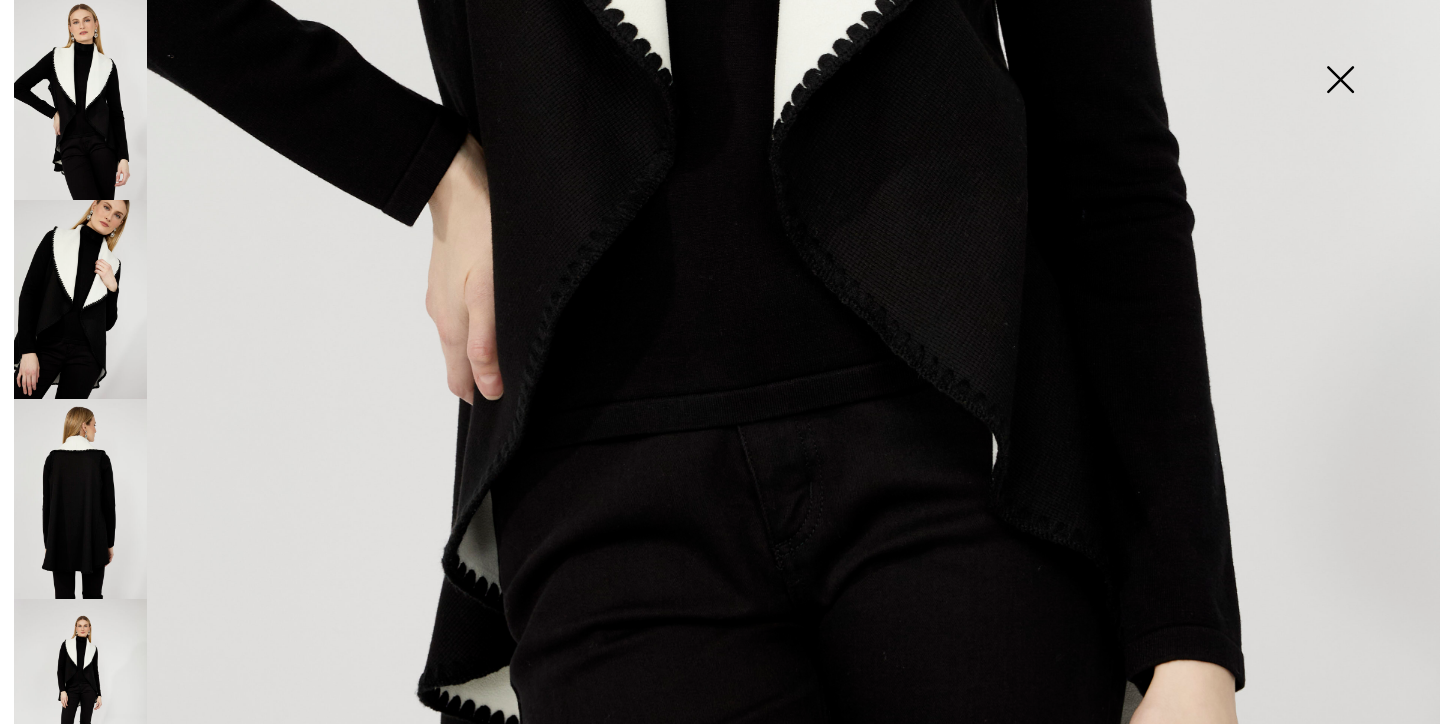 click at bounding box center [80, 499] 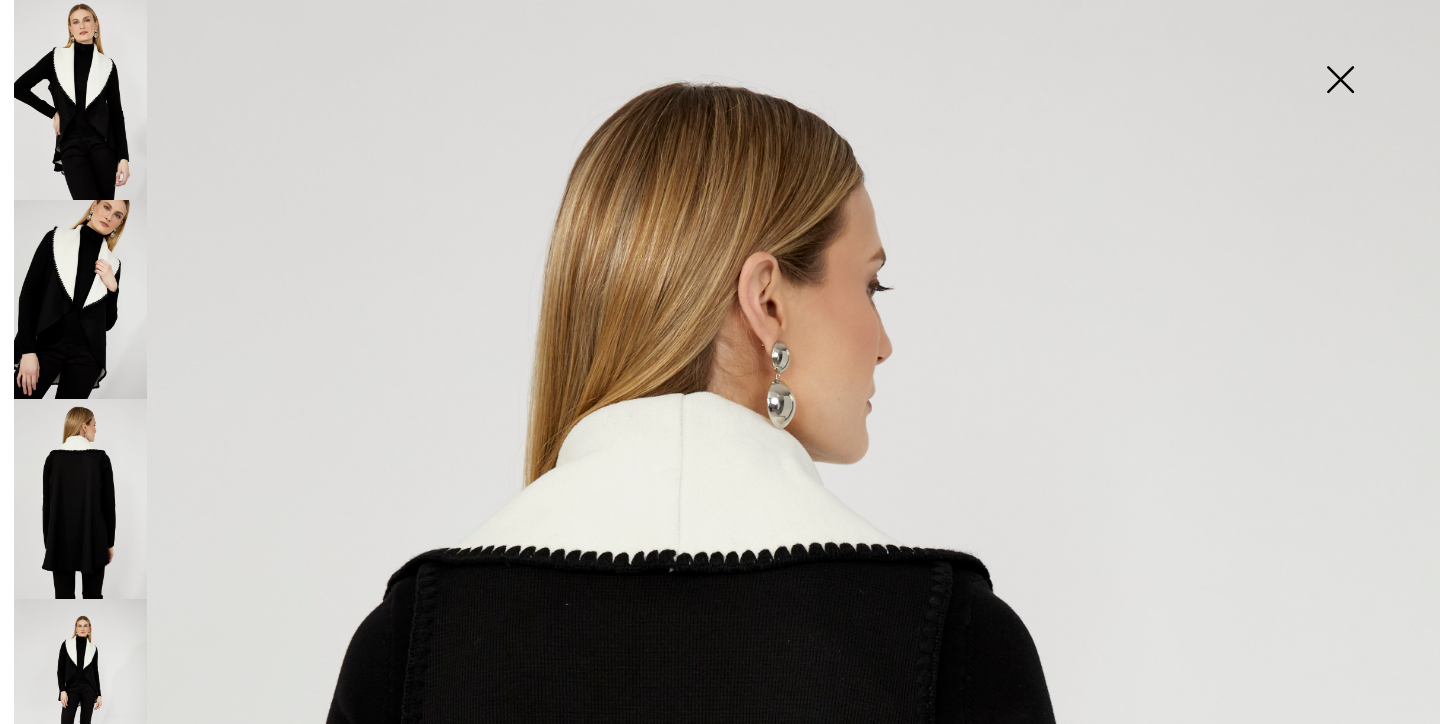 scroll, scrollTop: 0, scrollLeft: 0, axis: both 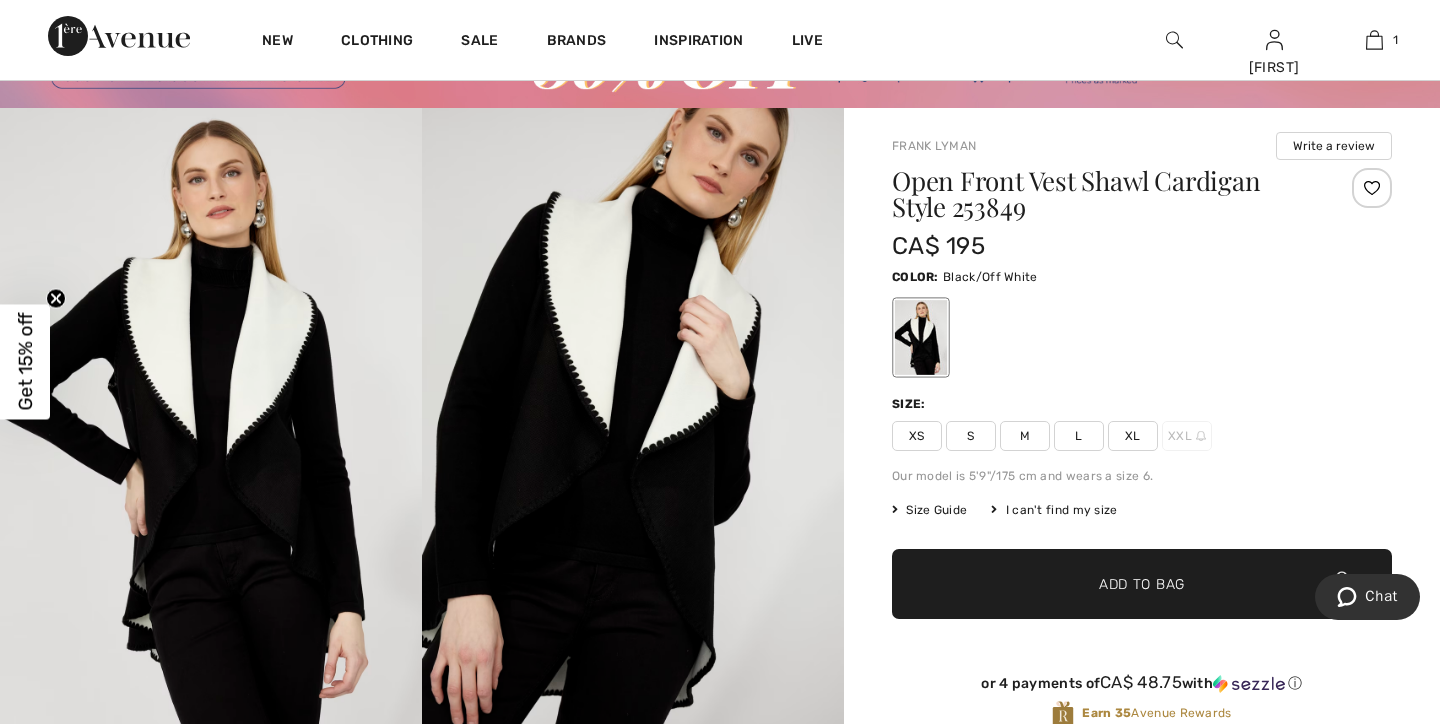 click on "XL" at bounding box center [1133, 436] 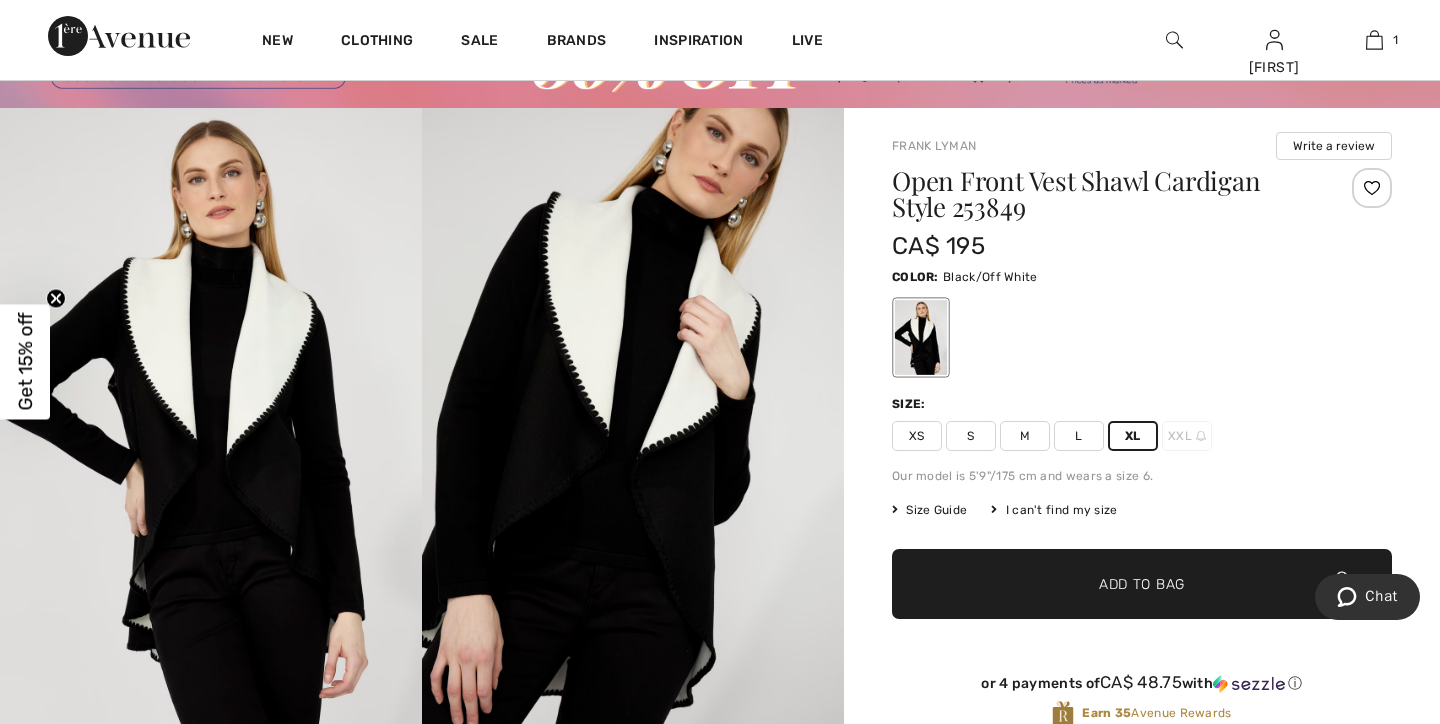 click on "Add to Bag" at bounding box center [1142, 584] 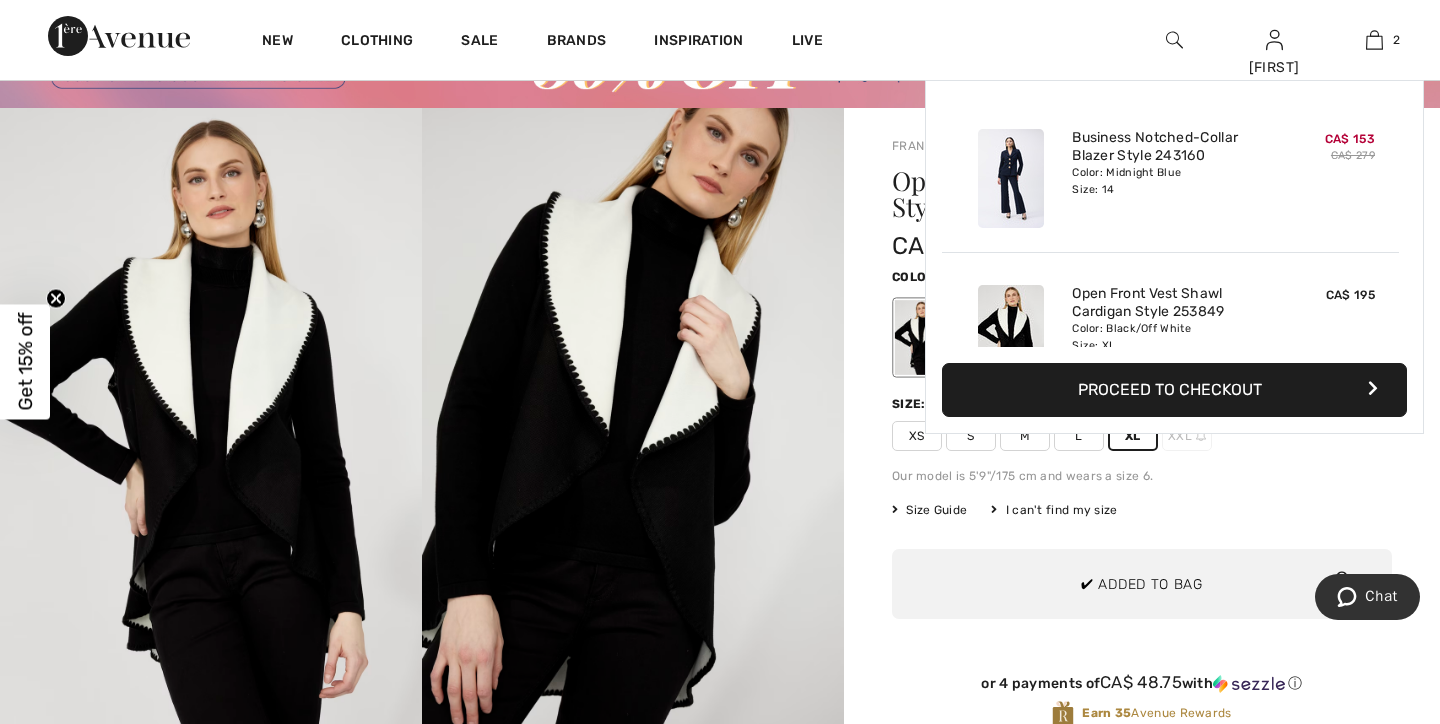 scroll, scrollTop: 62, scrollLeft: 0, axis: vertical 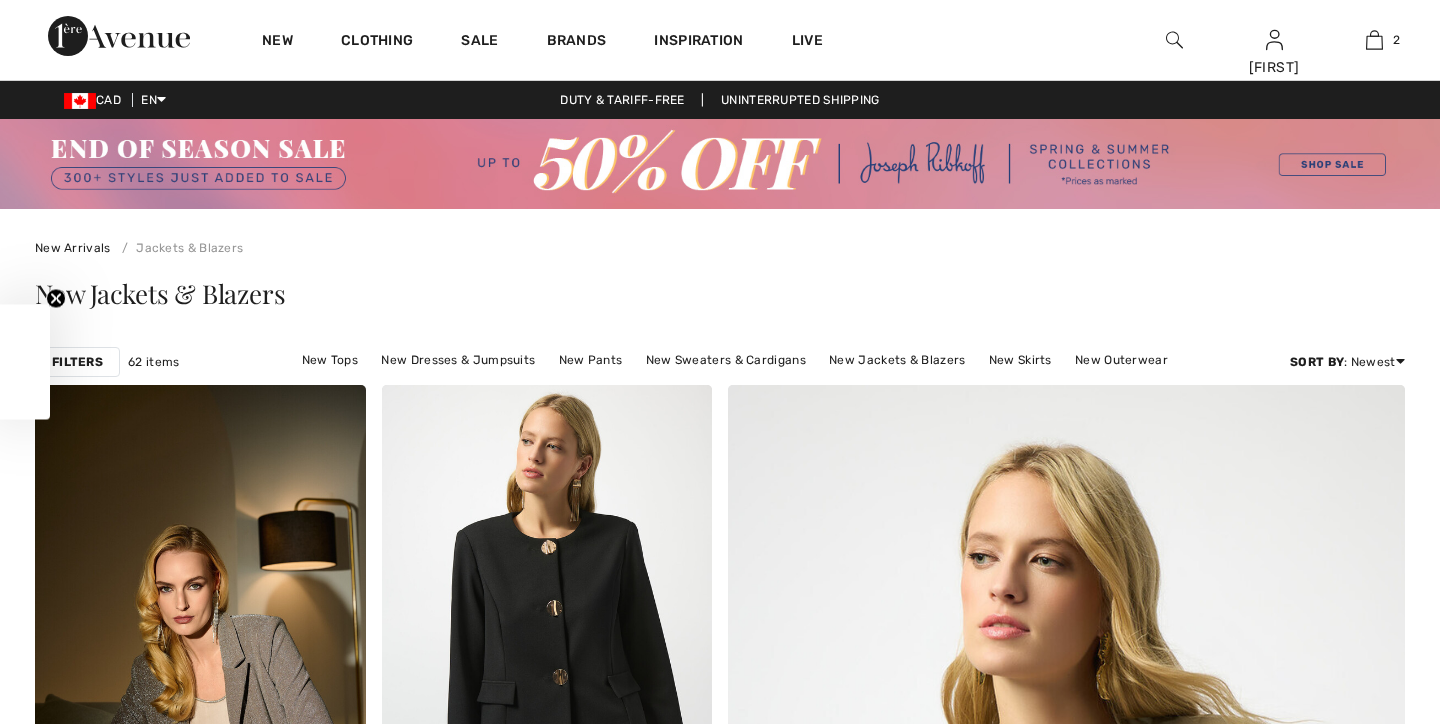 checkbox on "true" 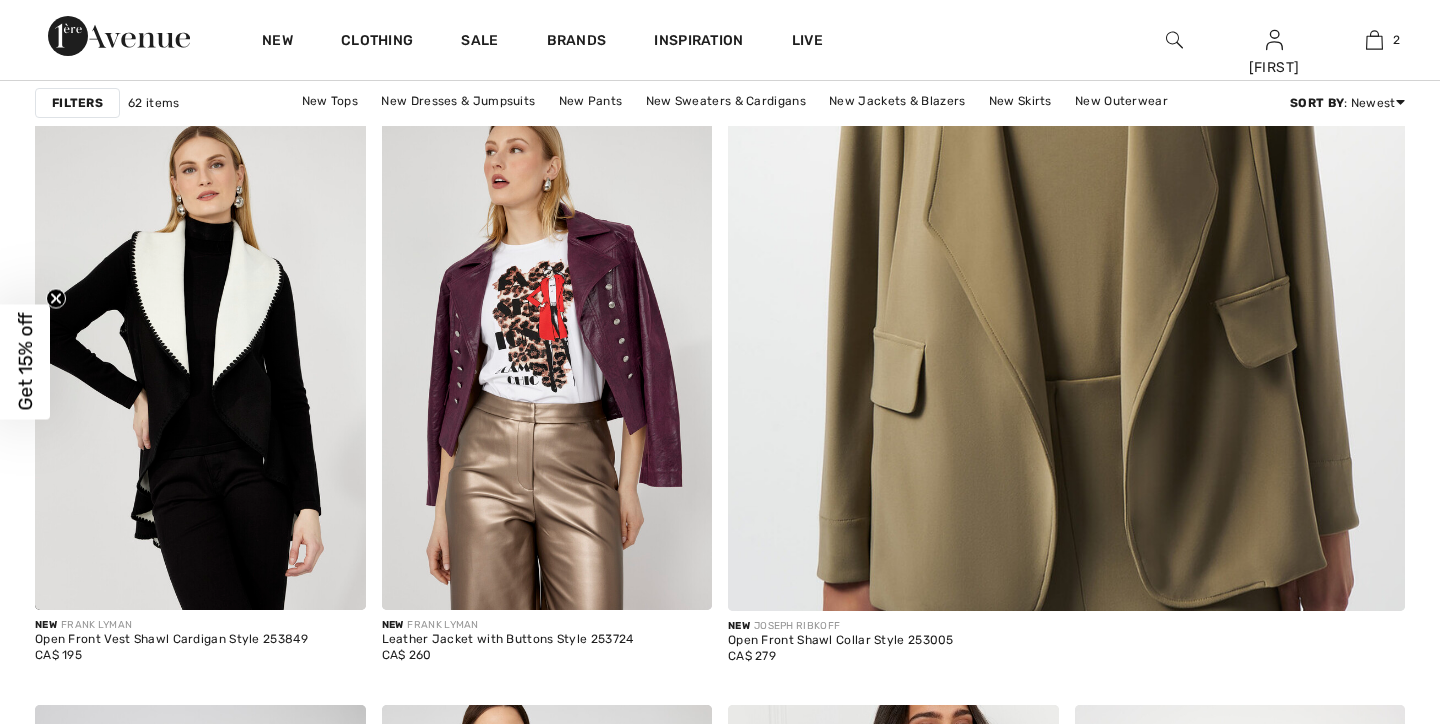 scroll, scrollTop: 862, scrollLeft: 0, axis: vertical 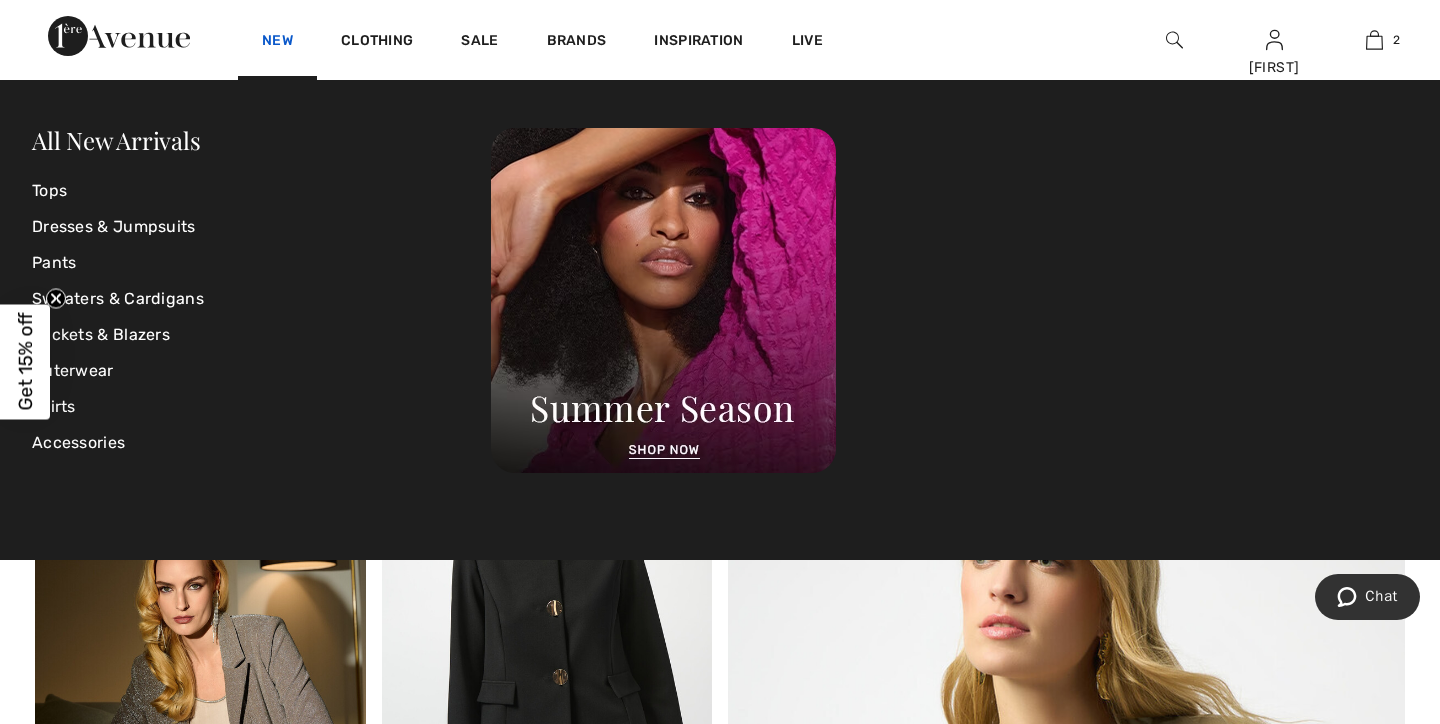 click on "New" at bounding box center [277, 42] 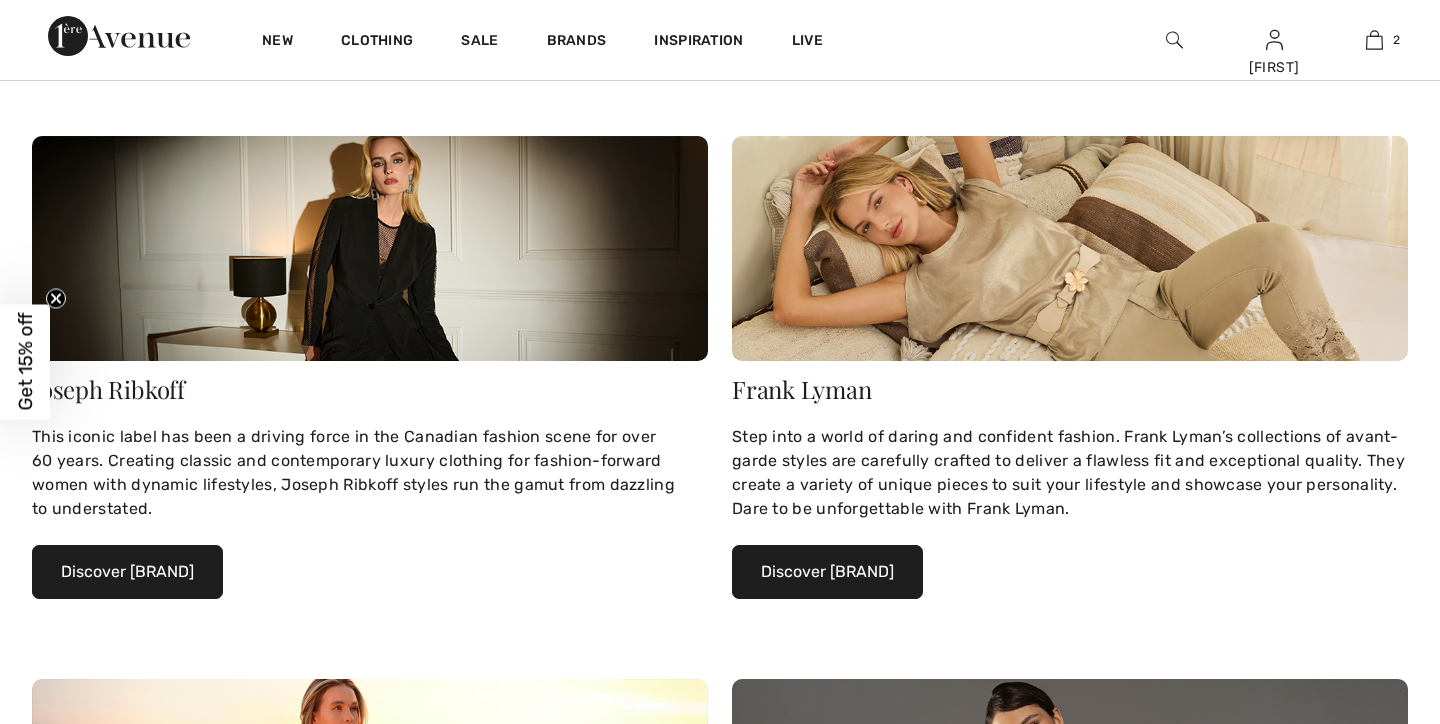 scroll, scrollTop: 315, scrollLeft: 0, axis: vertical 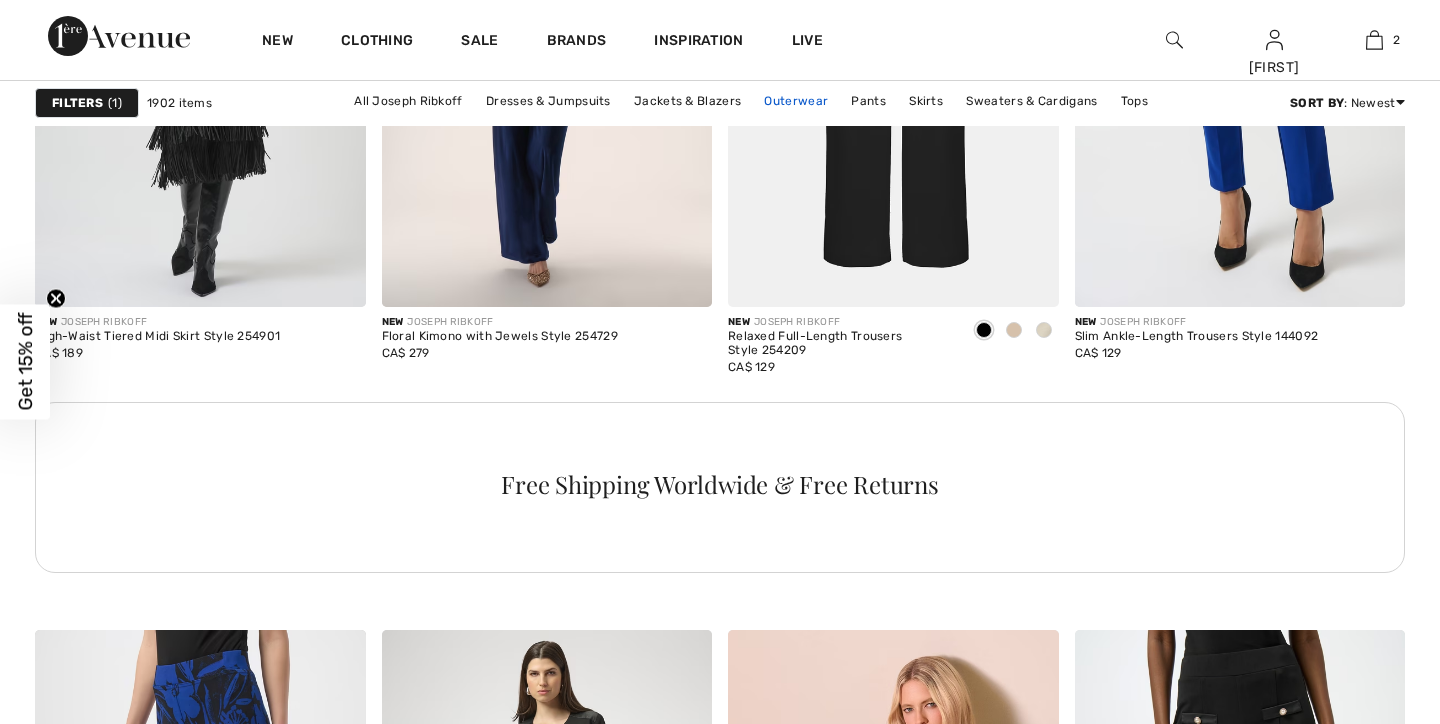 checkbox on "true" 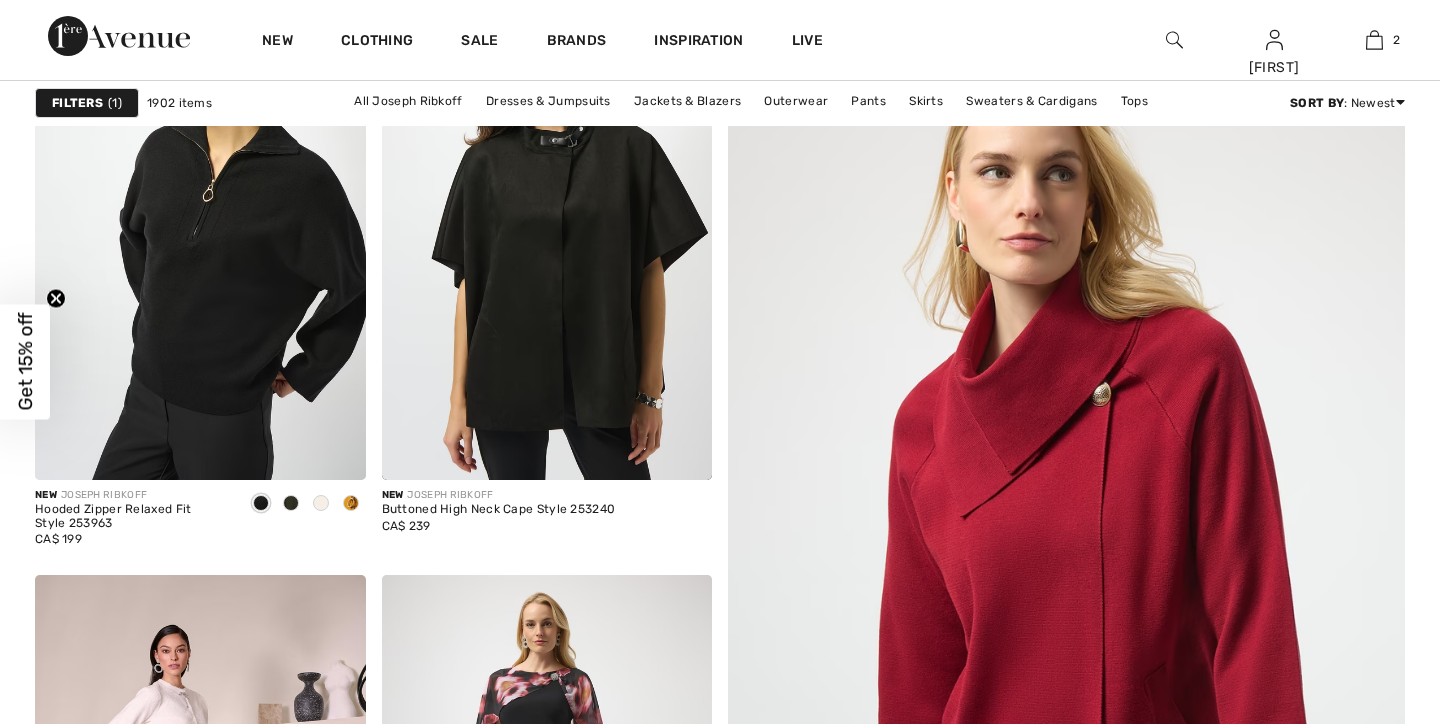 scroll, scrollTop: 805, scrollLeft: 0, axis: vertical 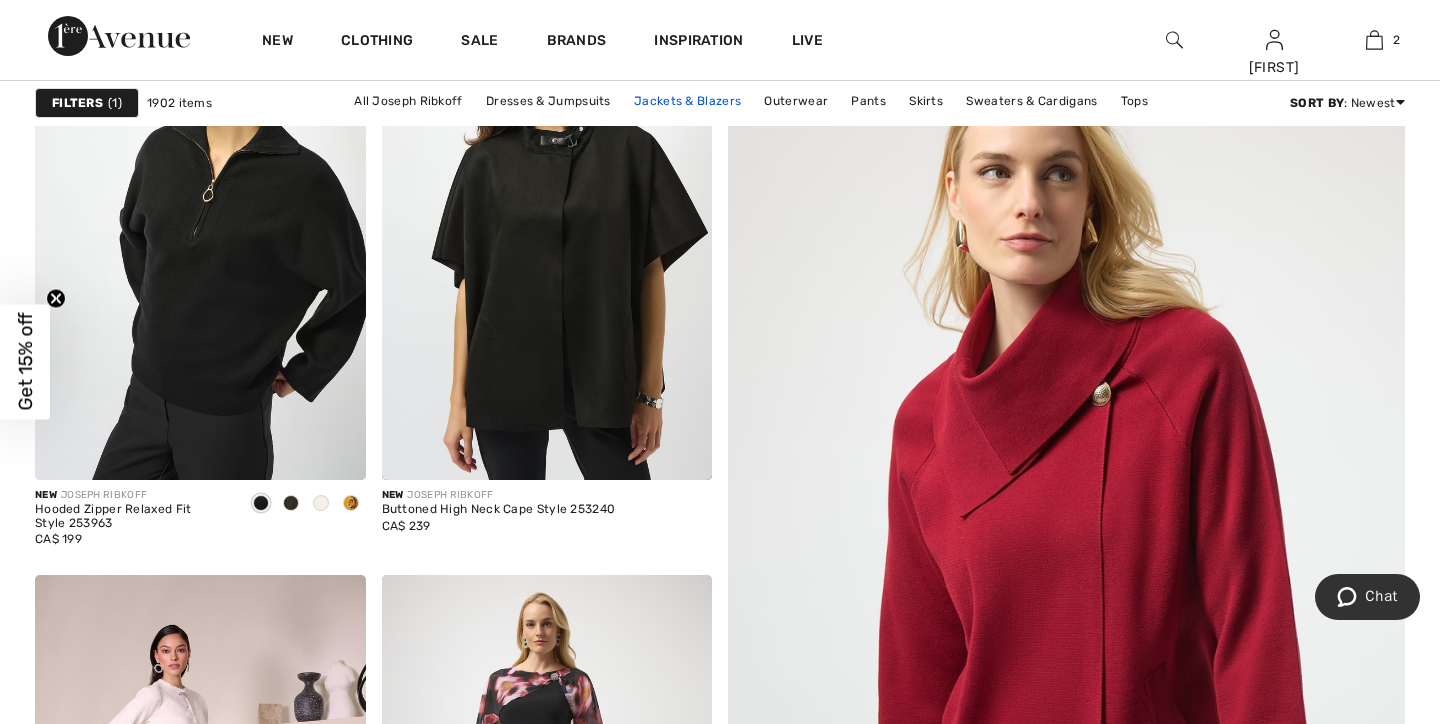click on "Jackets & Blazers" at bounding box center (687, 101) 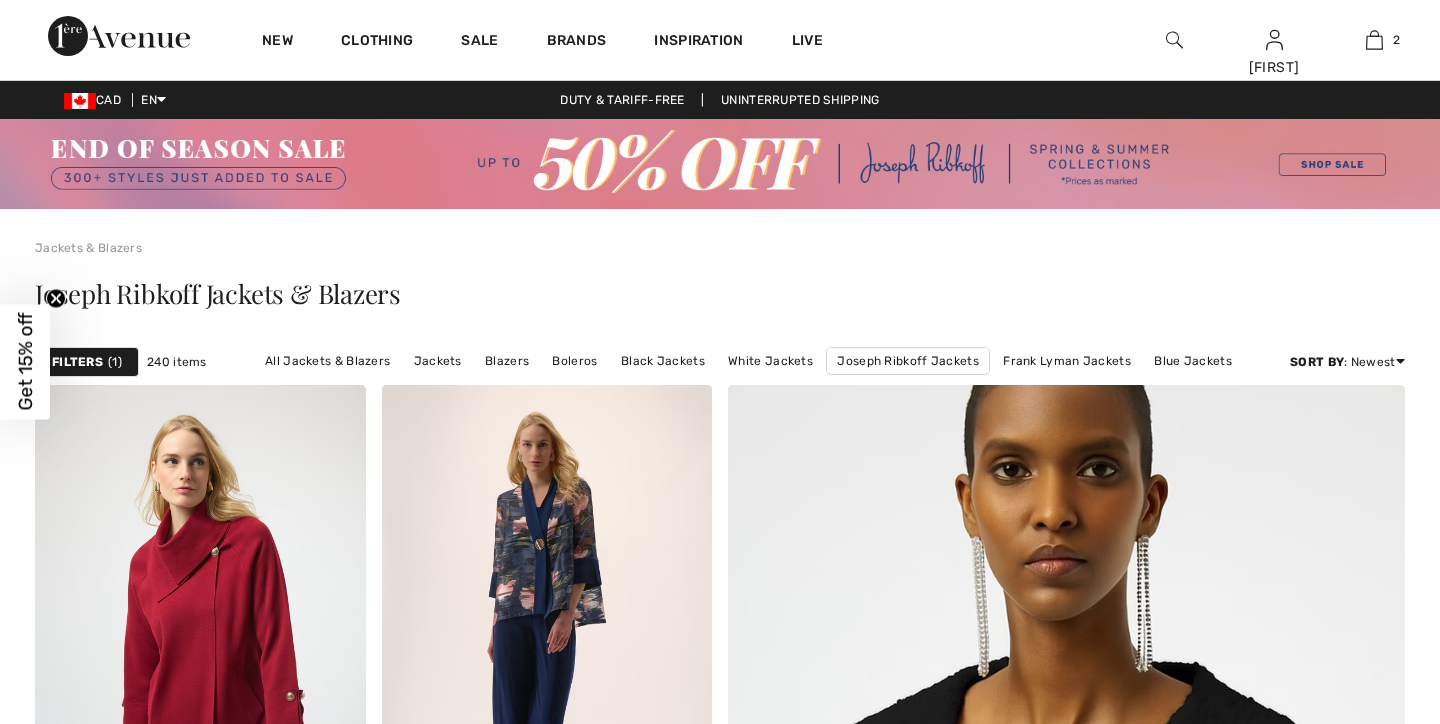 scroll, scrollTop: 5960, scrollLeft: 0, axis: vertical 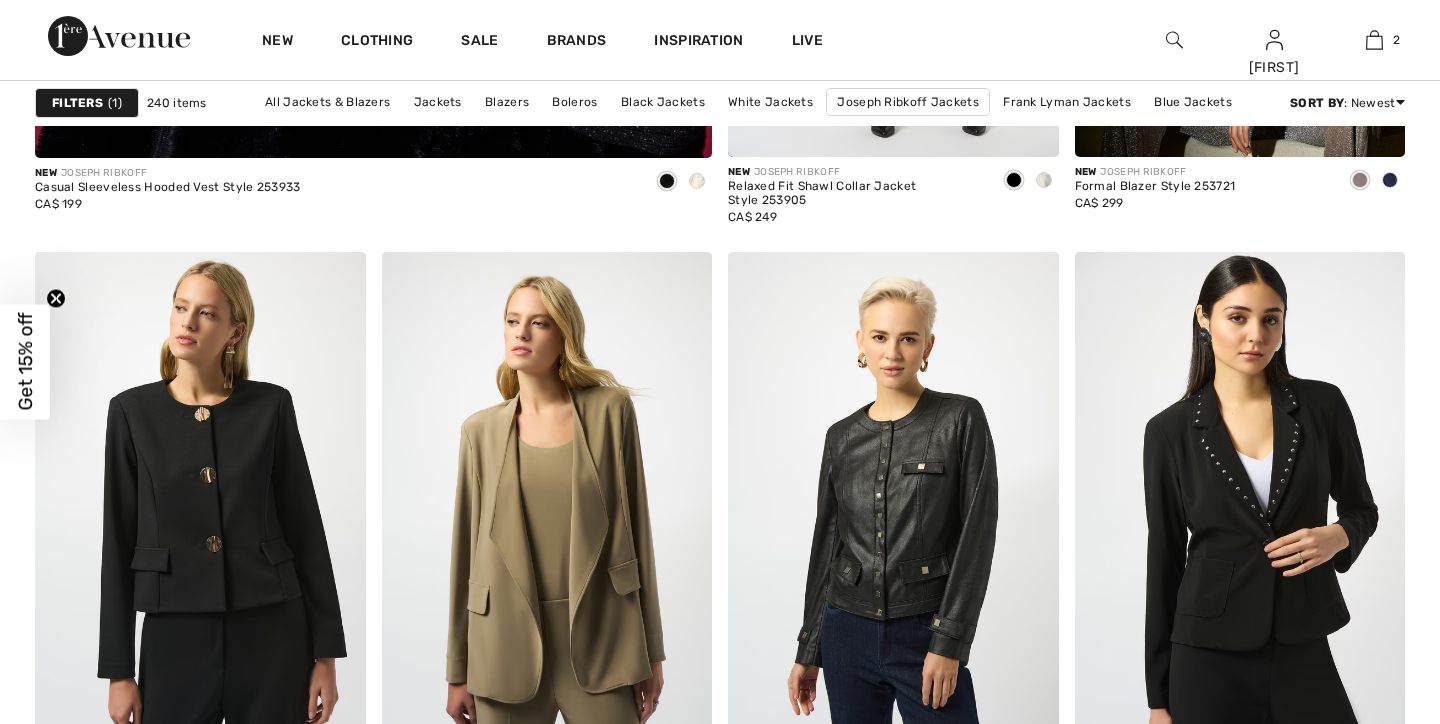 checkbox on "true" 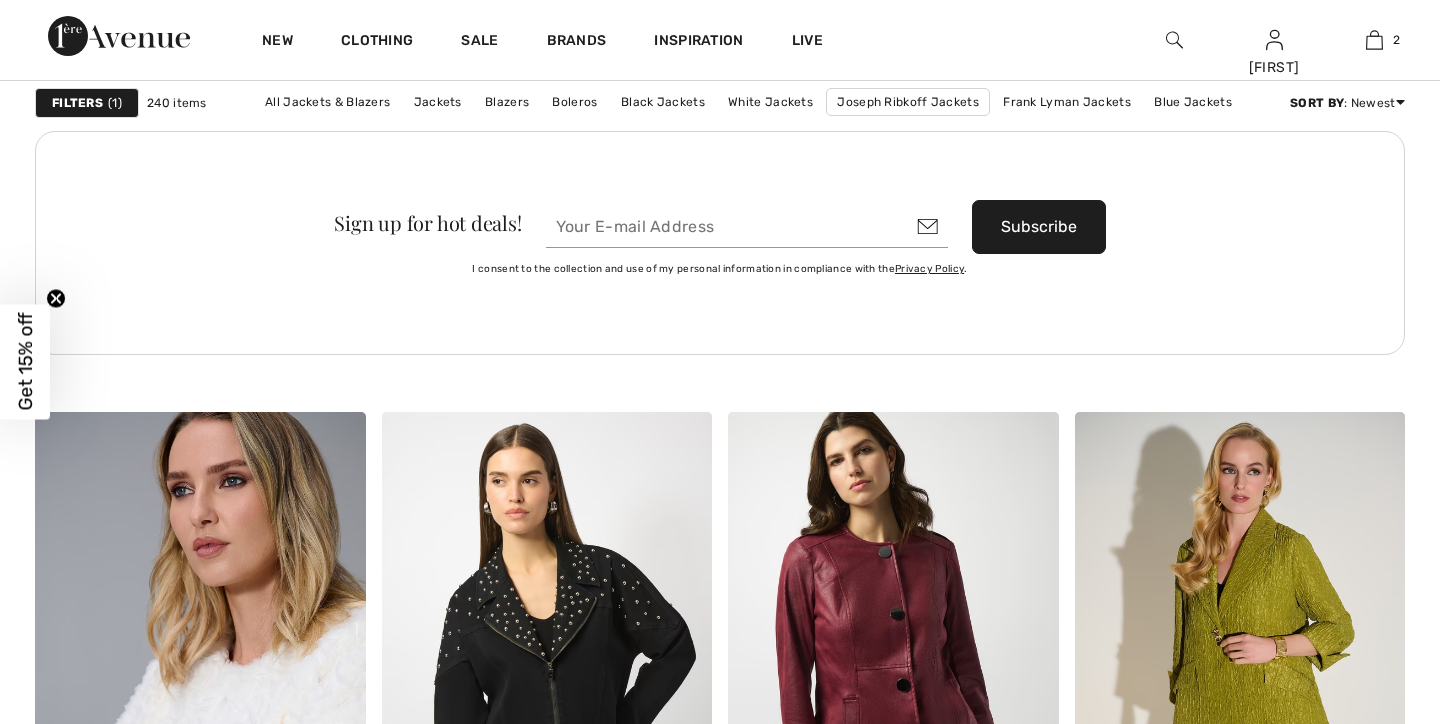 scroll, scrollTop: 7307, scrollLeft: 0, axis: vertical 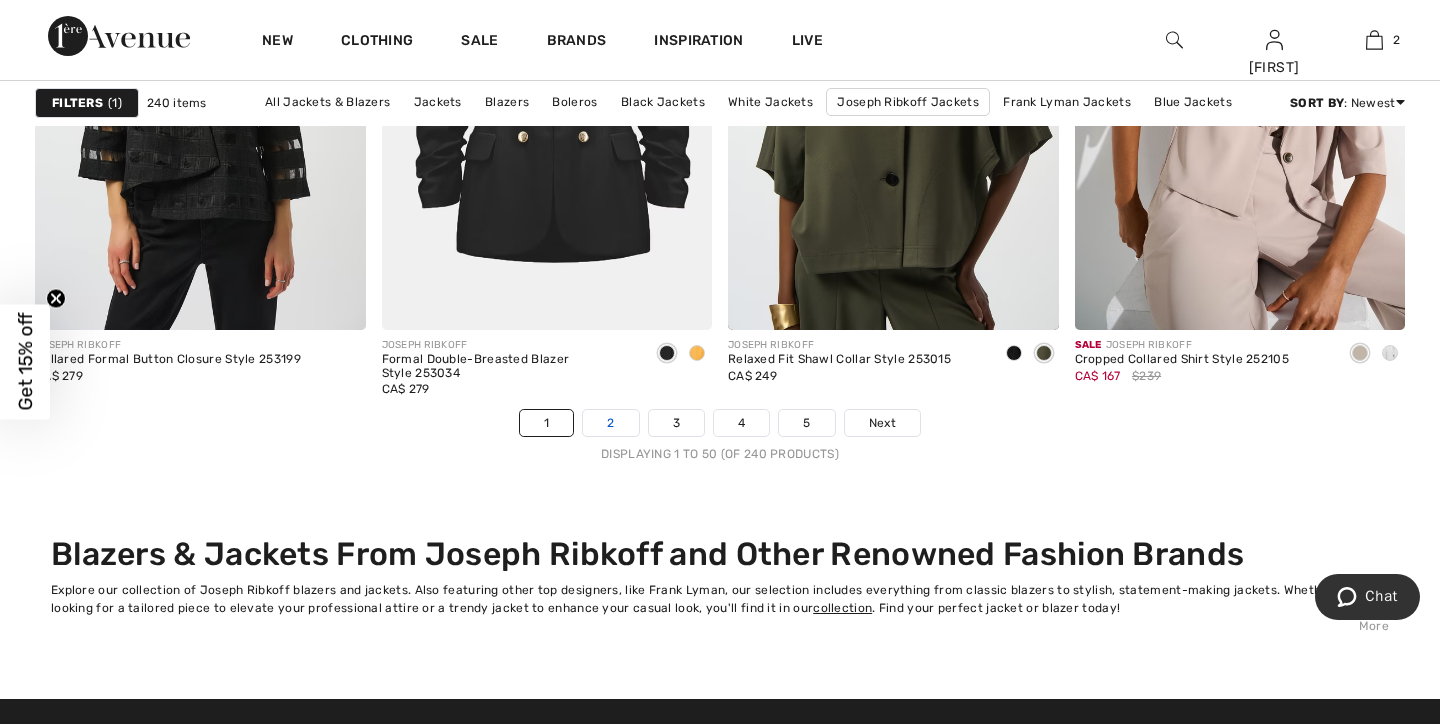 click on "2" at bounding box center [610, 423] 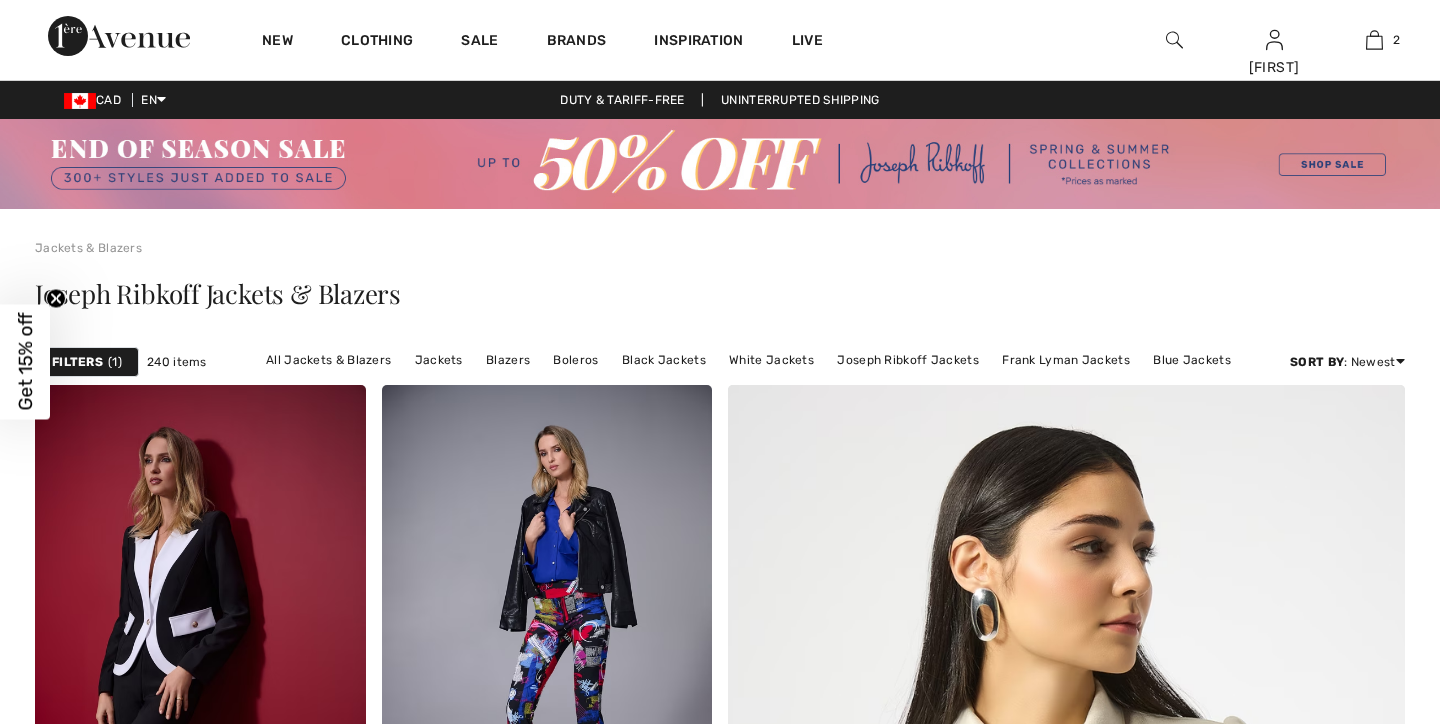 scroll, scrollTop: 2850, scrollLeft: 0, axis: vertical 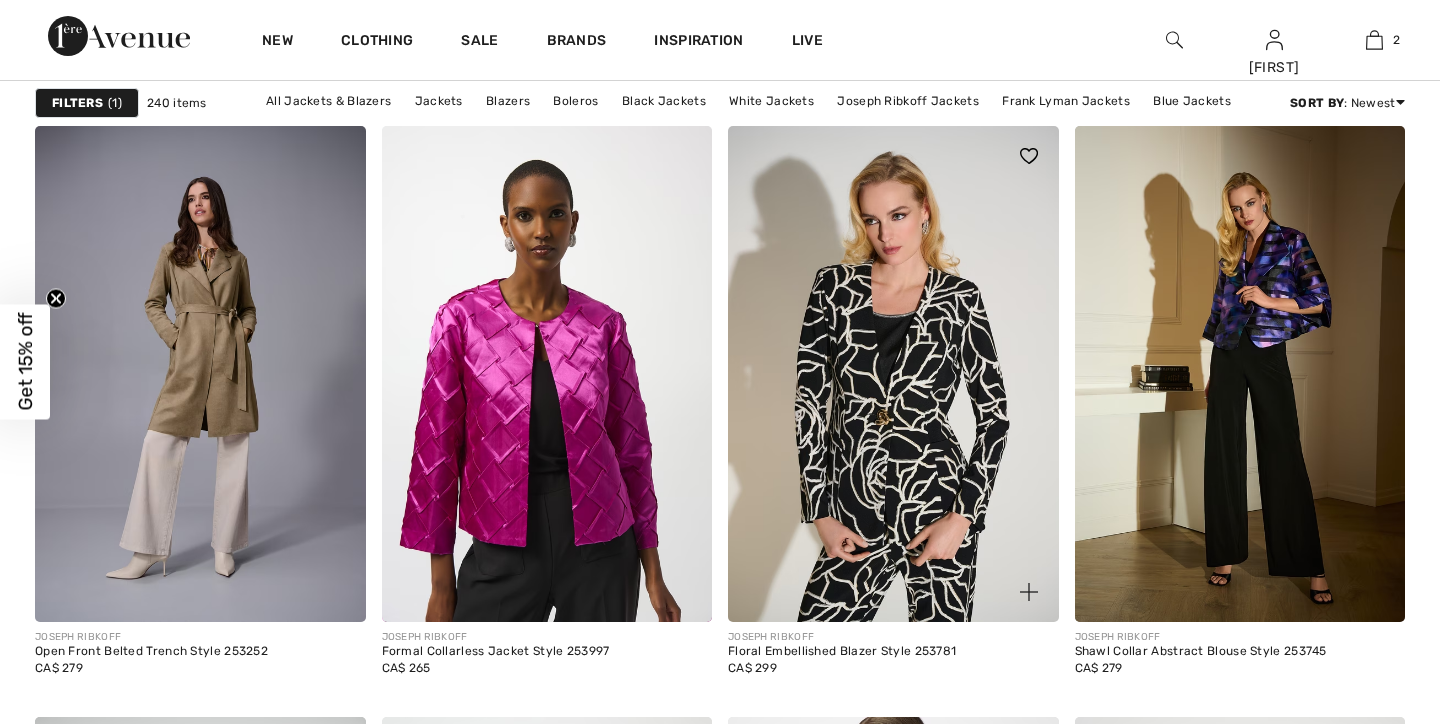 checkbox on "true" 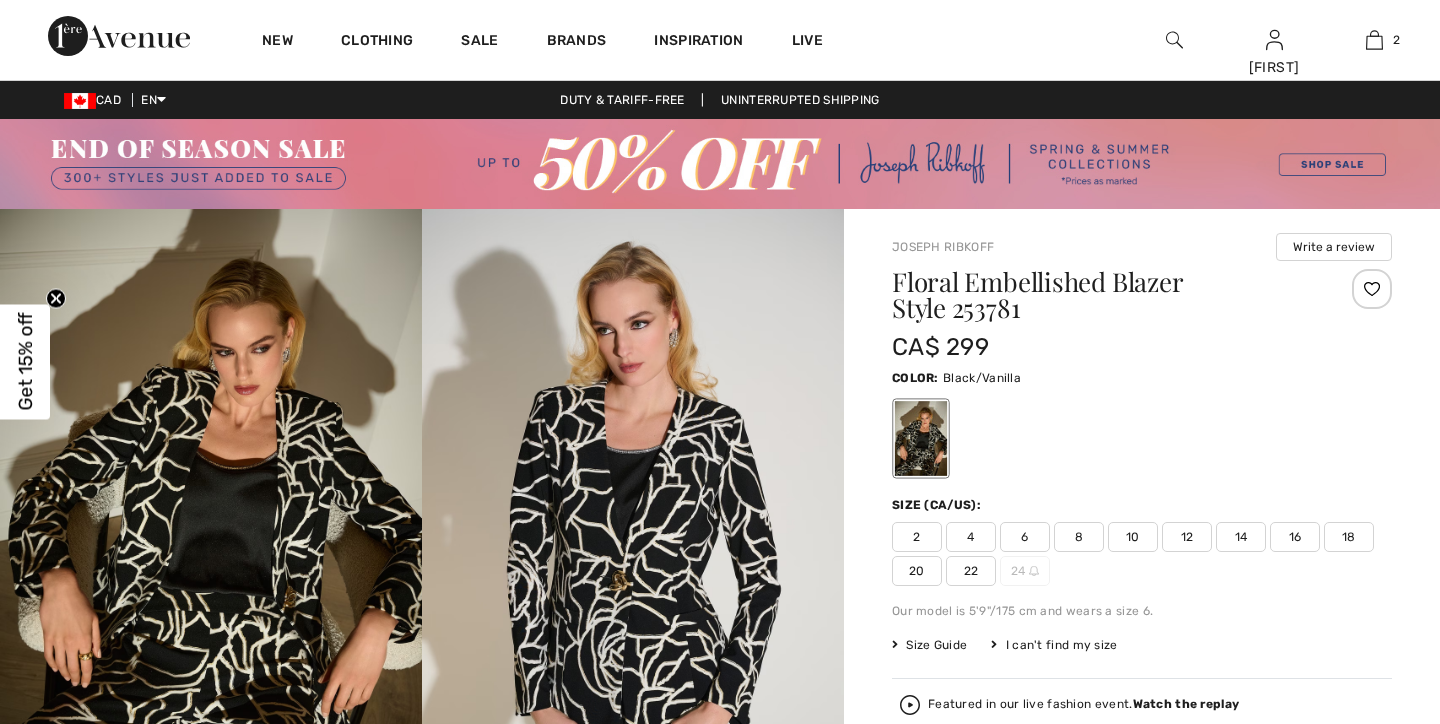 scroll, scrollTop: 0, scrollLeft: 0, axis: both 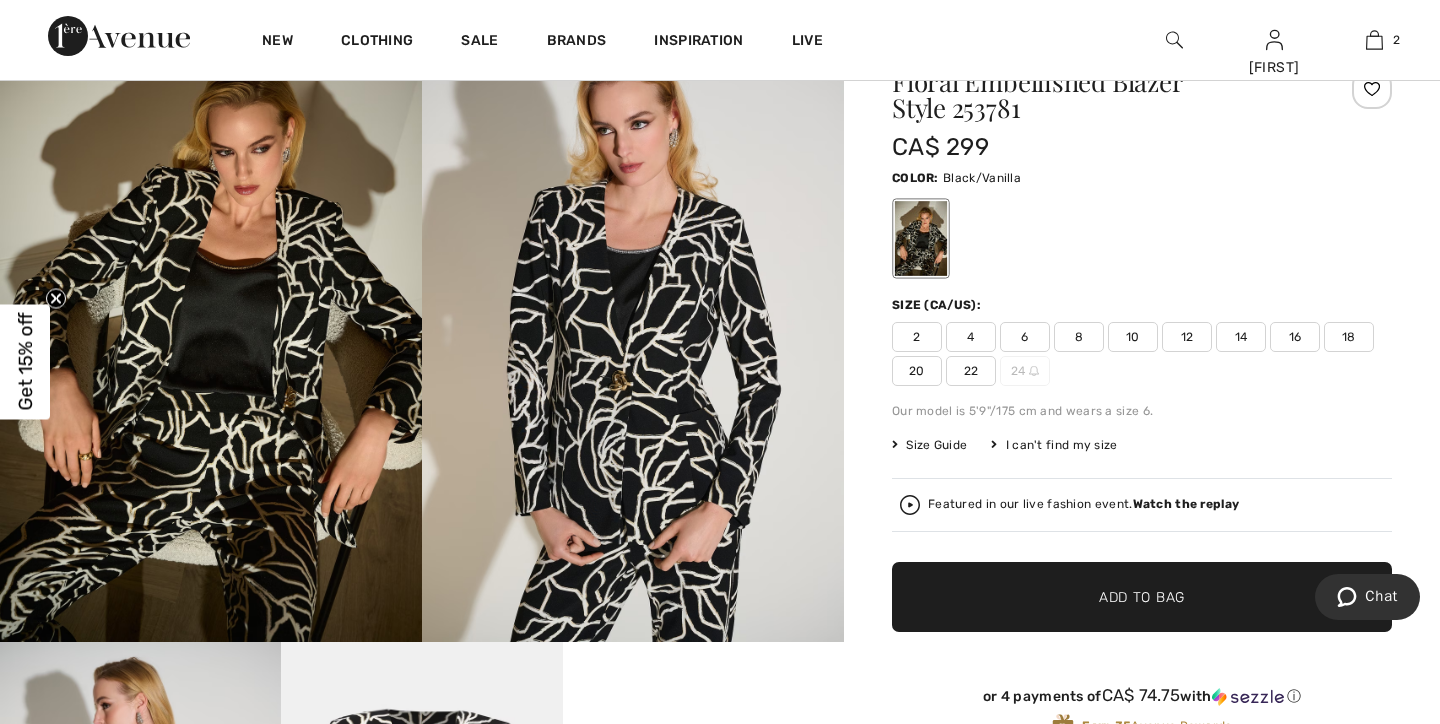 click on "14" at bounding box center (1241, 337) 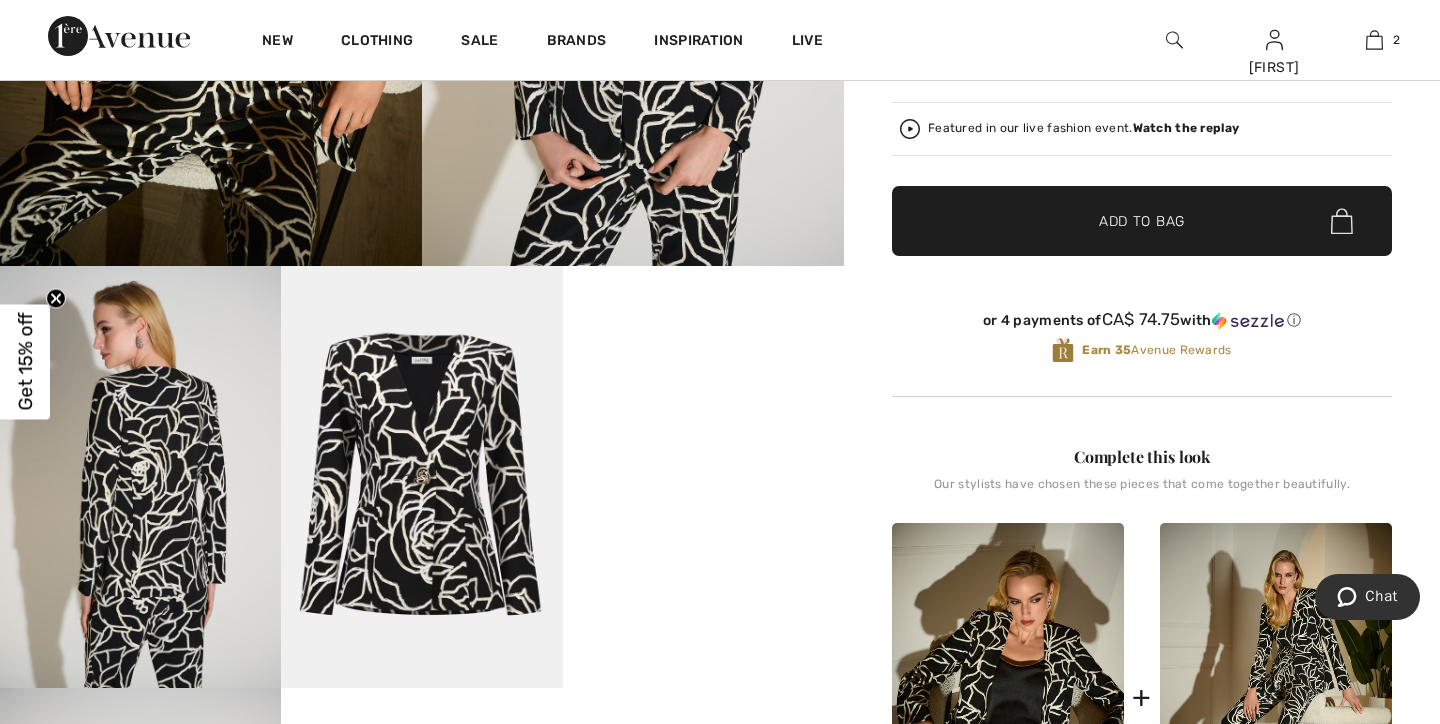 scroll, scrollTop: 570, scrollLeft: 0, axis: vertical 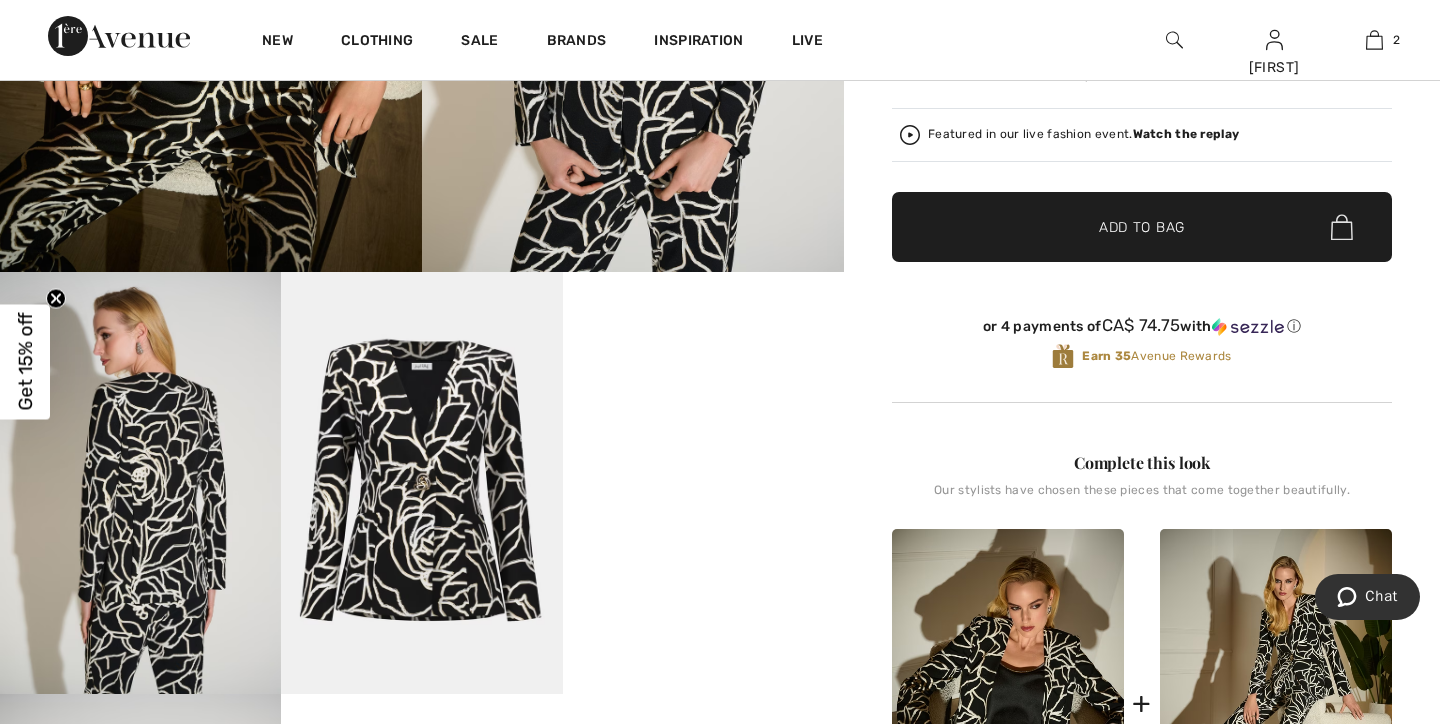 click on "Watch the replay" at bounding box center [1186, 134] 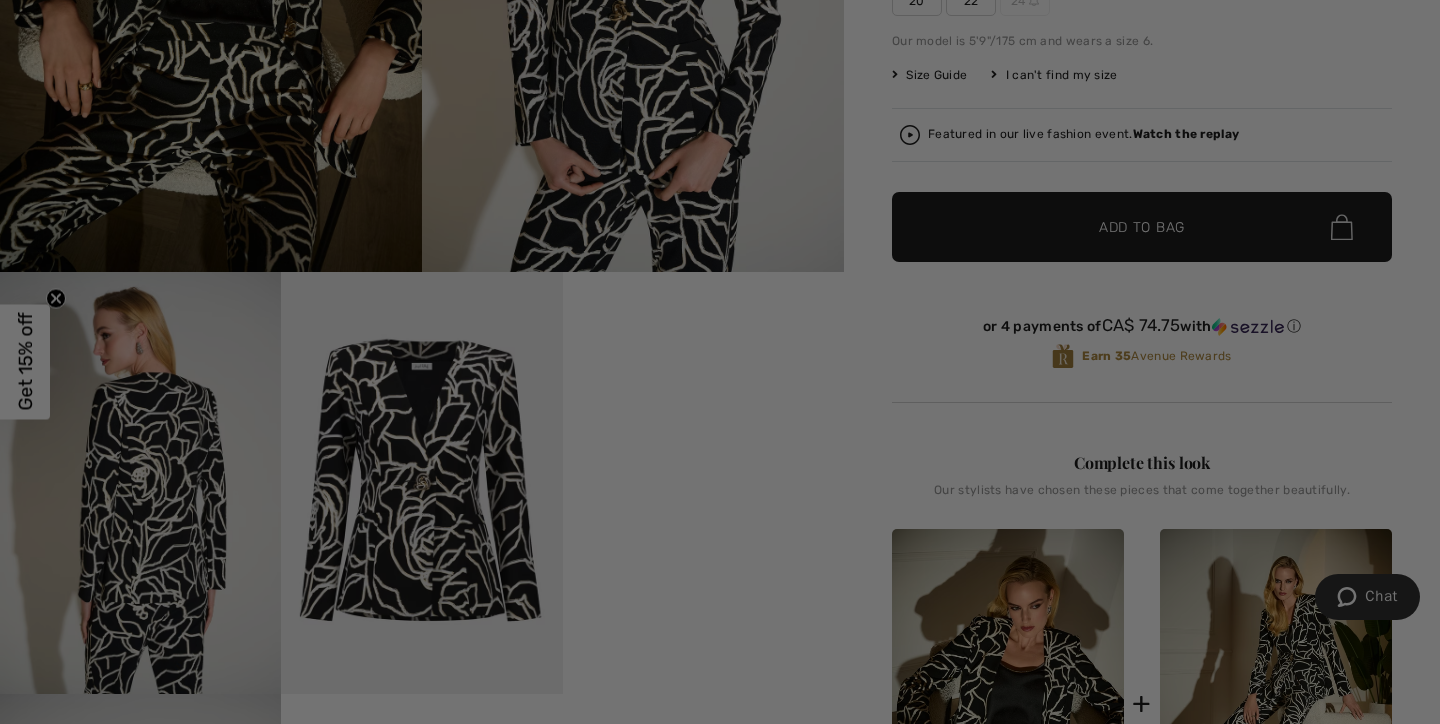 scroll, scrollTop: 0, scrollLeft: 0, axis: both 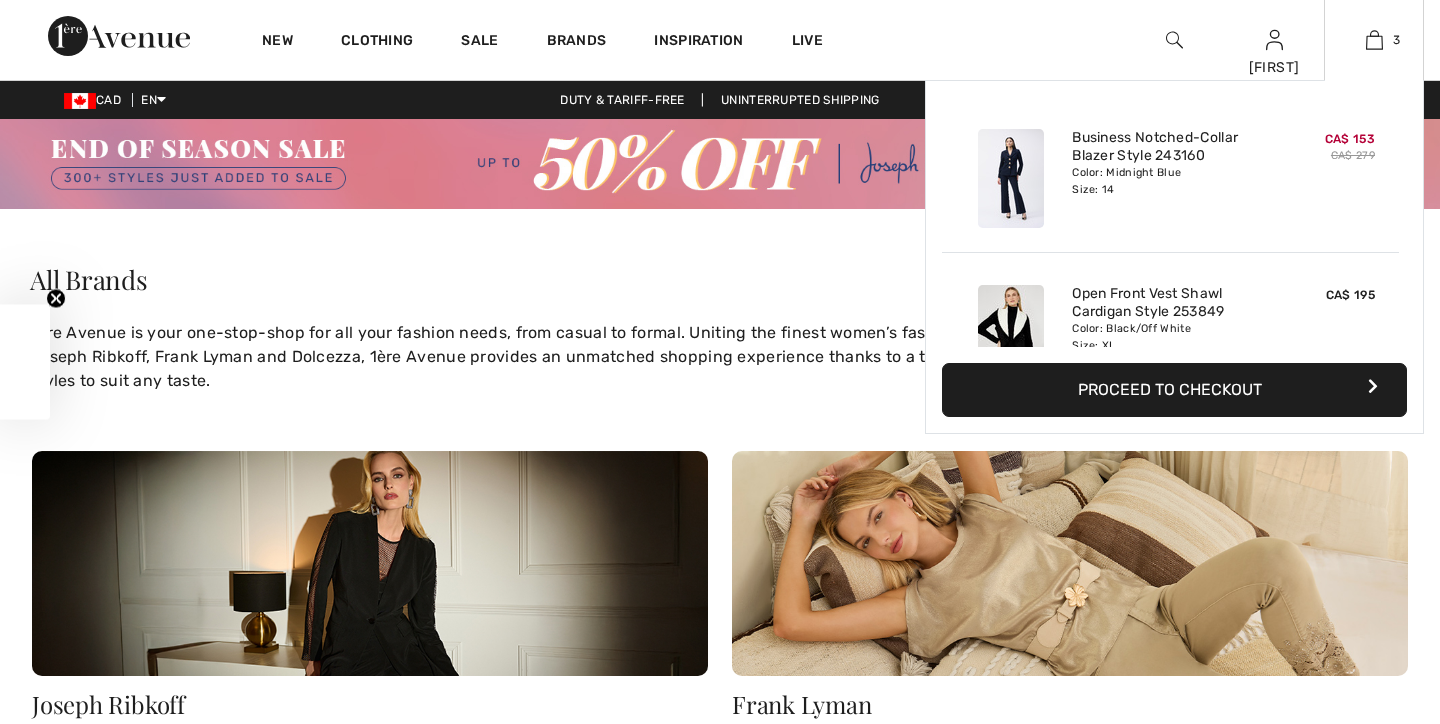 checkbox on "true" 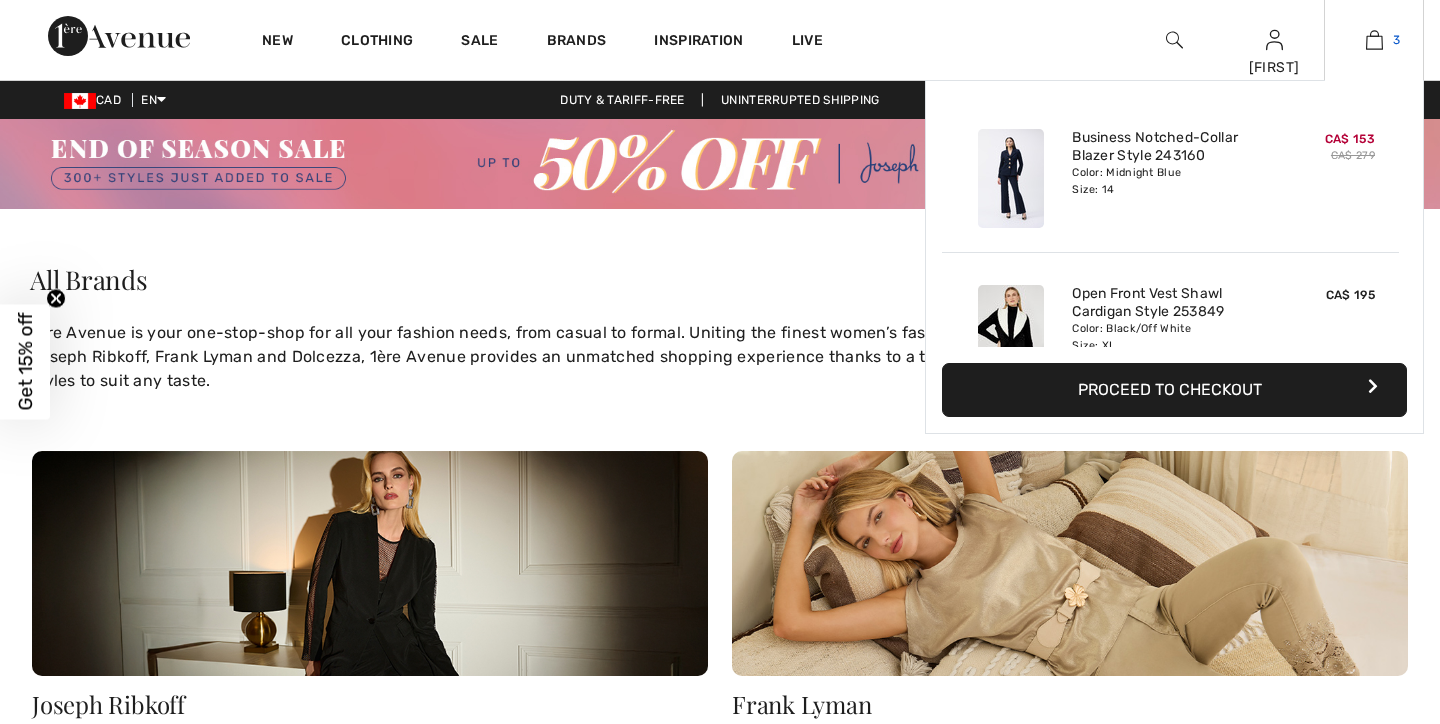 scroll, scrollTop: 0, scrollLeft: 0, axis: both 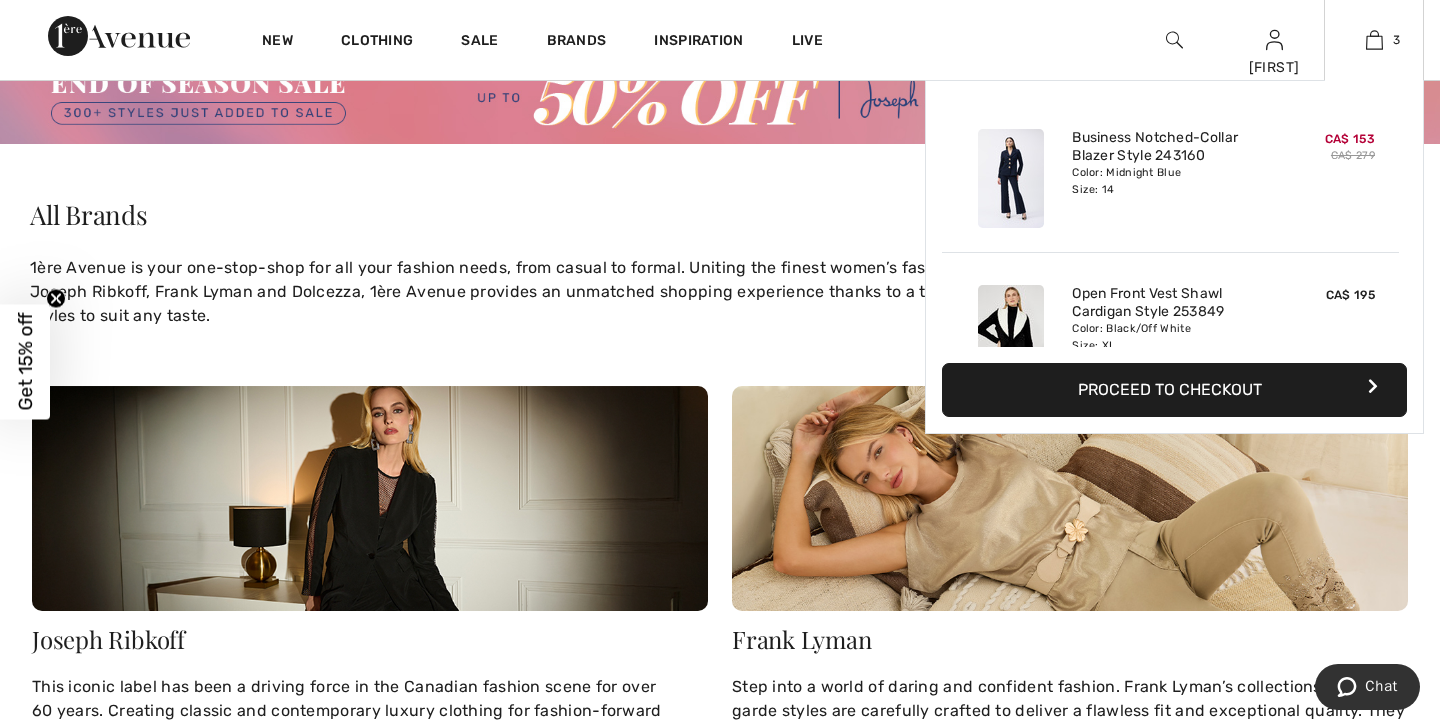 click on "Proceed to Checkout" at bounding box center (1174, 390) 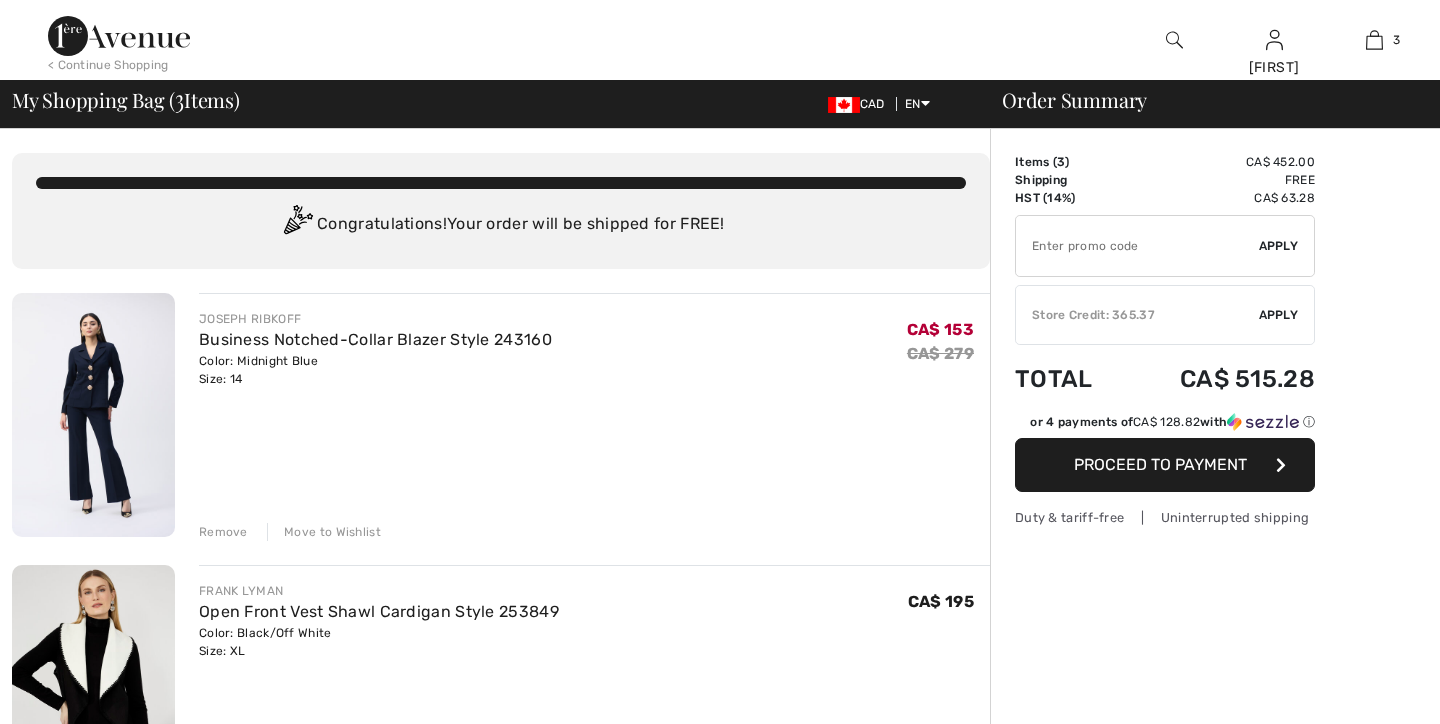 checkbox on "true" 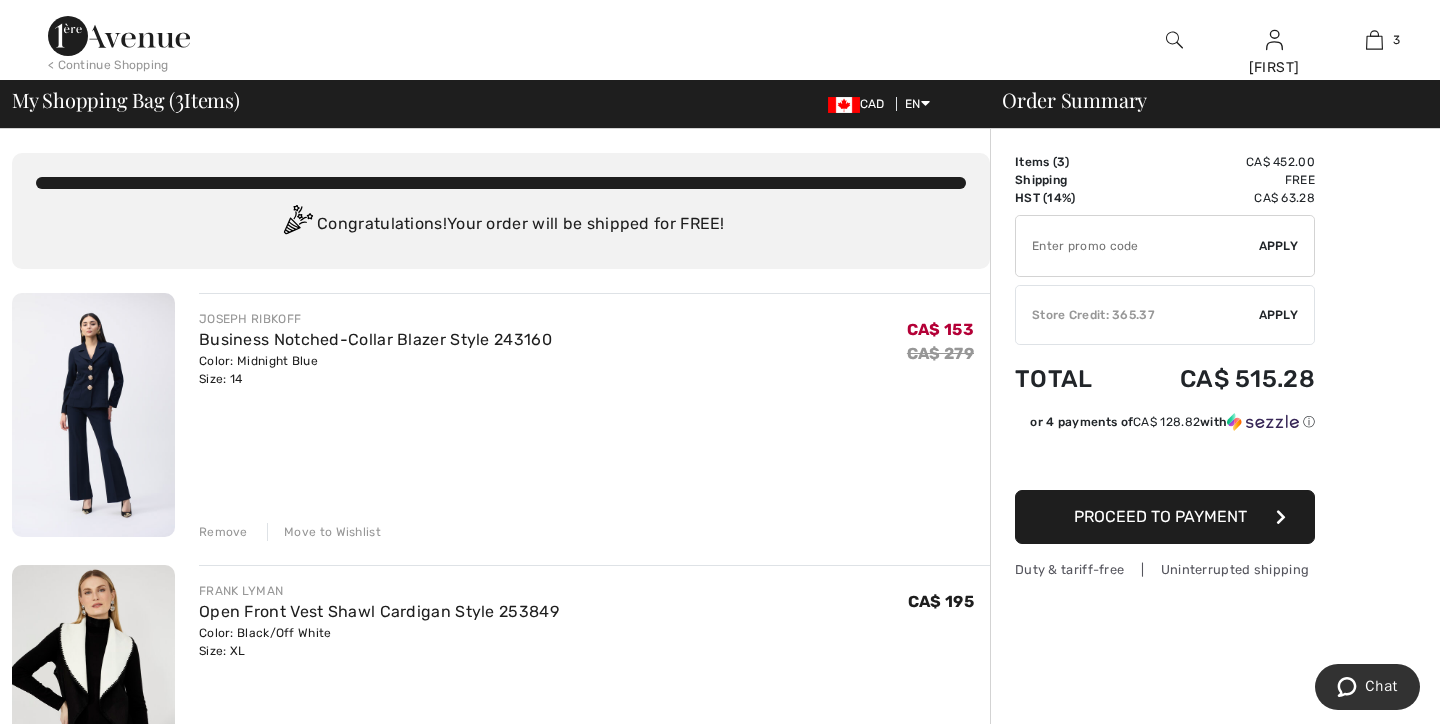 scroll, scrollTop: 0, scrollLeft: 0, axis: both 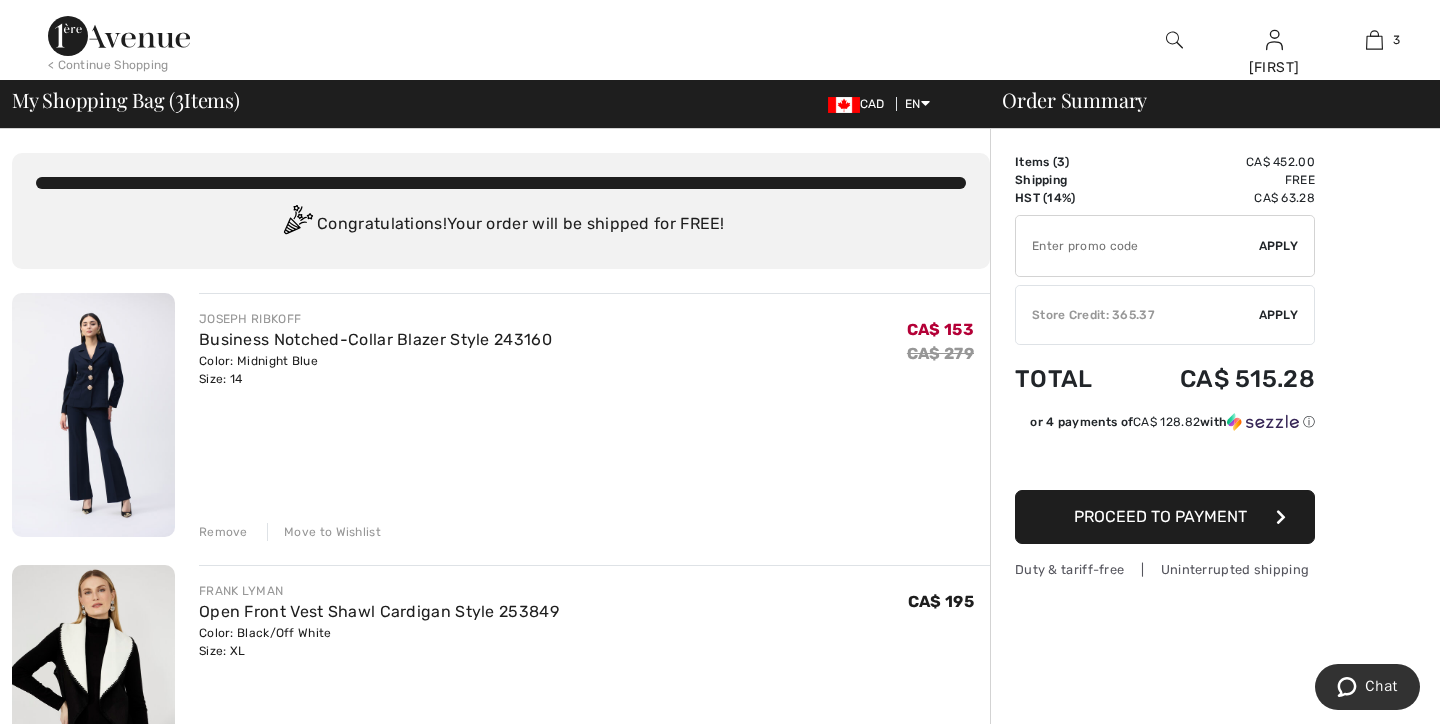 click on "Remove" at bounding box center (223, 532) 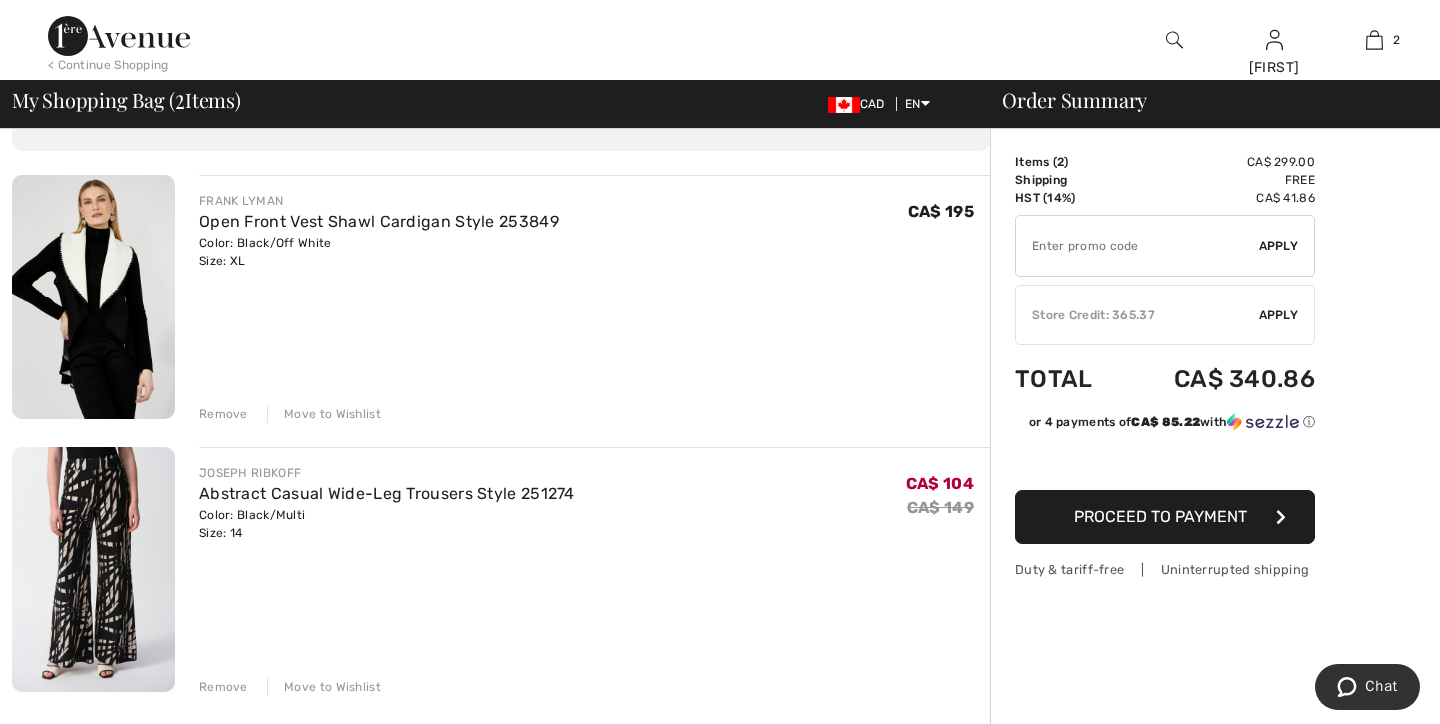 scroll, scrollTop: 169, scrollLeft: 0, axis: vertical 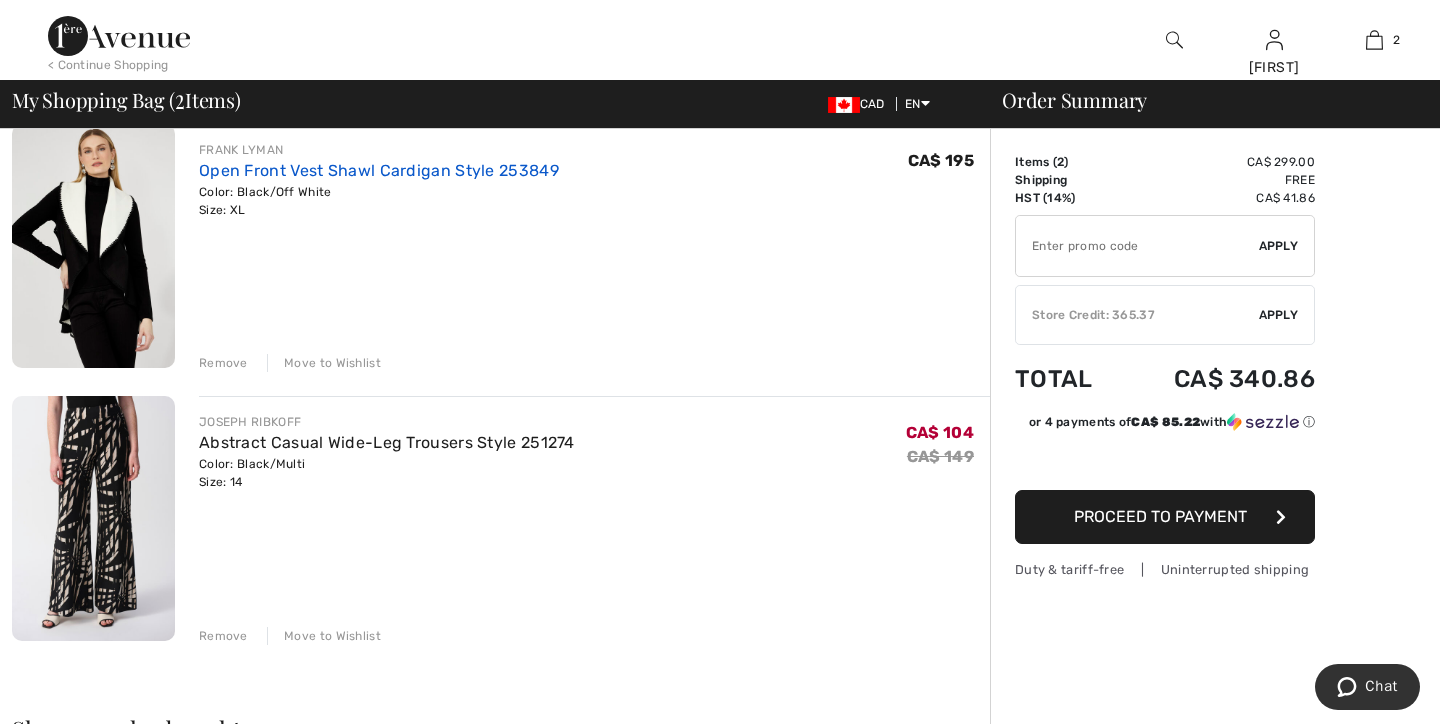 click on "Open Front Vest Shawl Cardigan Style 253849" at bounding box center [379, 170] 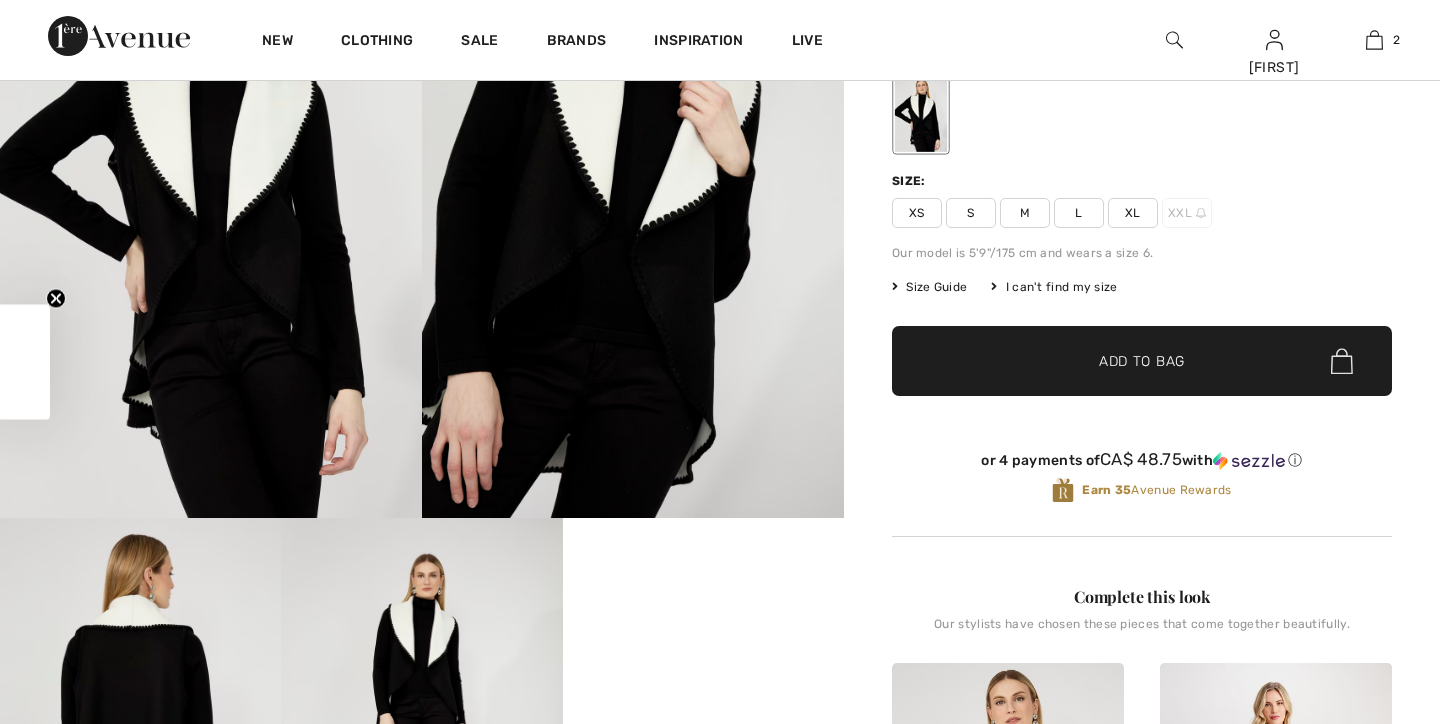 checkbox on "true" 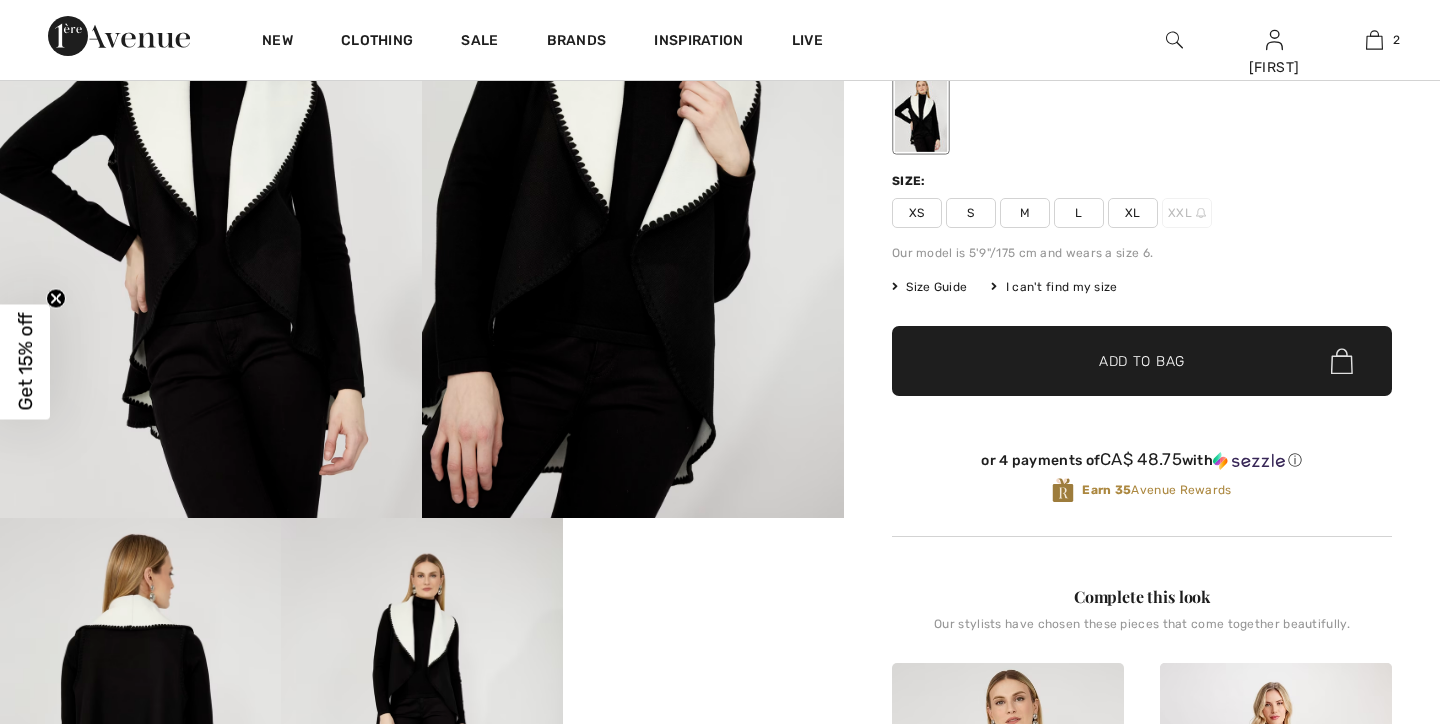 scroll, scrollTop: 324, scrollLeft: 0, axis: vertical 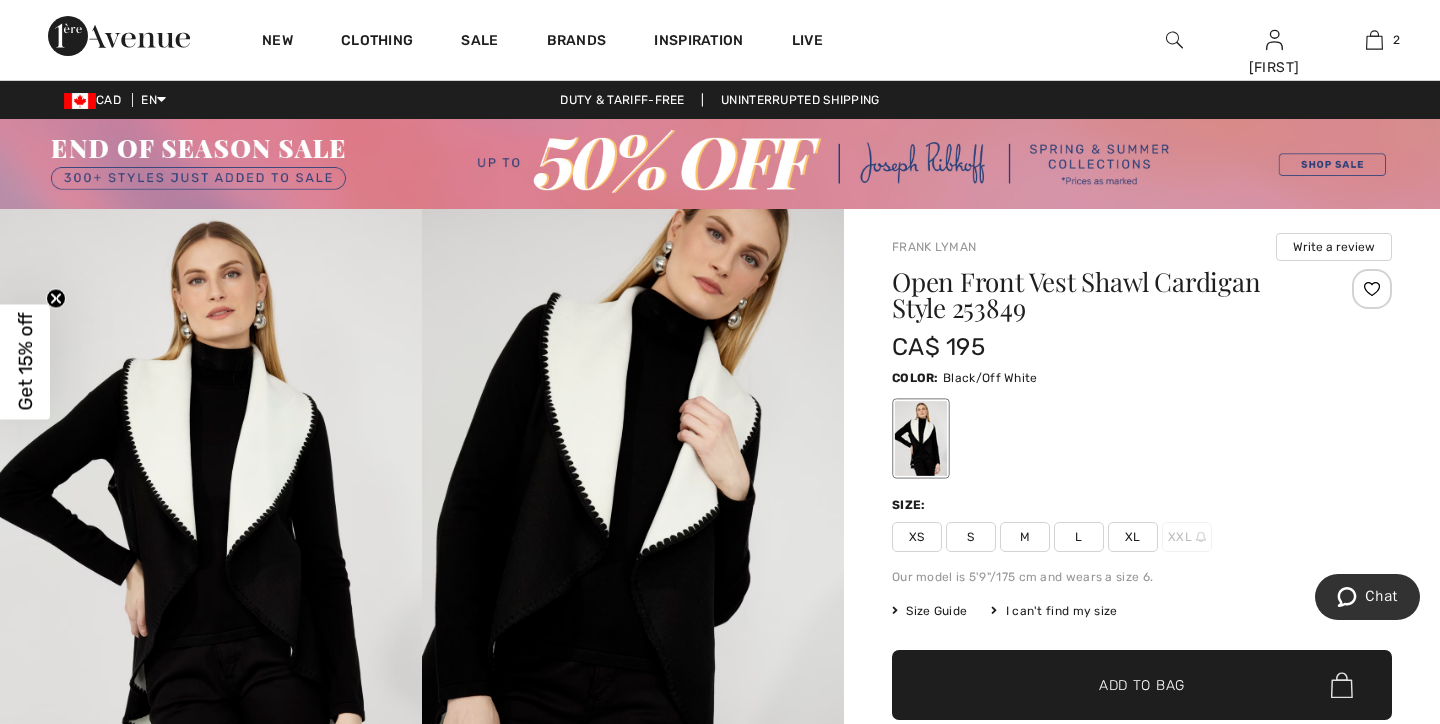 click on "Size Guide" at bounding box center (929, 611) 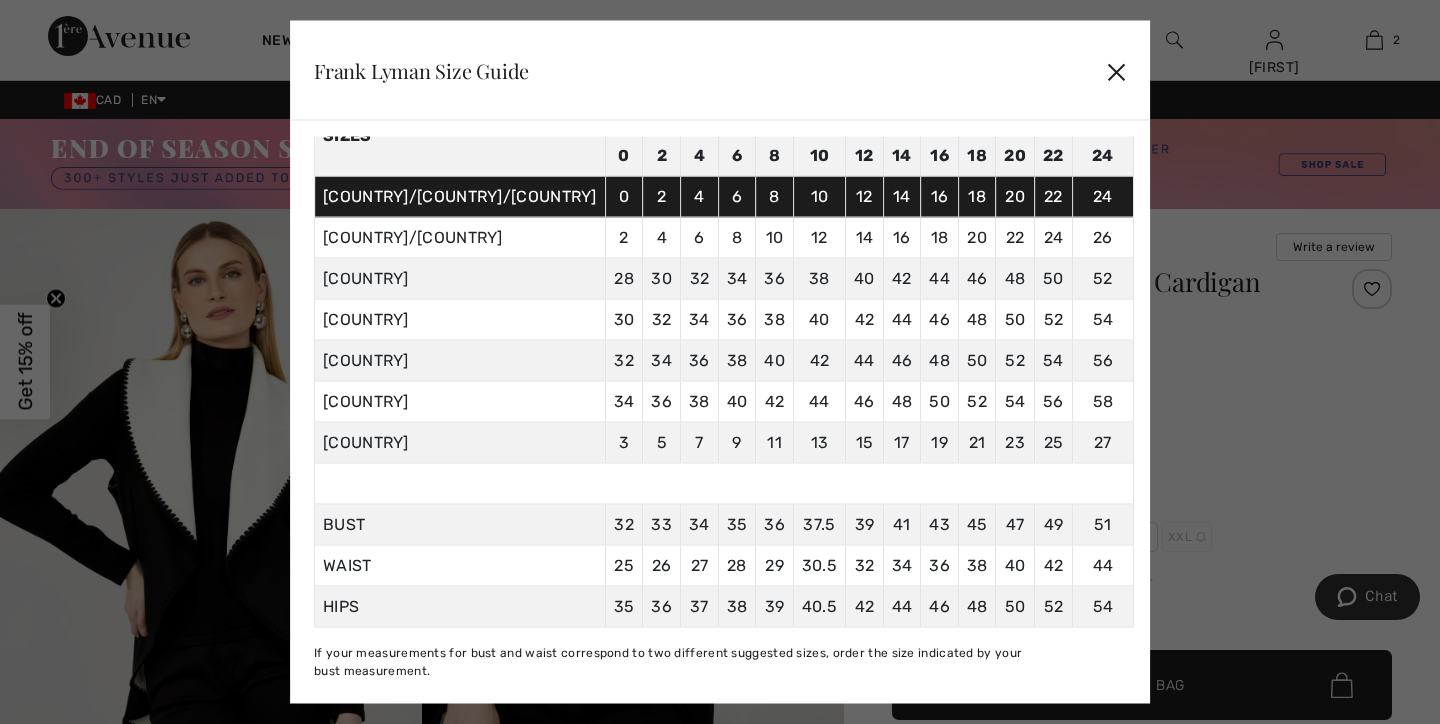 scroll, scrollTop: 118, scrollLeft: 0, axis: vertical 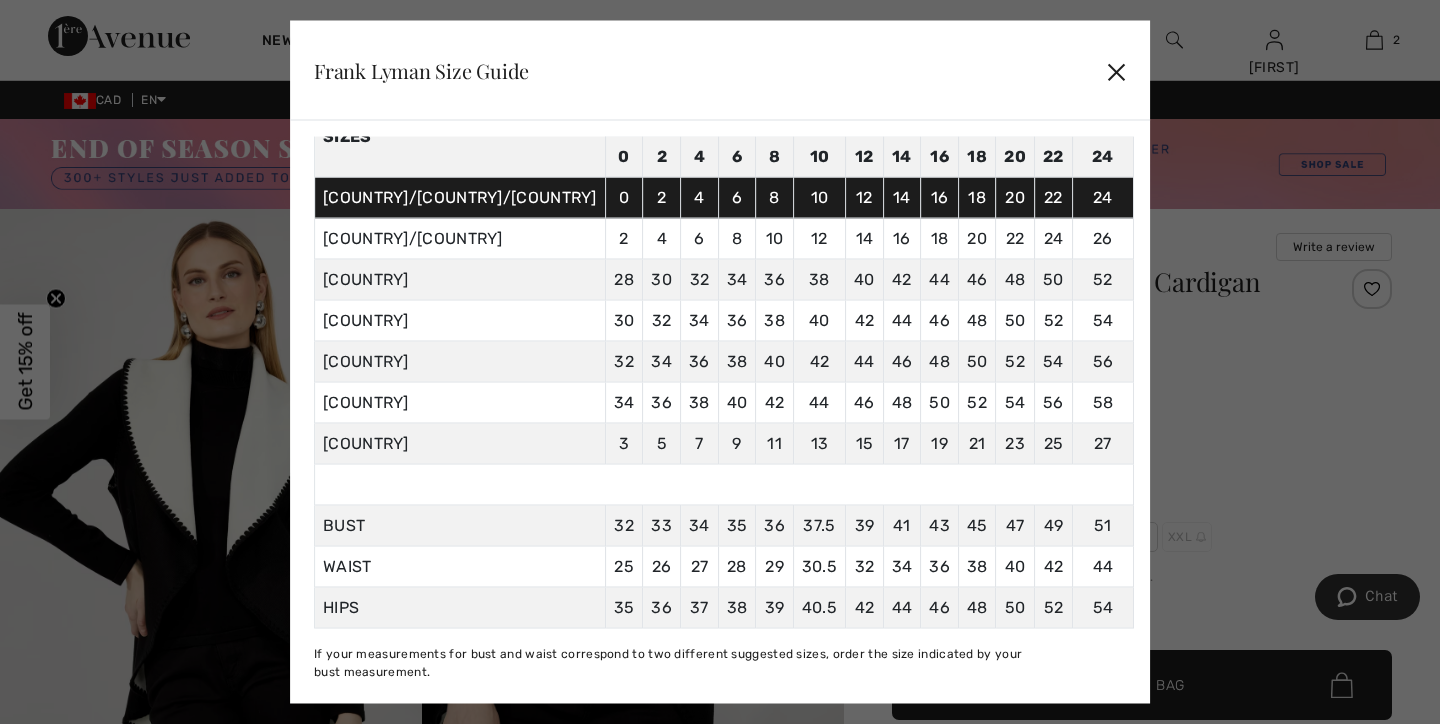 click on "✕" at bounding box center (1116, 70) 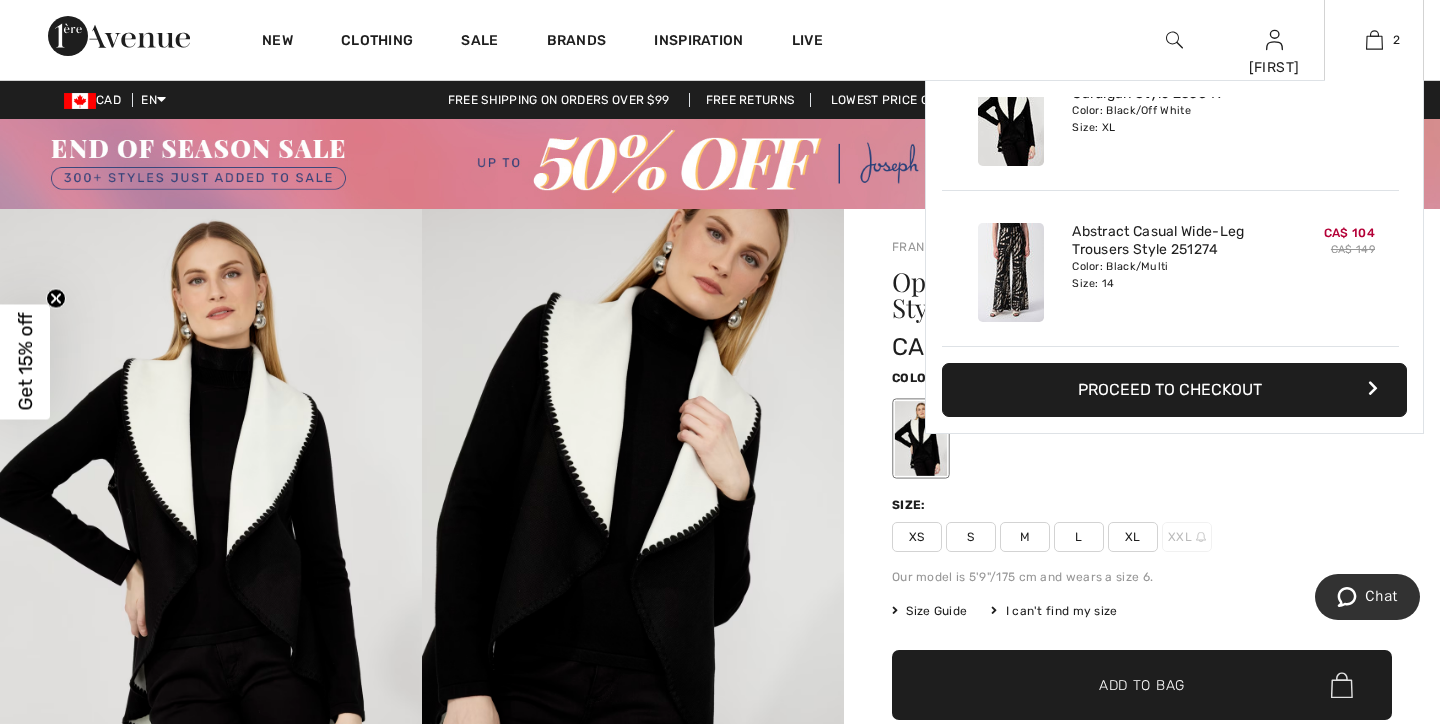 click on "Proceed to Checkout" at bounding box center (1174, 390) 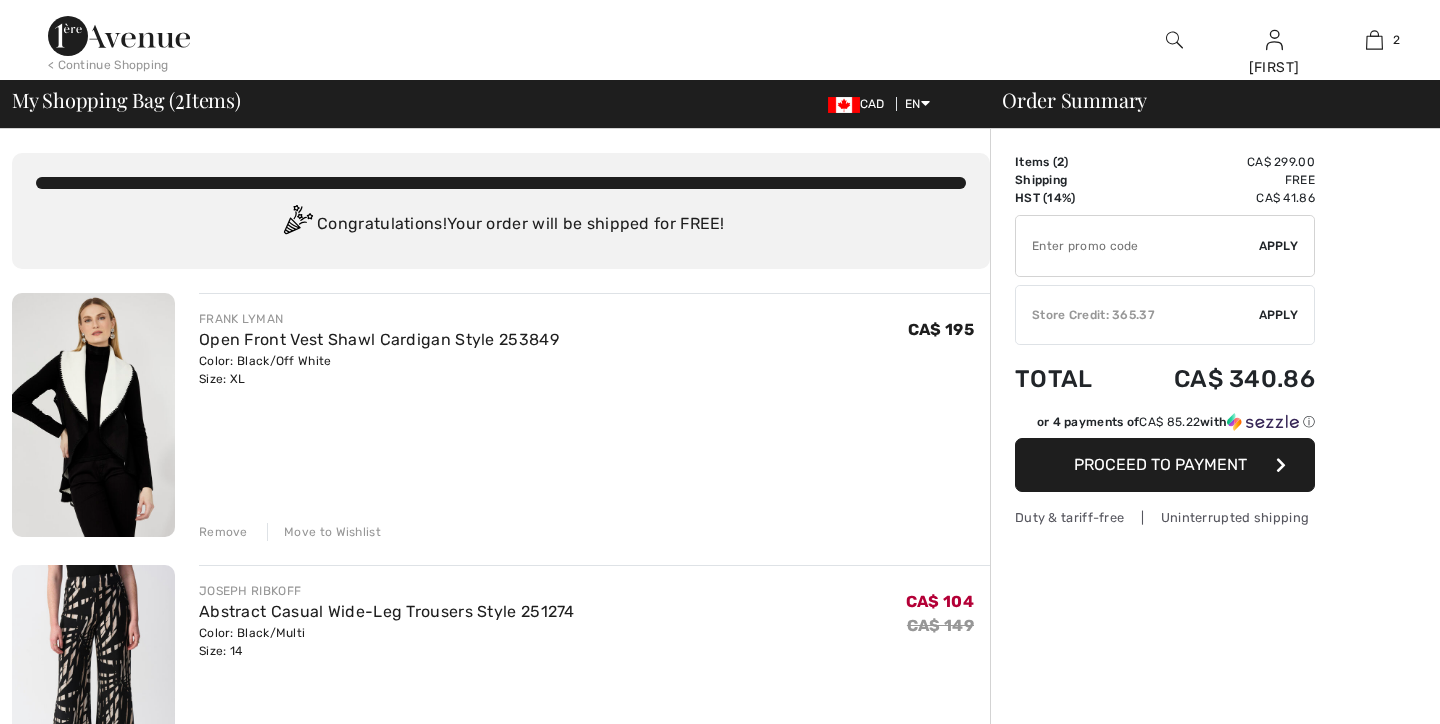 checkbox on "true" 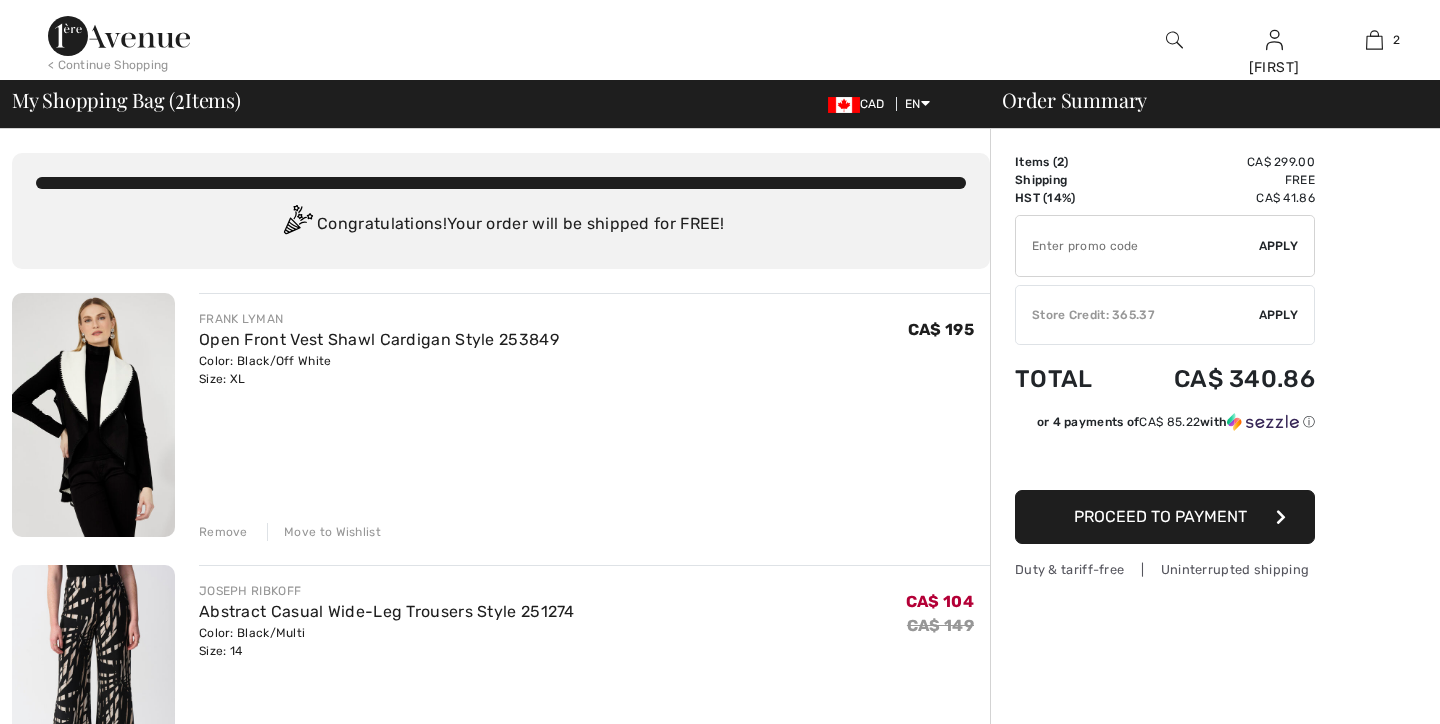 scroll, scrollTop: 150, scrollLeft: 0, axis: vertical 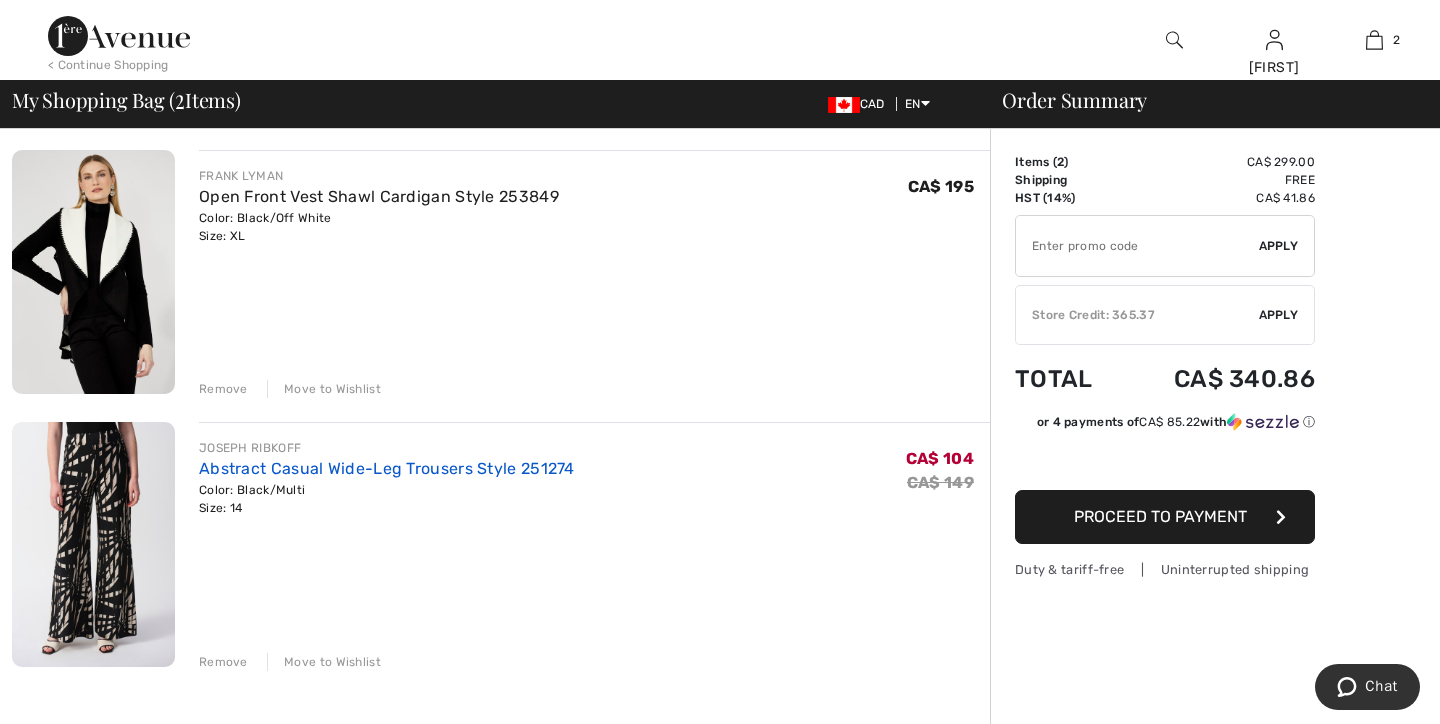 click on "Abstract Casual Wide-Leg Trousers Style 251274" at bounding box center (387, 468) 